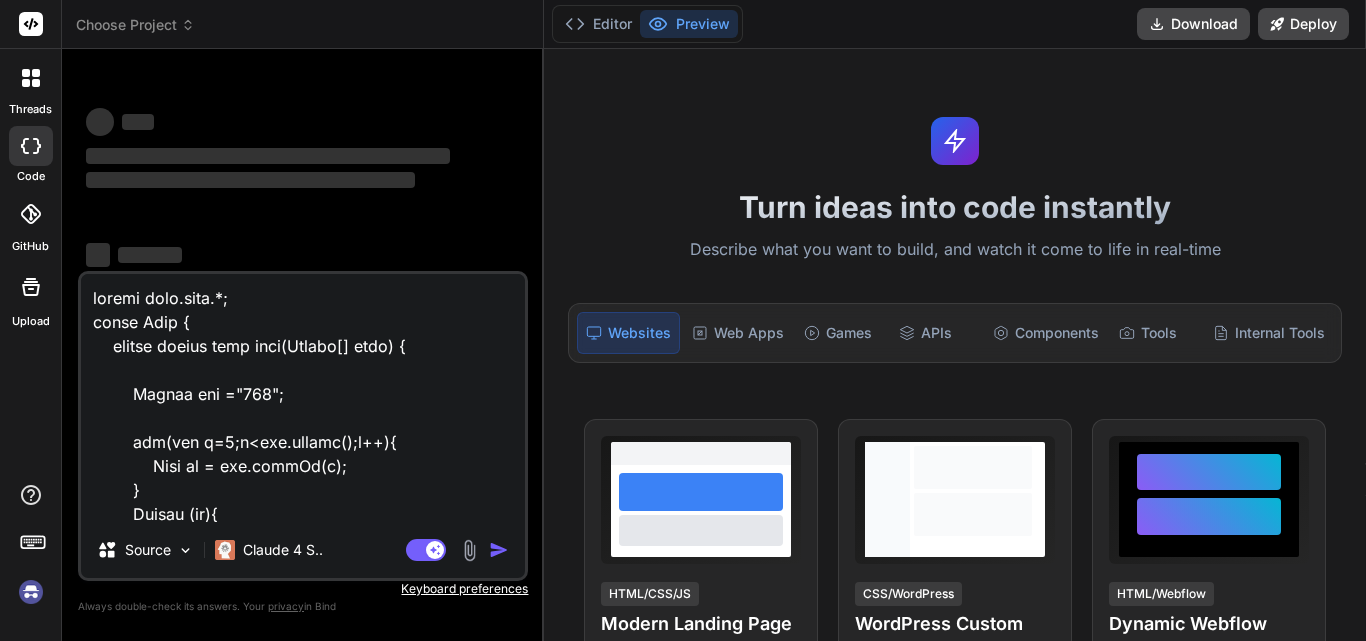 scroll, scrollTop: 0, scrollLeft: 0, axis: both 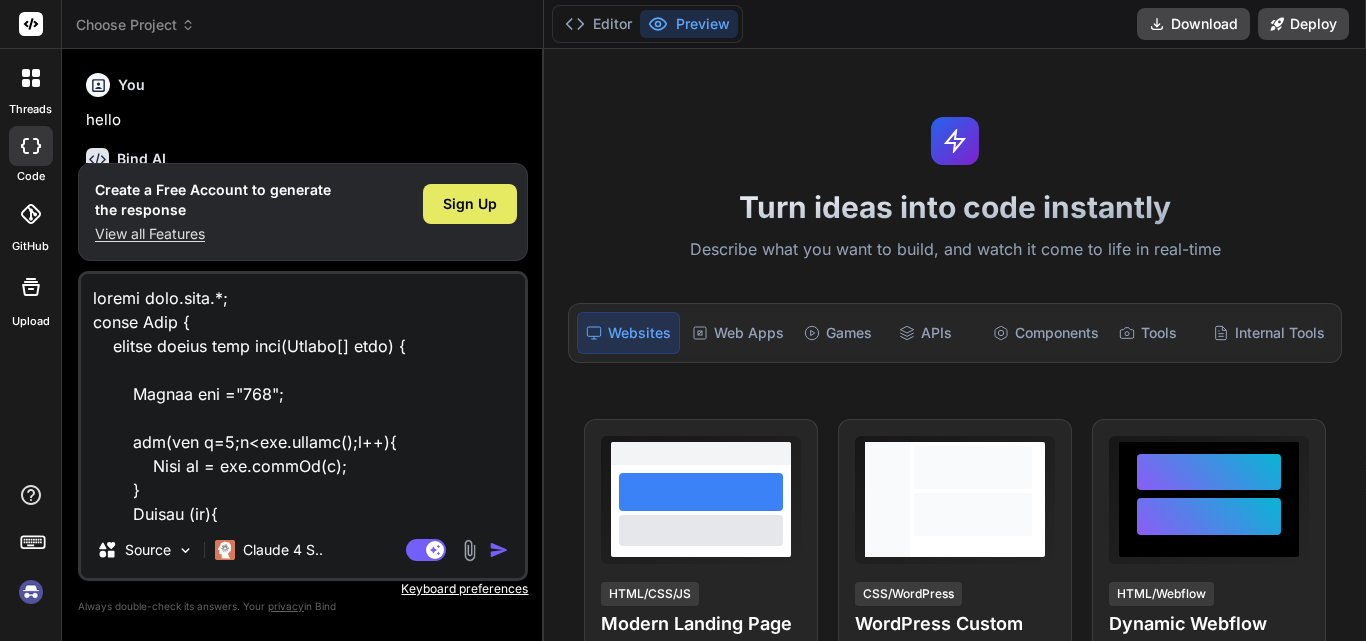 click on "Sign Up" at bounding box center (470, 204) 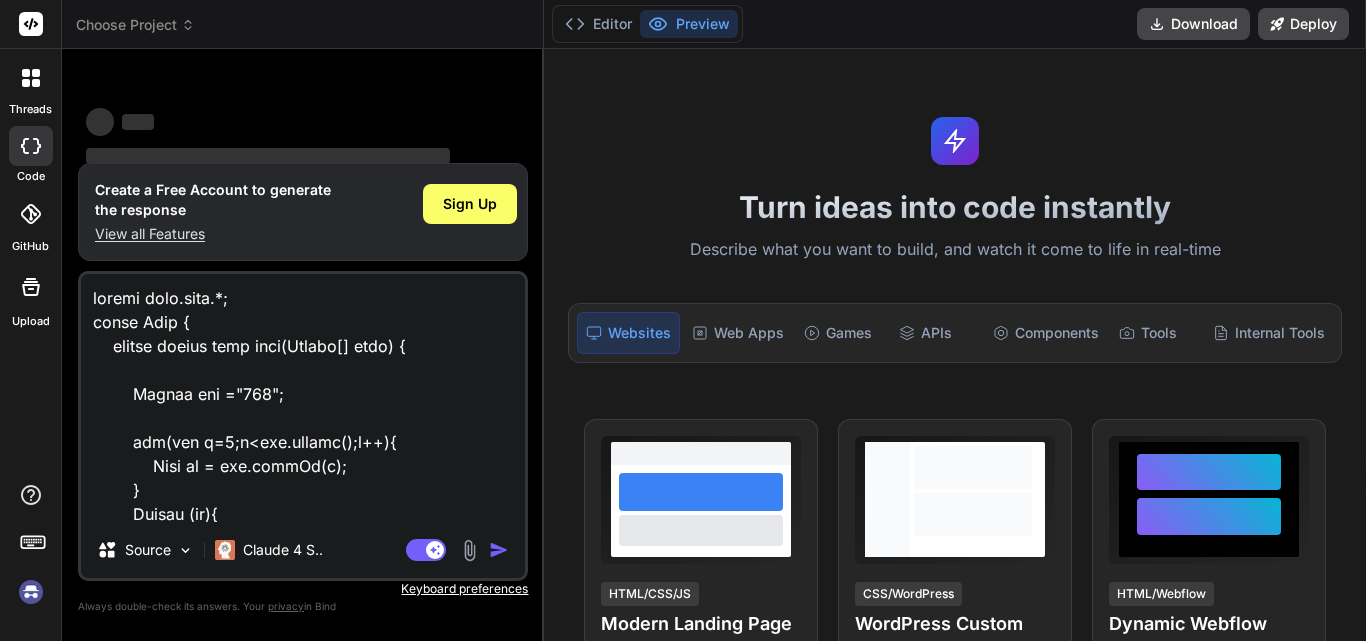 scroll, scrollTop: 38, scrollLeft: 0, axis: vertical 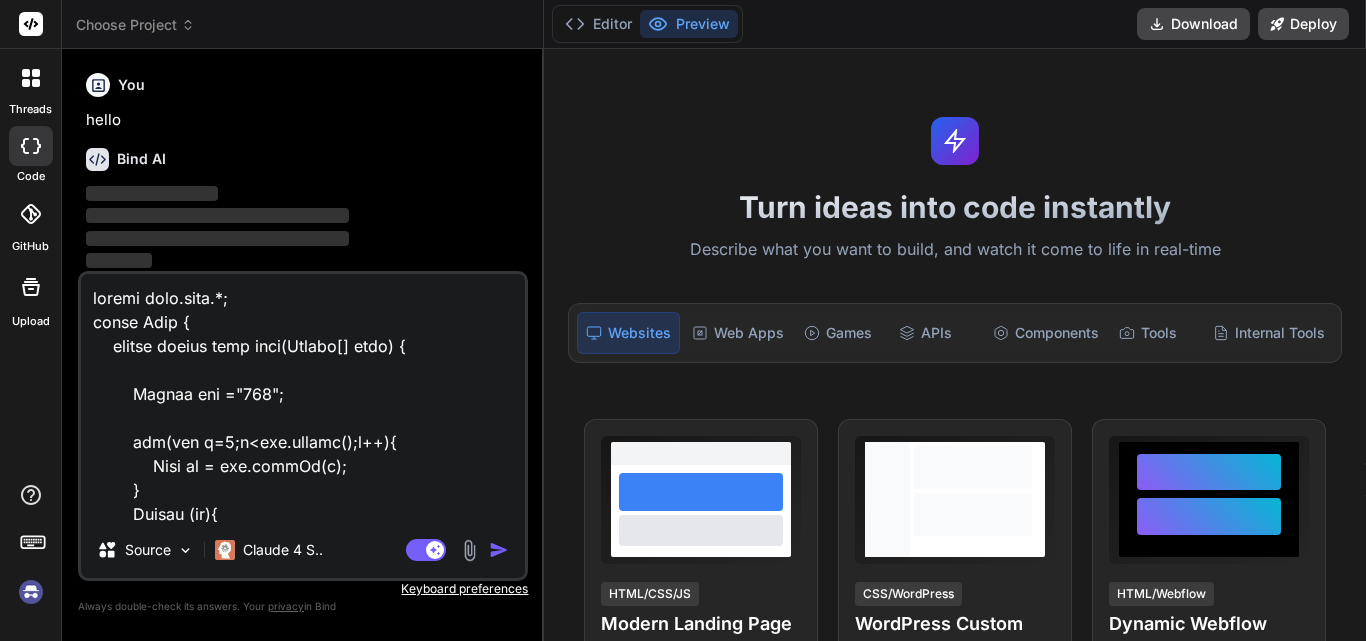 type on "x" 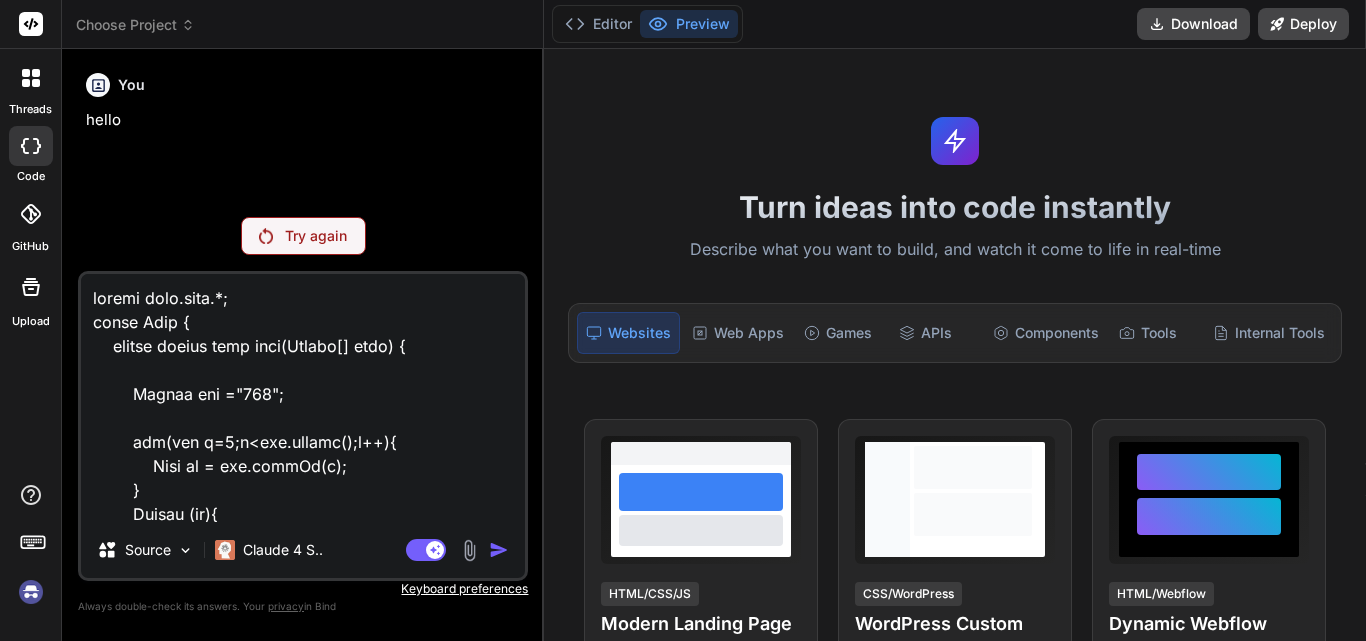 drag, startPoint x: 241, startPoint y: 512, endPoint x: 74, endPoint y: 273, distance: 291.56476 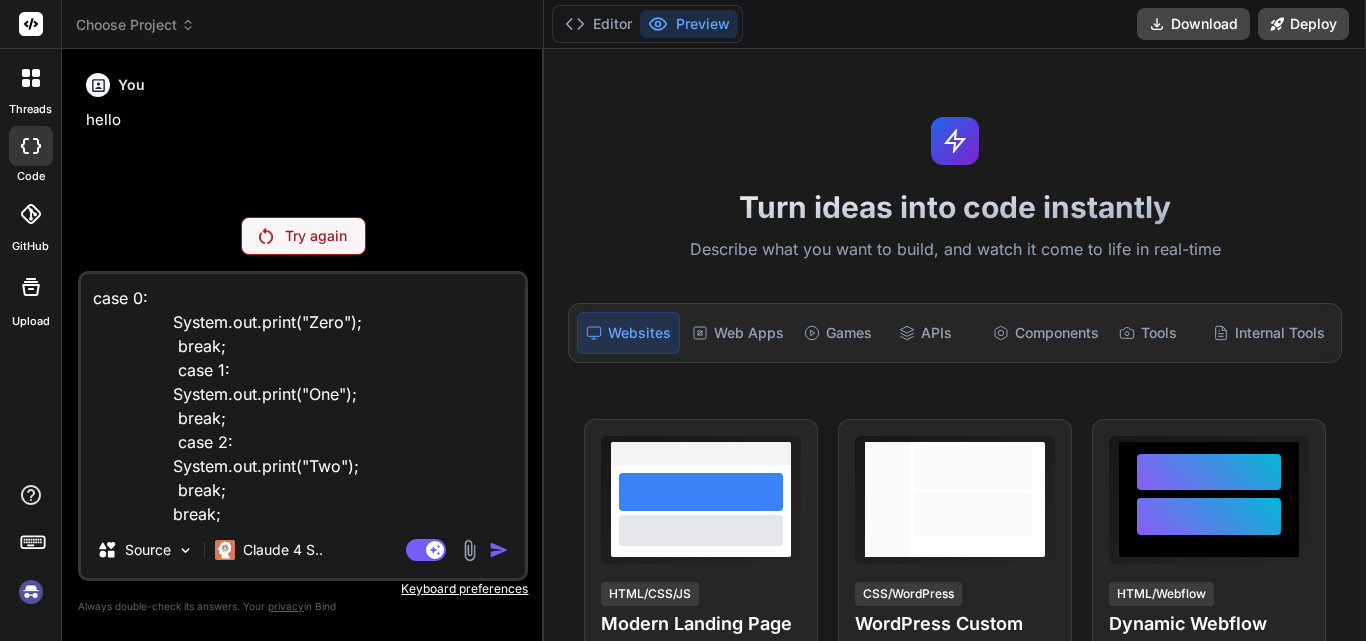 drag, startPoint x: 181, startPoint y: 454, endPoint x: 133, endPoint y: 317, distance: 145.16542 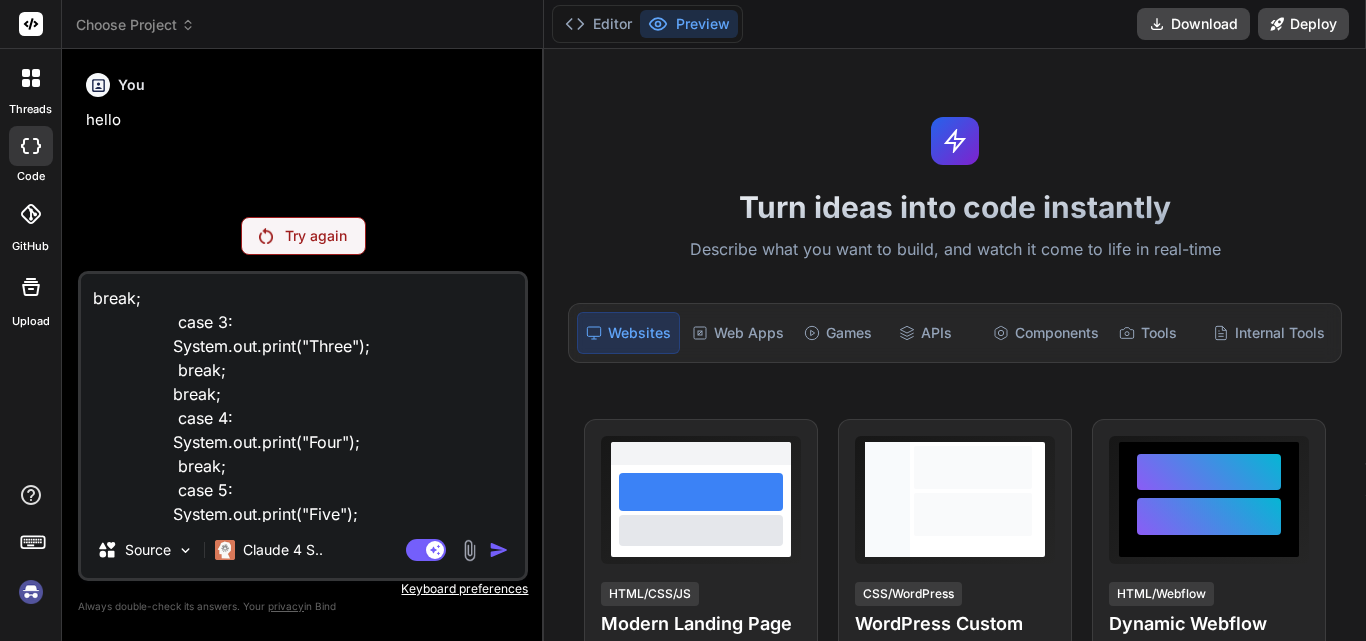 drag, startPoint x: 232, startPoint y: 514, endPoint x: 148, endPoint y: 308, distance: 222.46797 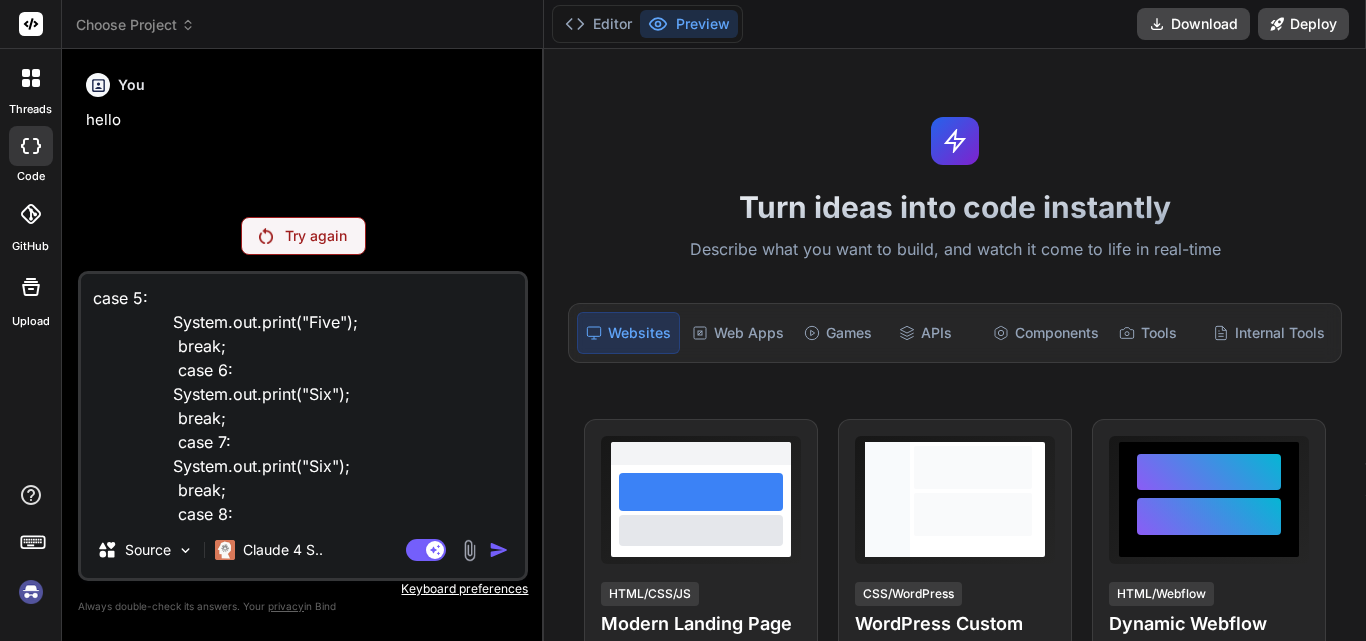 drag, startPoint x: 211, startPoint y: 471, endPoint x: 157, endPoint y: 315, distance: 165.0818 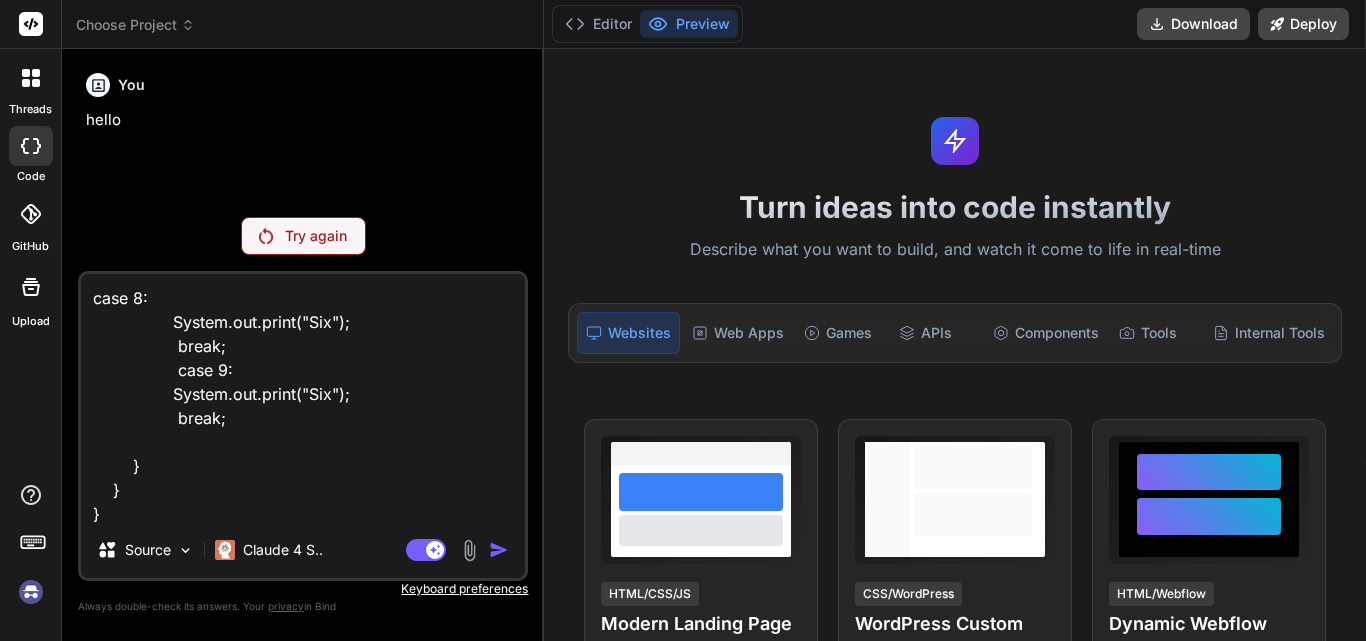 type on "}
}
}" 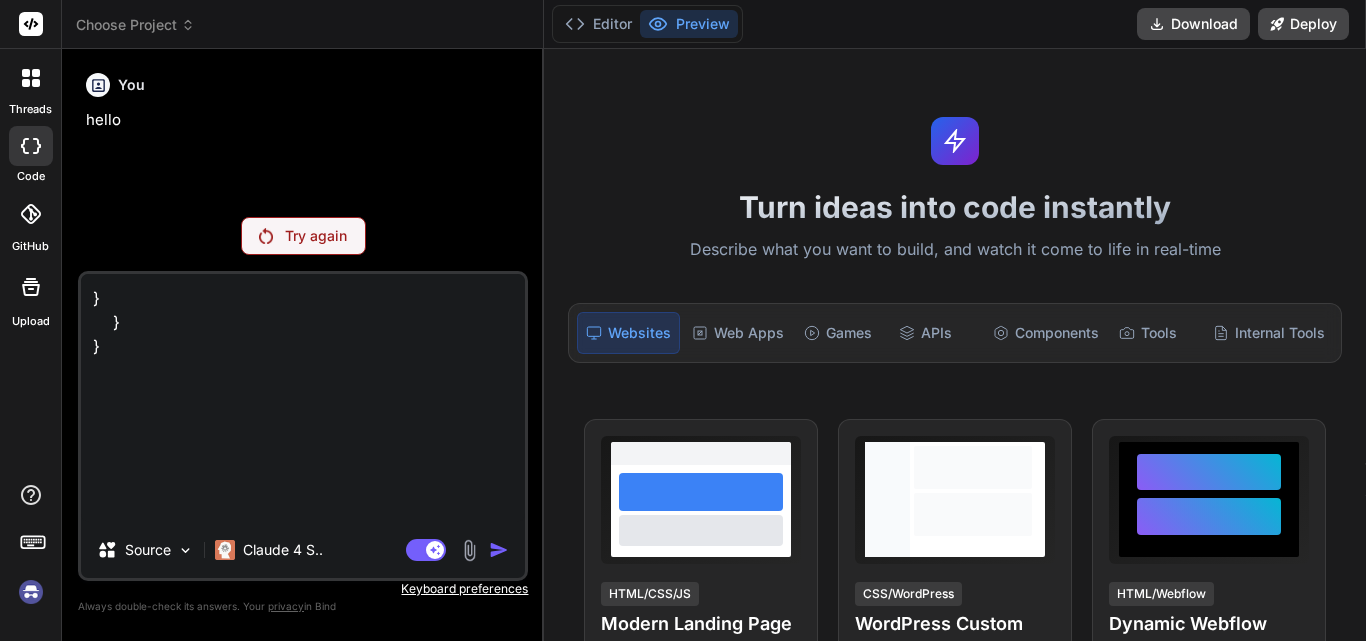 drag, startPoint x: 226, startPoint y: 472, endPoint x: 134, endPoint y: 256, distance: 234.77649 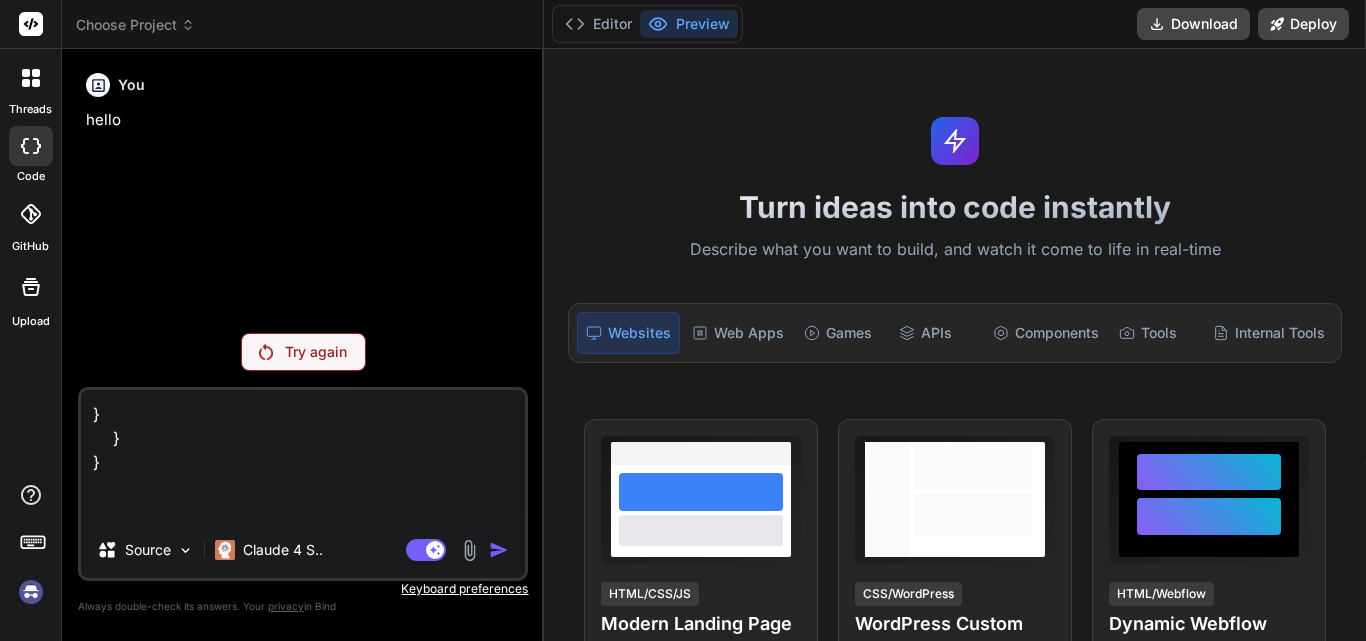 drag, startPoint x: 157, startPoint y: 511, endPoint x: 48, endPoint y: 342, distance: 201.10196 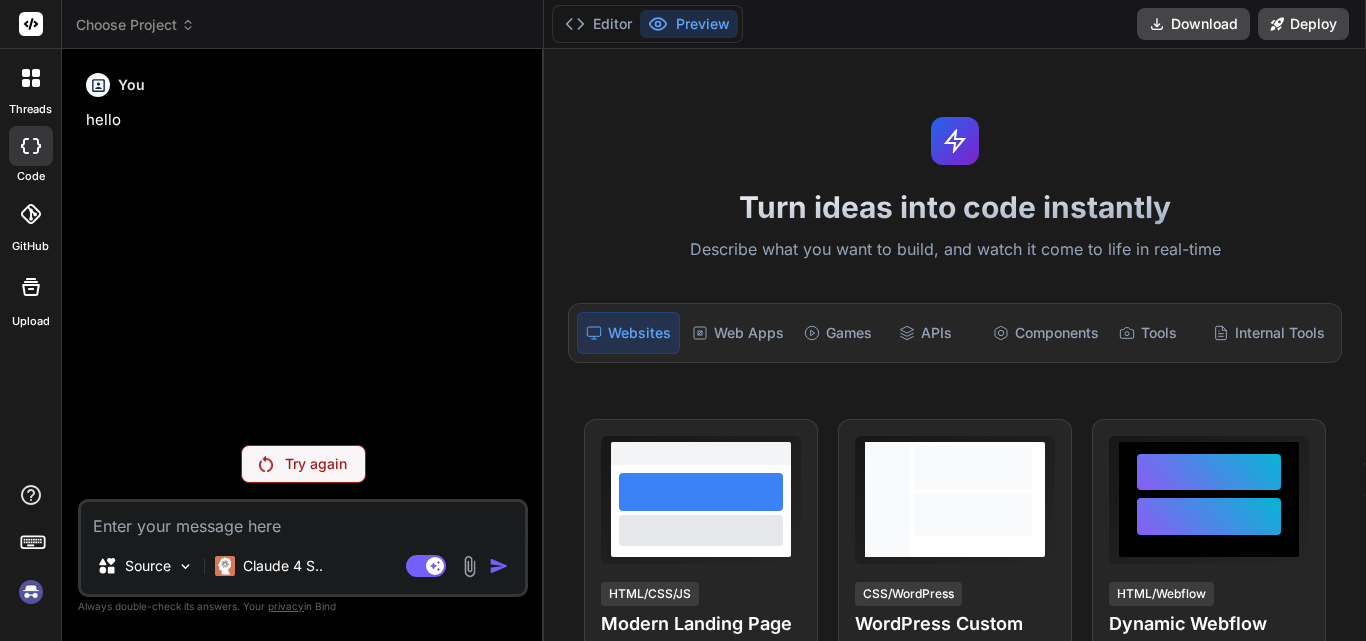 paste on "class Main {
public static void main(String[] args) {
String str = "greeks";
for(int i=0;i<str.length();i++){
char ch ='e';
if(ch==str.charAt(i)){
System.out.print(i);
int temp='h';
char arr[]=str.tocharArray();
temp=arr[i];
System.out.println(str);
}
}
System.out.println(str);
}}" 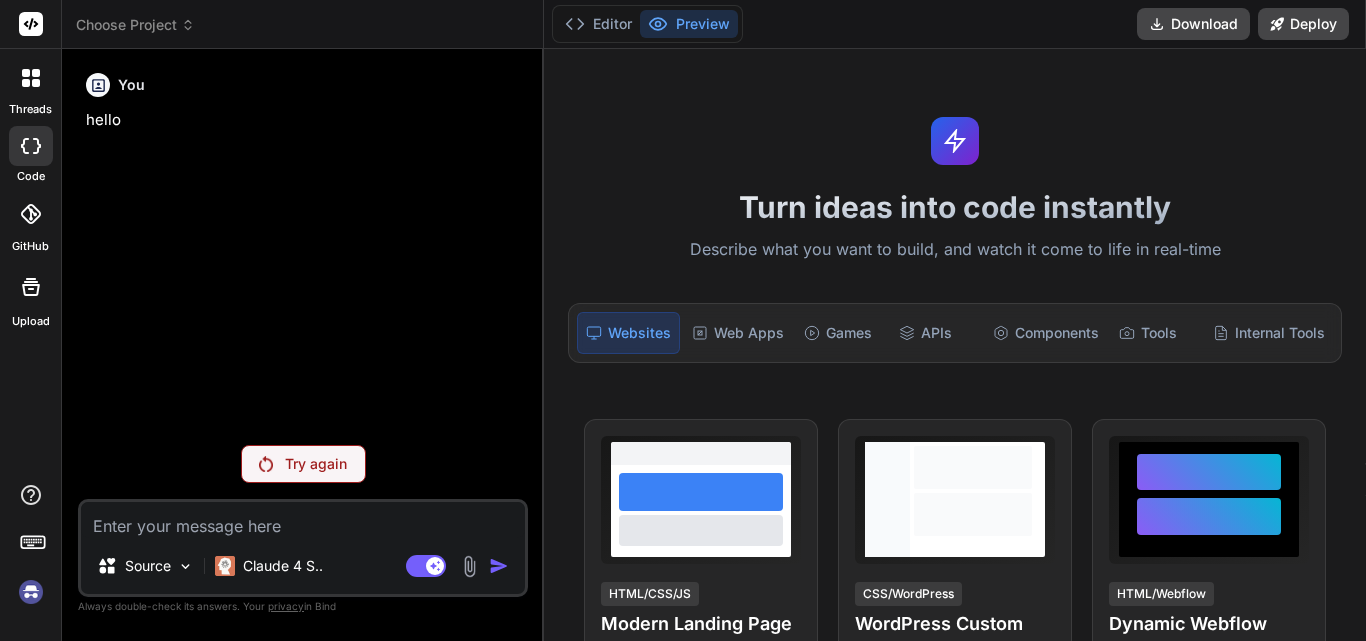 type on "class Main {
public static void main(String[] args) {
String str = "greeks";
for(int i=0;i<str.length();i++){
char ch ='e';
if(ch==str.charAt(i)){
System.out.print(i);
int temp='h';
char arr[]=str.tocharArray();
temp=arr[i];
System.out.println(str);
}
}
System.out.println(str);
}}" 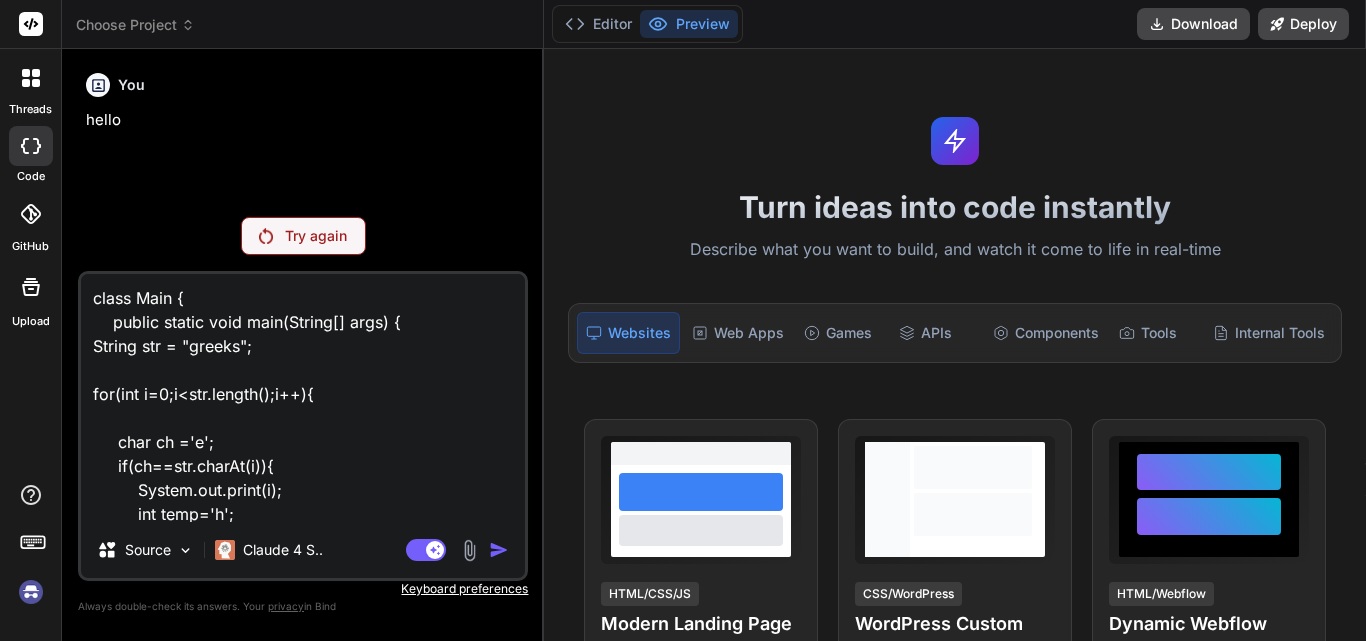 scroll, scrollTop: 244, scrollLeft: 0, axis: vertical 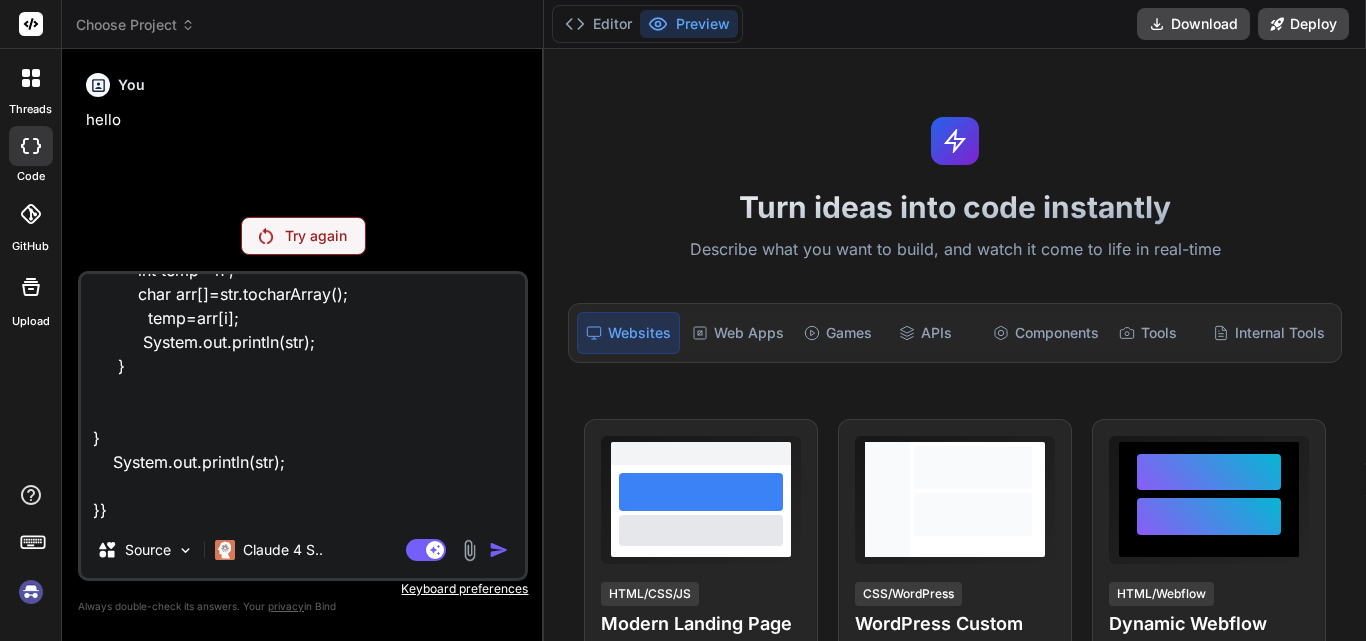 type on "class Main {
public static void main(String[] args) {
String str = "greeks";
for(int i=0;i<str.length();i++){
char ch ='e';
if(ch==str.charAt(i)){
System.out.print(i);
int temp='h';
char arr[]=str.tocharArray();
temp=arr[i];
System.out.println(str);
}
}
System.out.println(str);
}}" 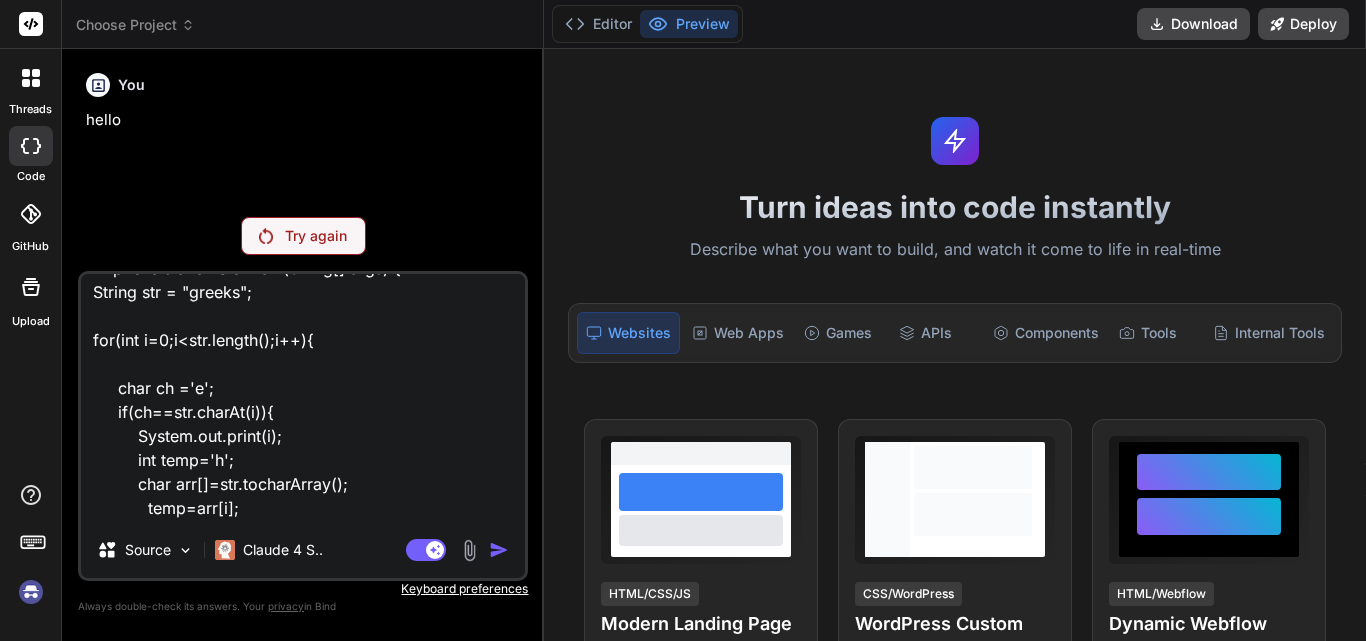 scroll, scrollTop: 100, scrollLeft: 0, axis: vertical 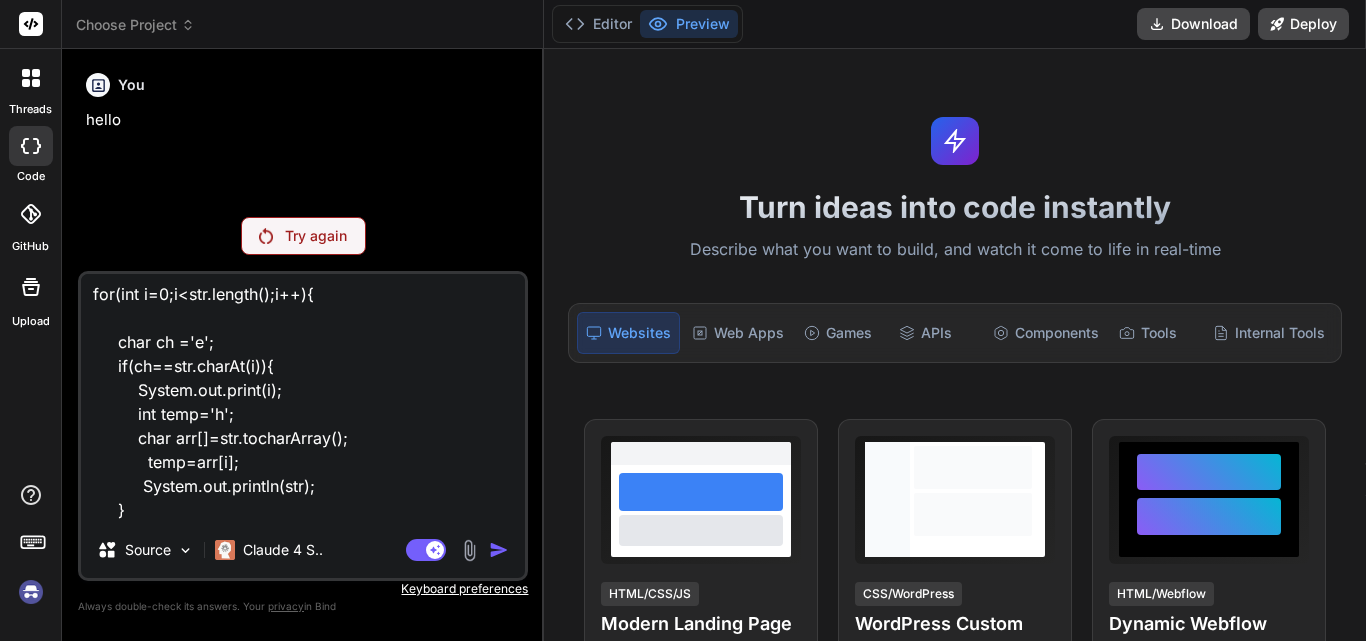 click at bounding box center [266, 236] 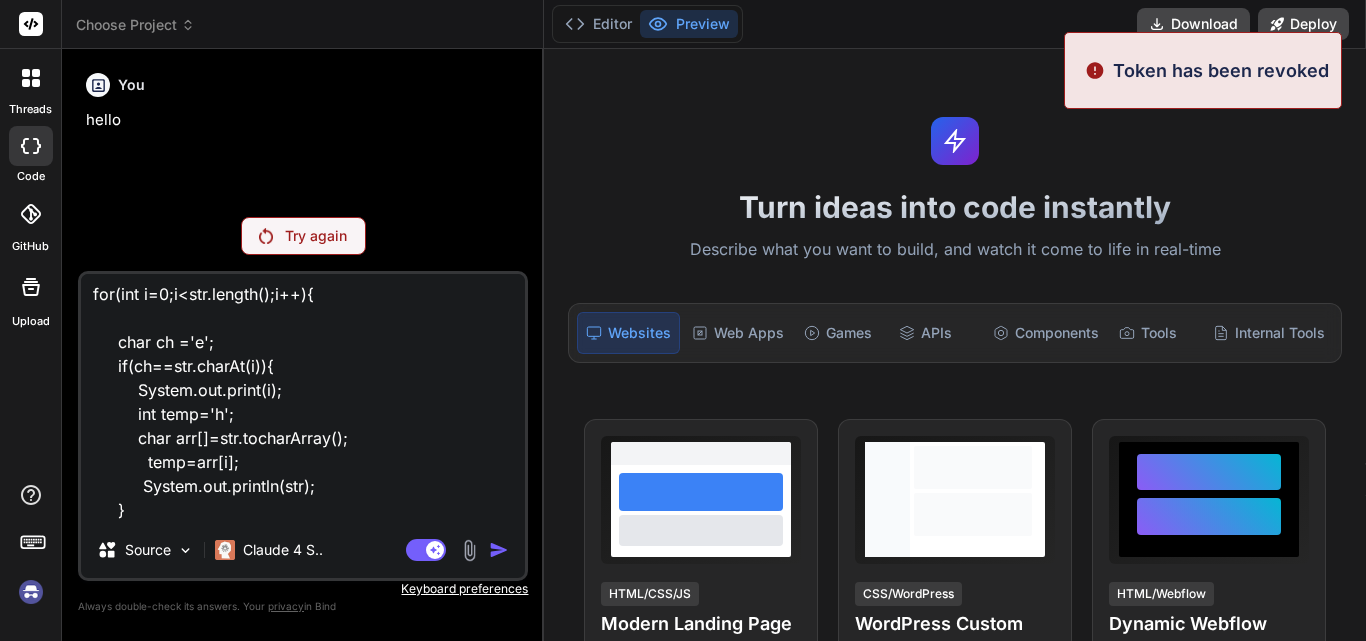 click at bounding box center (266, 236) 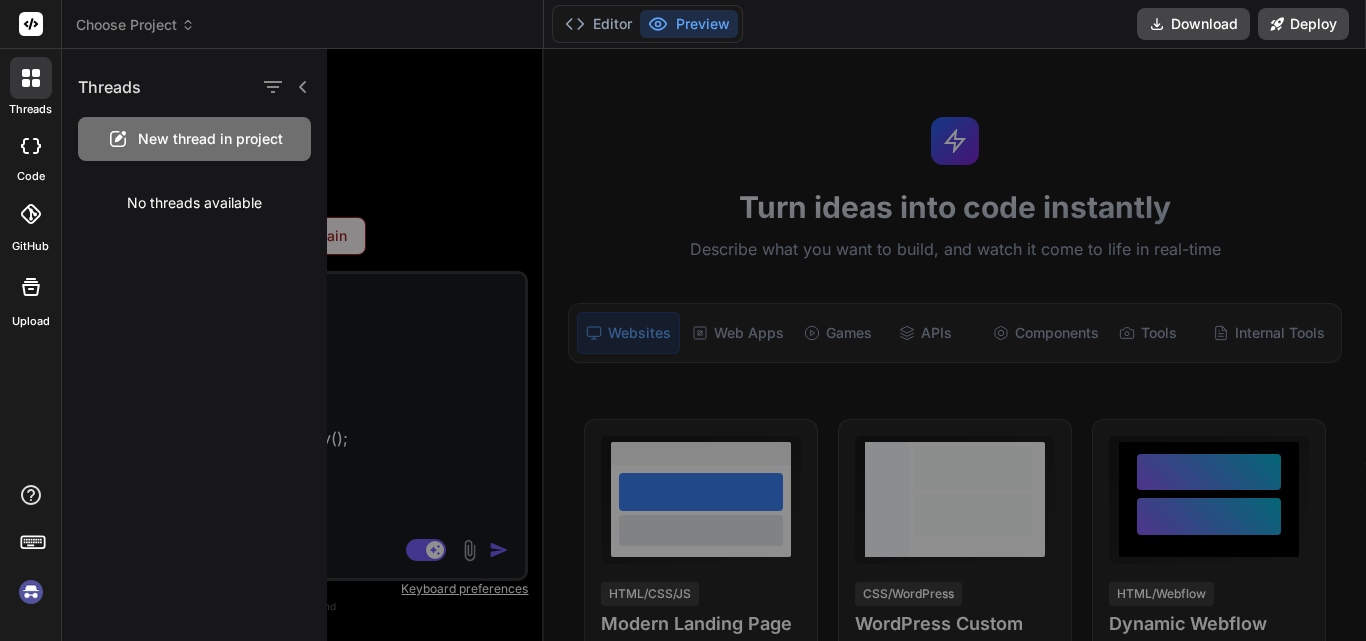click on "New thread in project" at bounding box center [210, 139] 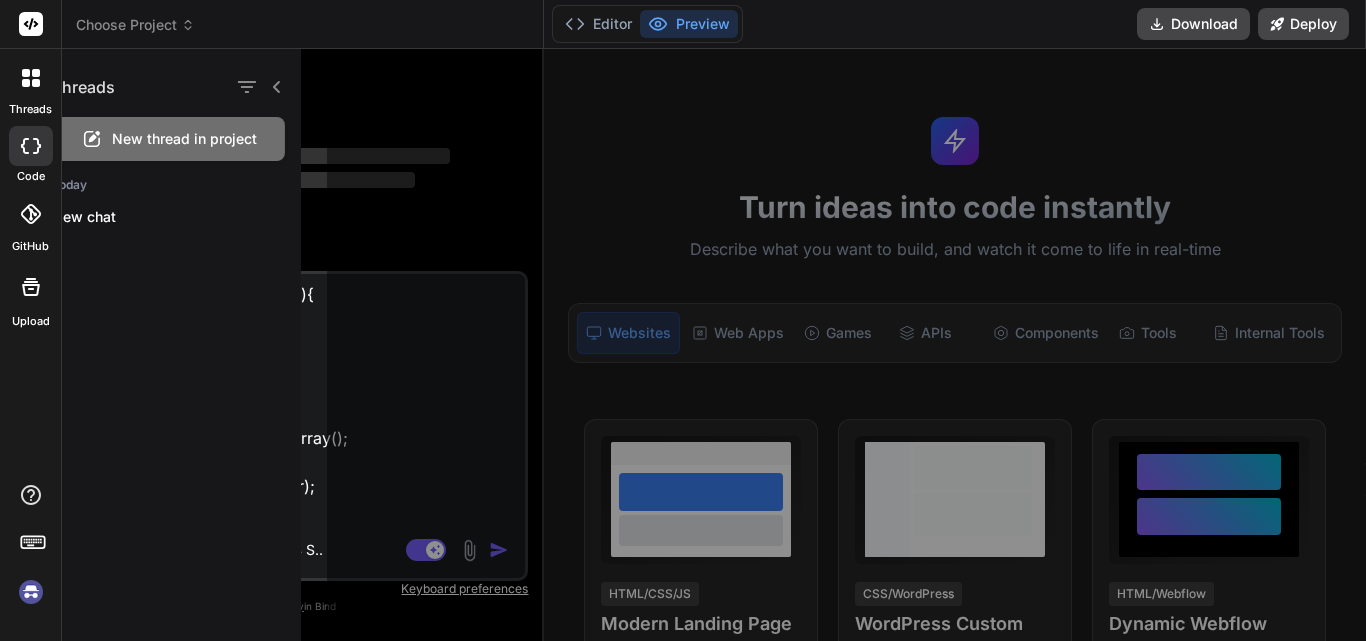 scroll, scrollTop: 114, scrollLeft: 0, axis: vertical 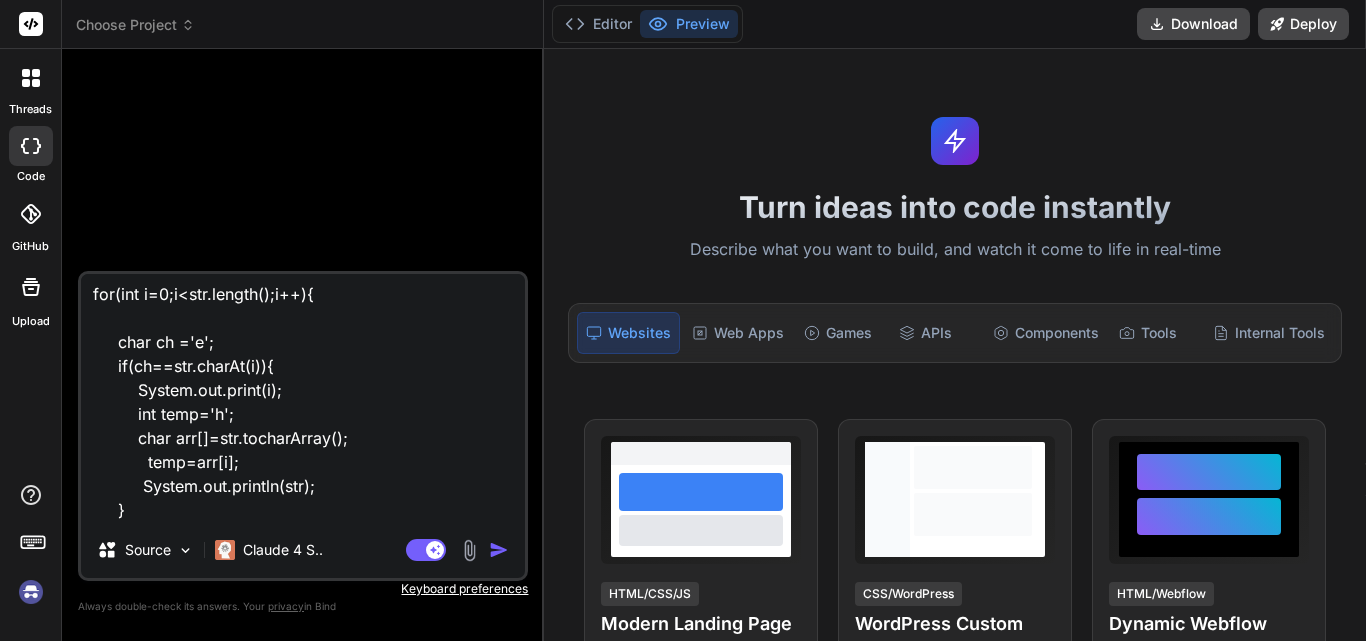 click at bounding box center (499, 550) 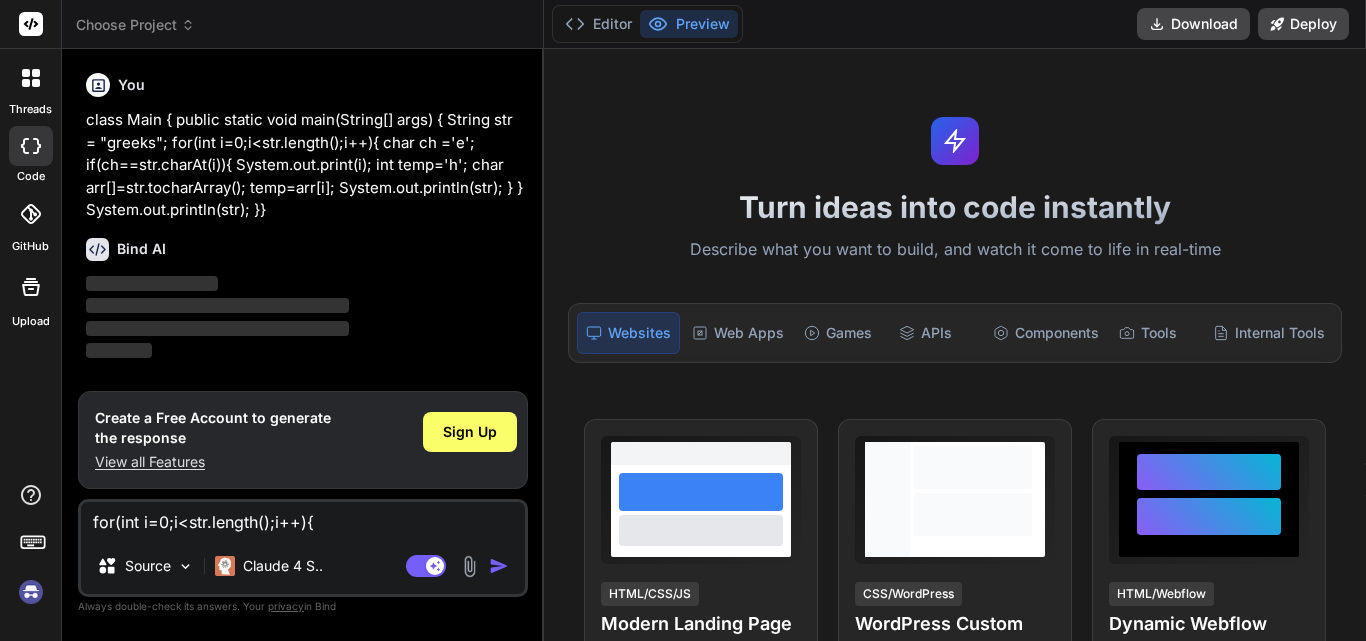 scroll, scrollTop: 0, scrollLeft: 0, axis: both 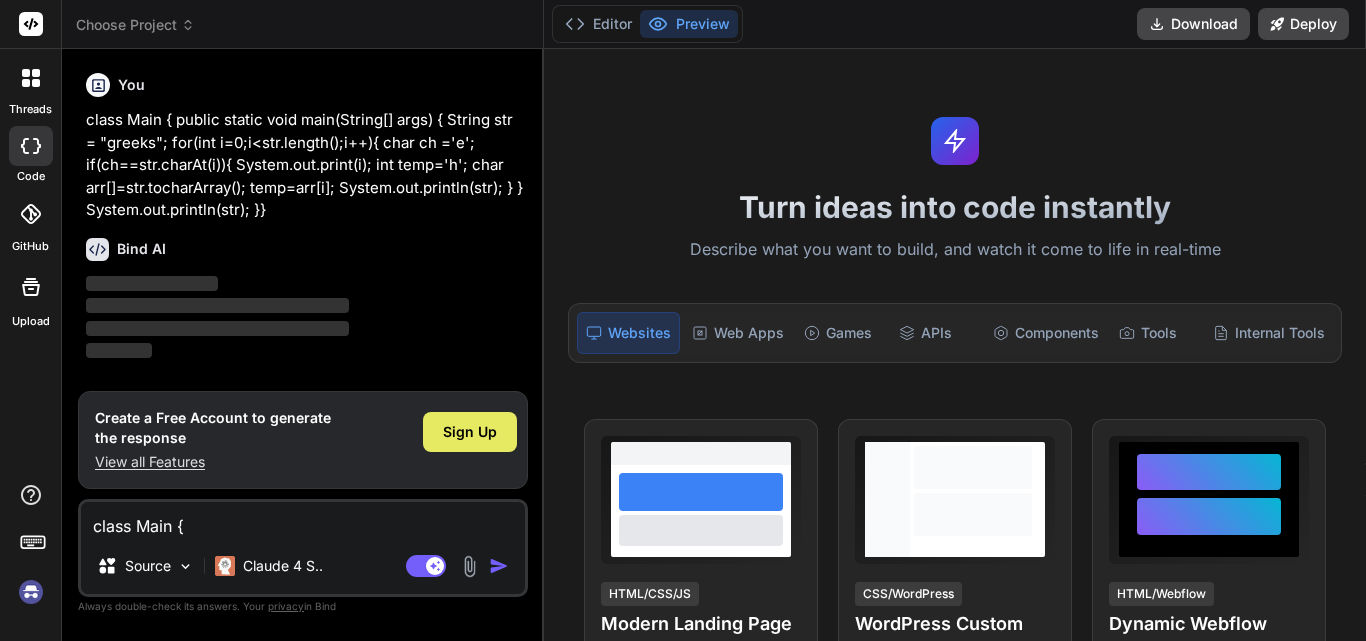 click on "Sign Up" at bounding box center [470, 432] 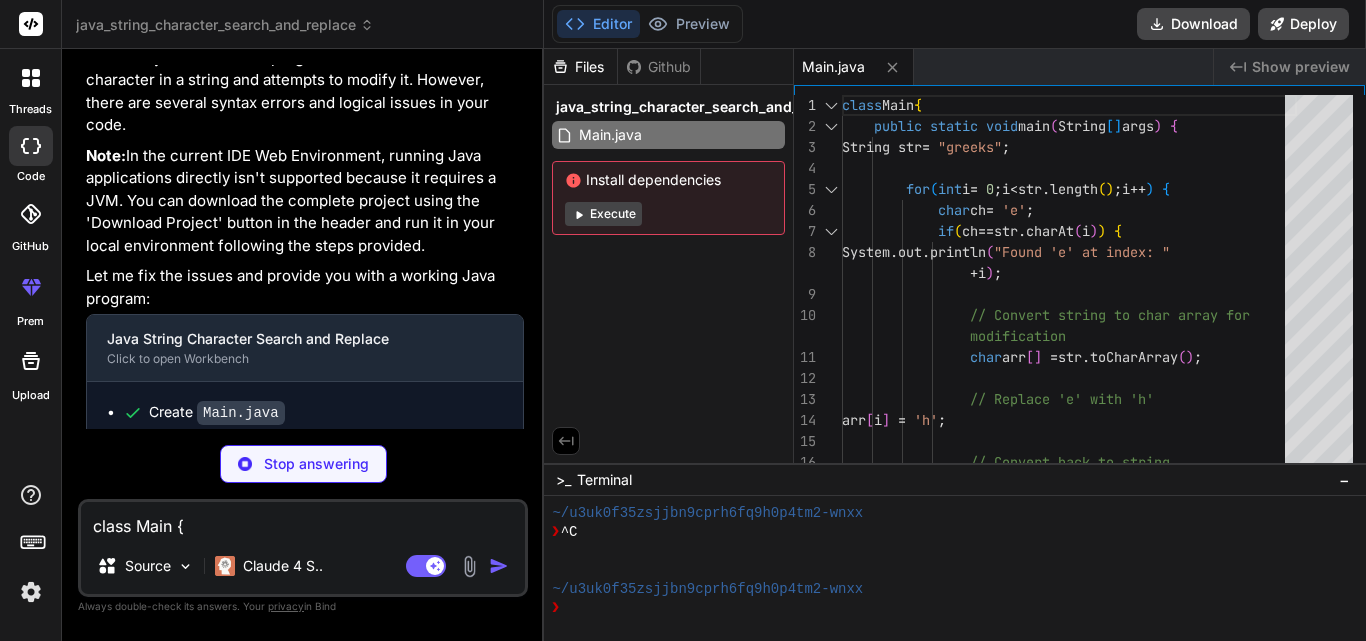 scroll, scrollTop: 250, scrollLeft: 0, axis: vertical 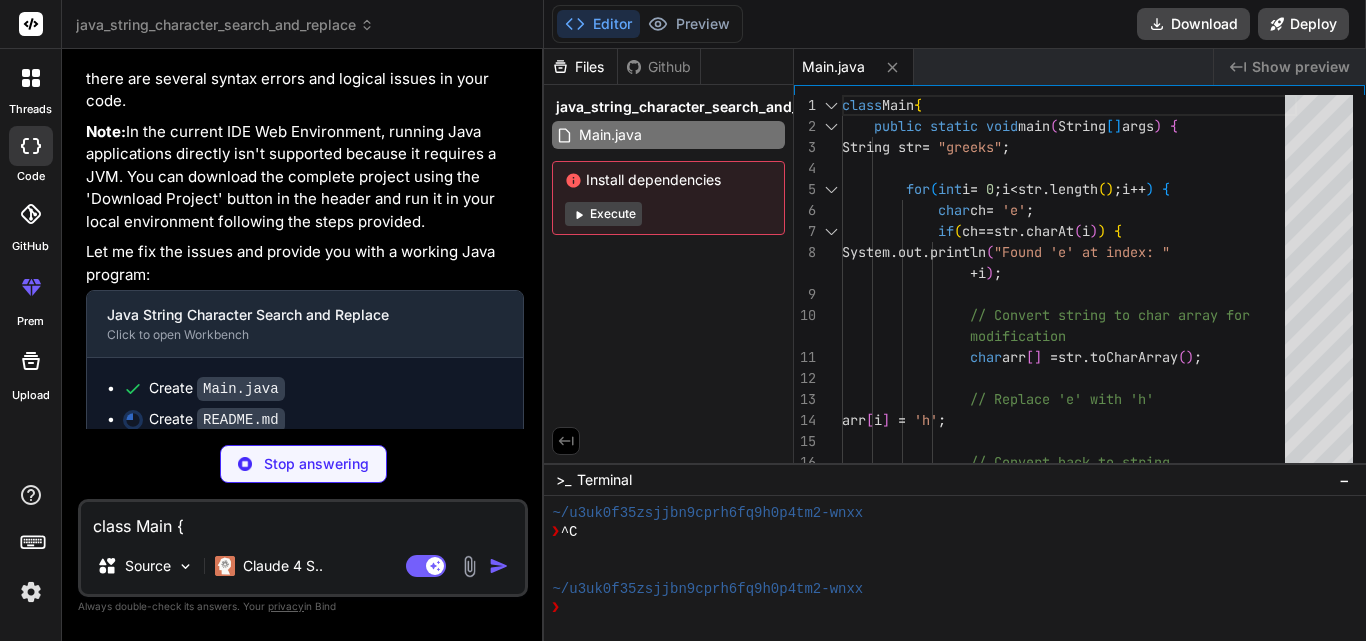 type on "x" 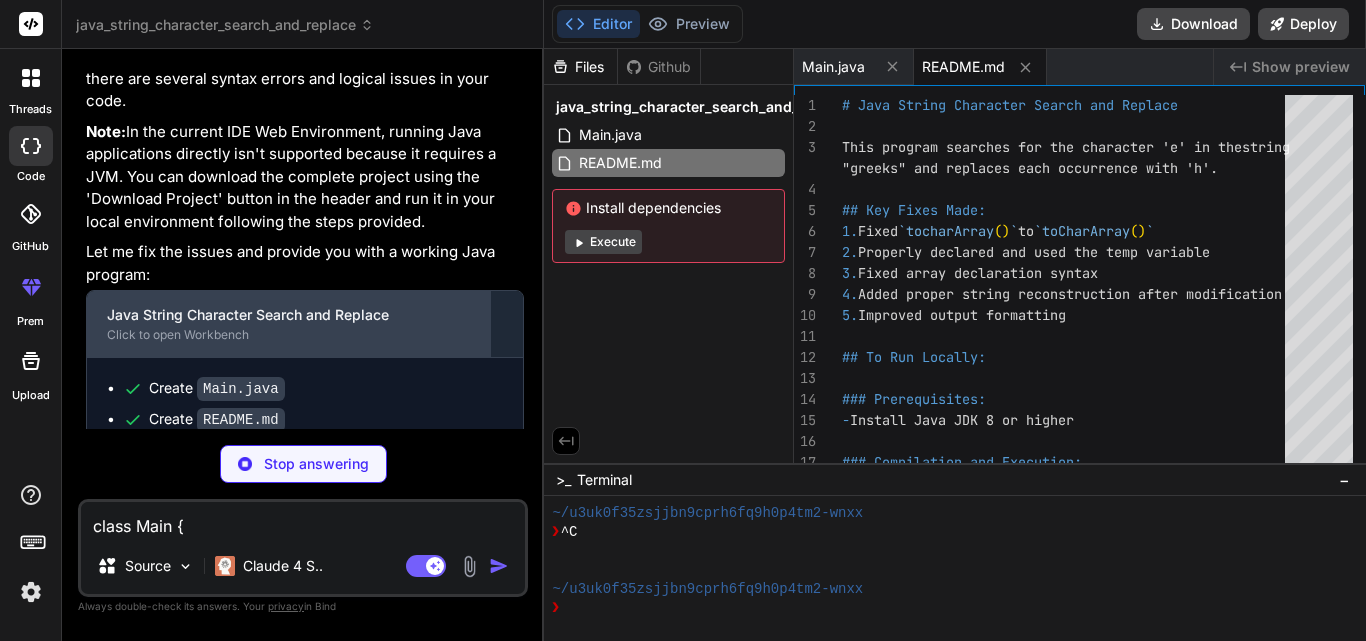 scroll, scrollTop: 281, scrollLeft: 0, axis: vertical 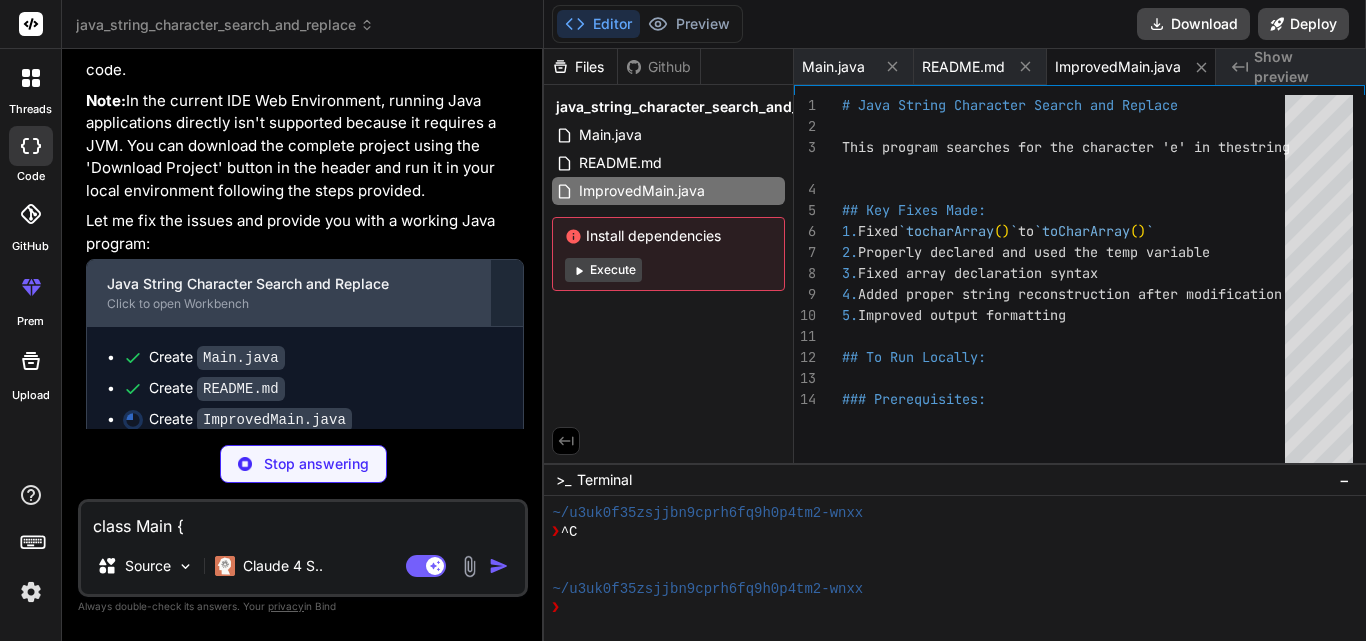 type on "x" 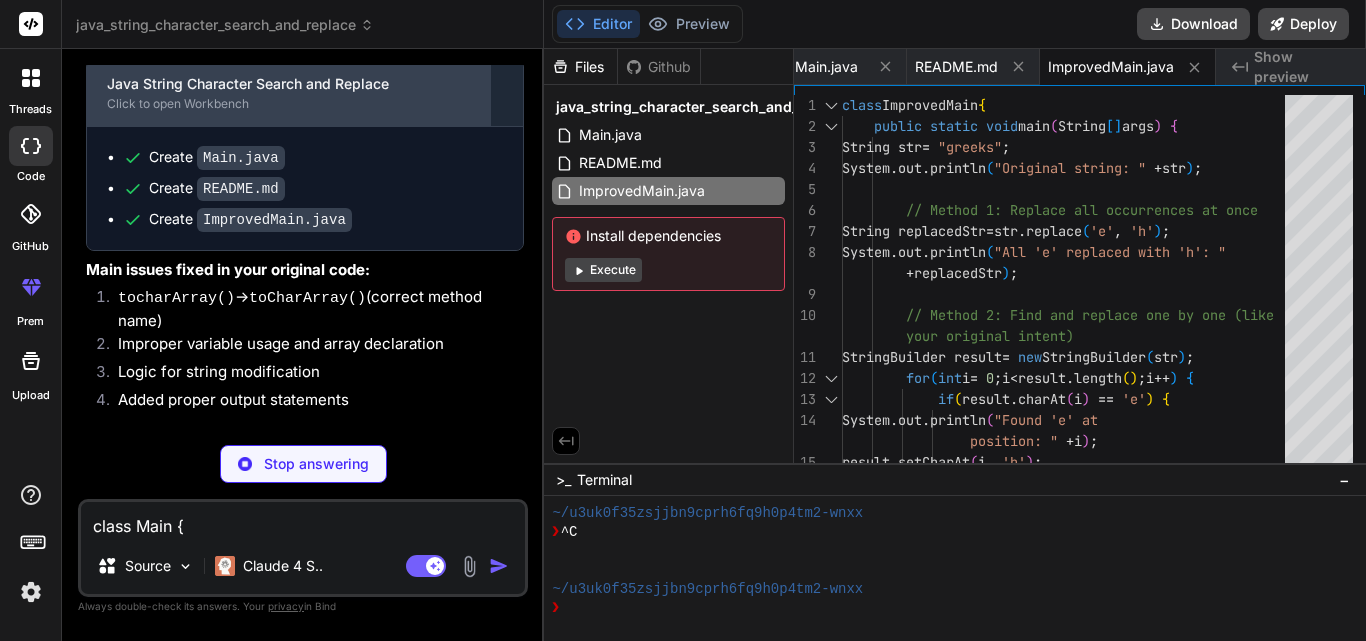 scroll, scrollTop: 555, scrollLeft: 0, axis: vertical 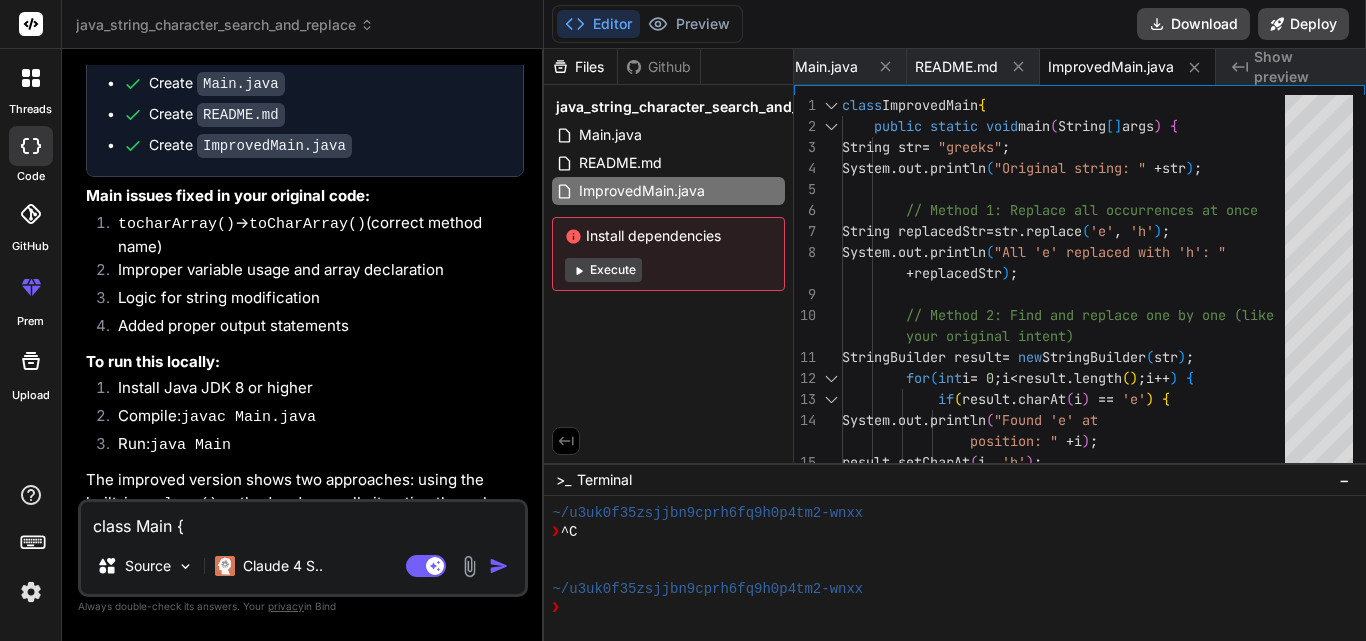 type on "x" 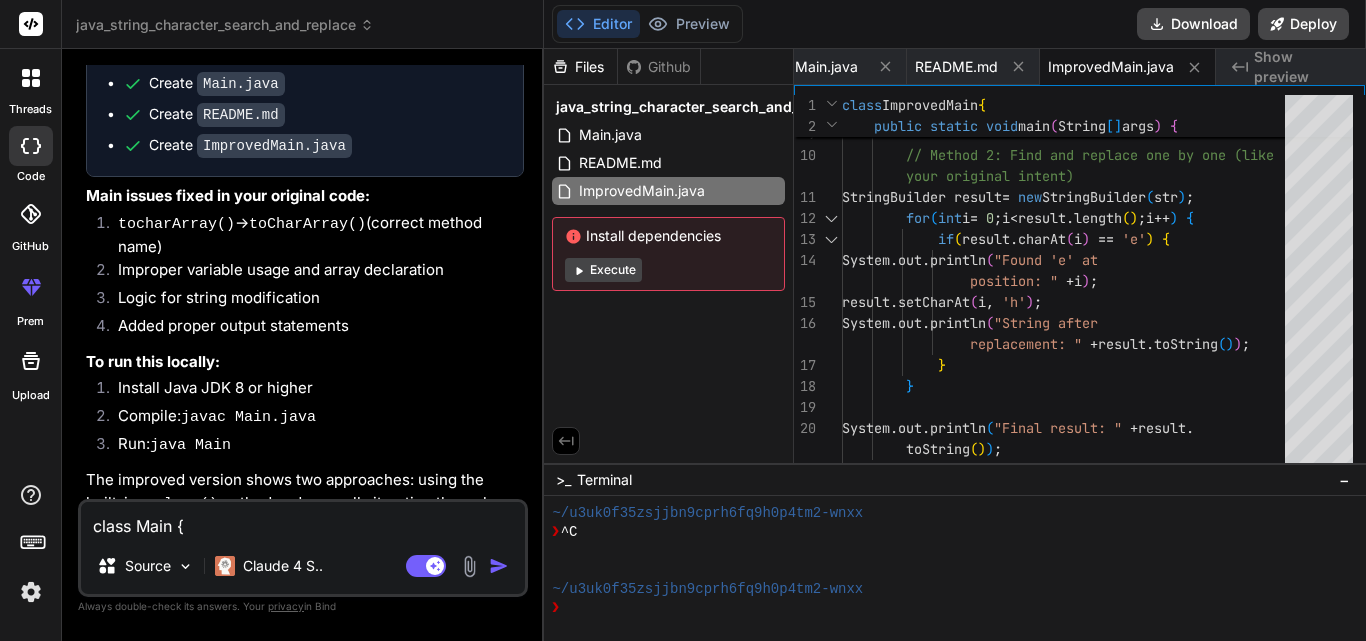 scroll, scrollTop: 0, scrollLeft: 0, axis: both 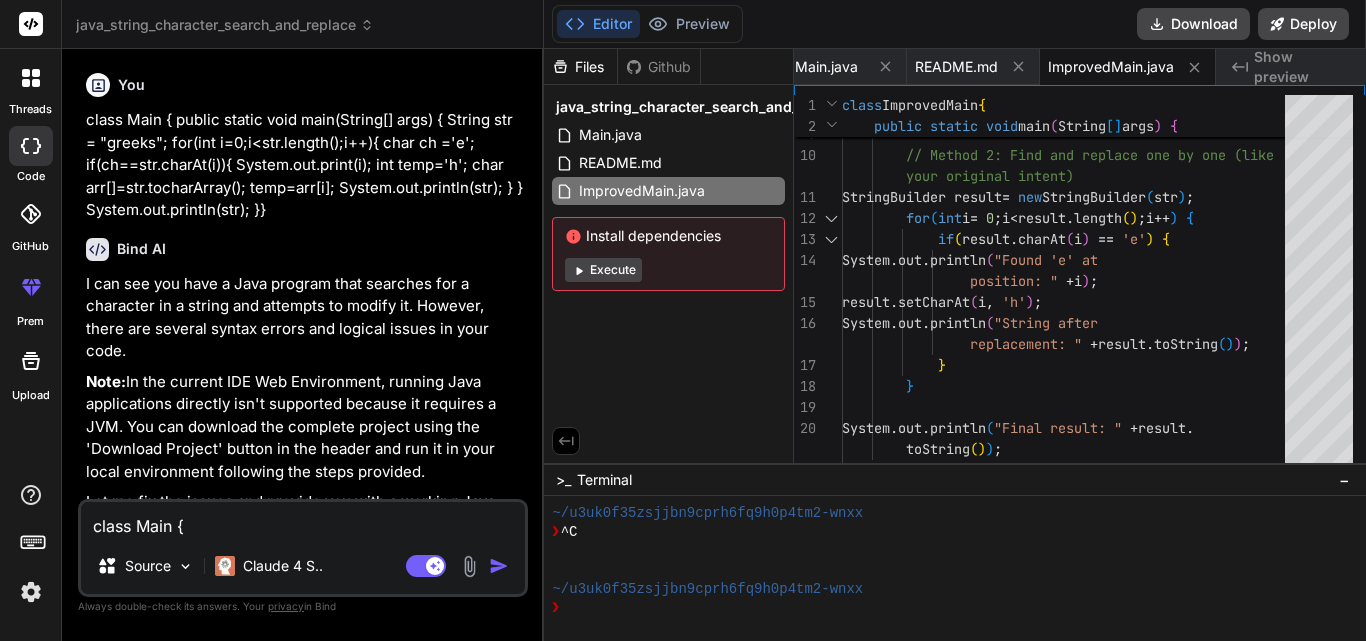 click on "class Main {
public static void main(String[] args) {
String str = "greeks";
for(int i=0;i<str.length();i++){
char ch ='e';
if(ch==str.charAt(i)){
System.out.print(i);
int temp='h';
char arr[]=str.tocharArray();
temp=arr[i];
System.out.println(str);
}
}
System.out.println(str);
}}" at bounding box center [303, 520] 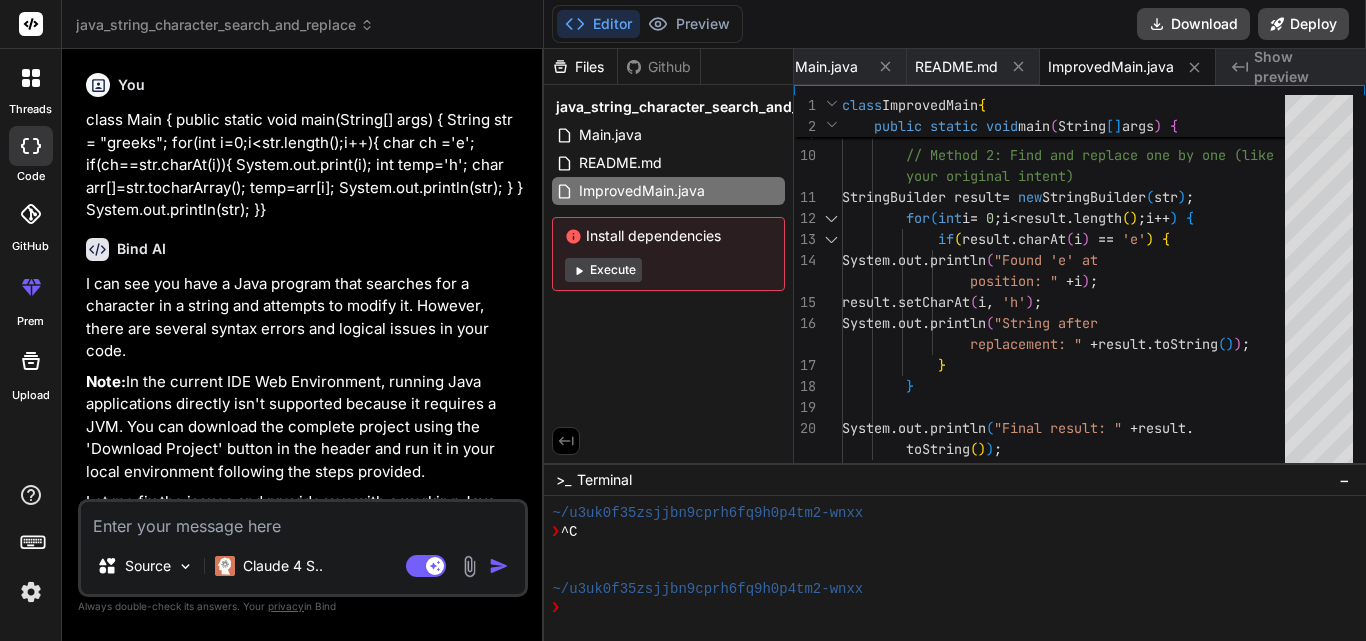 type on "w" 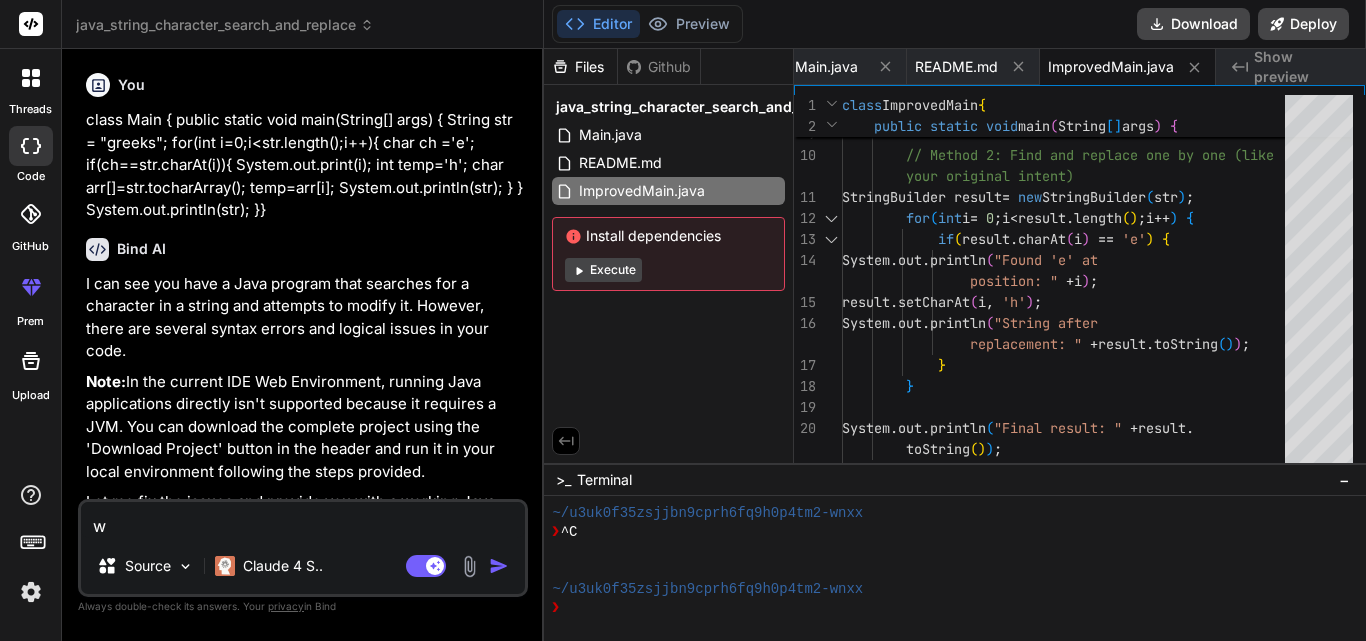 type on "wr" 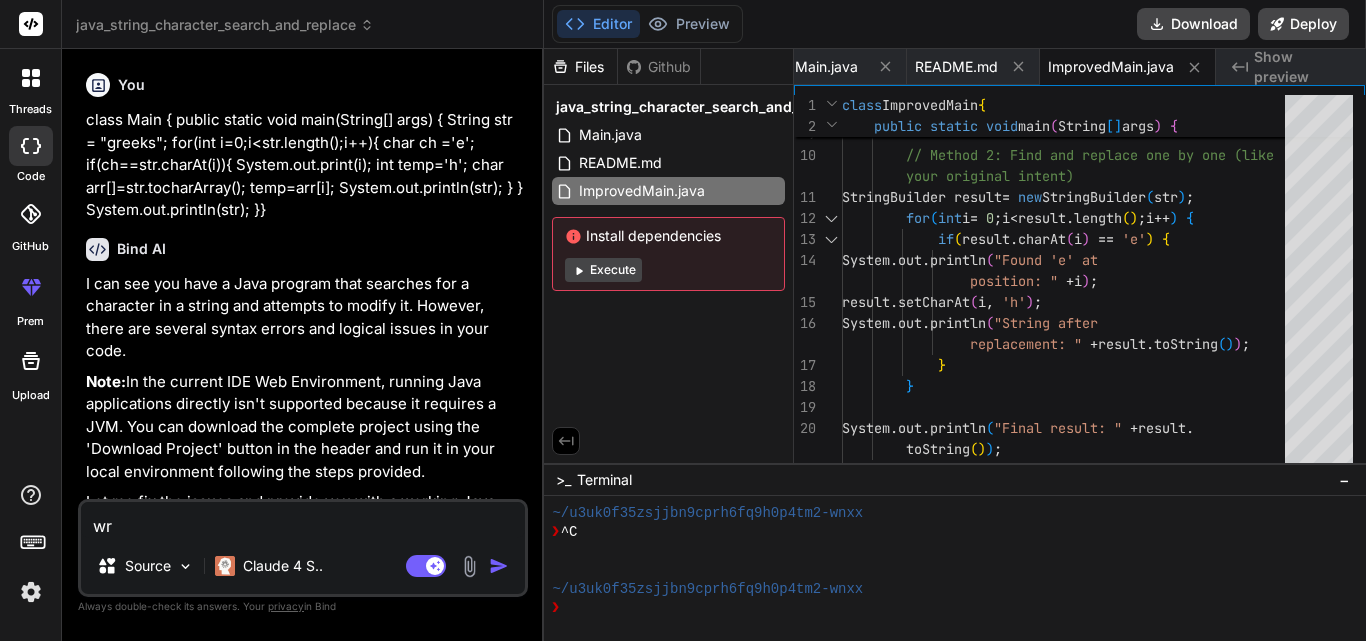 type on "wri" 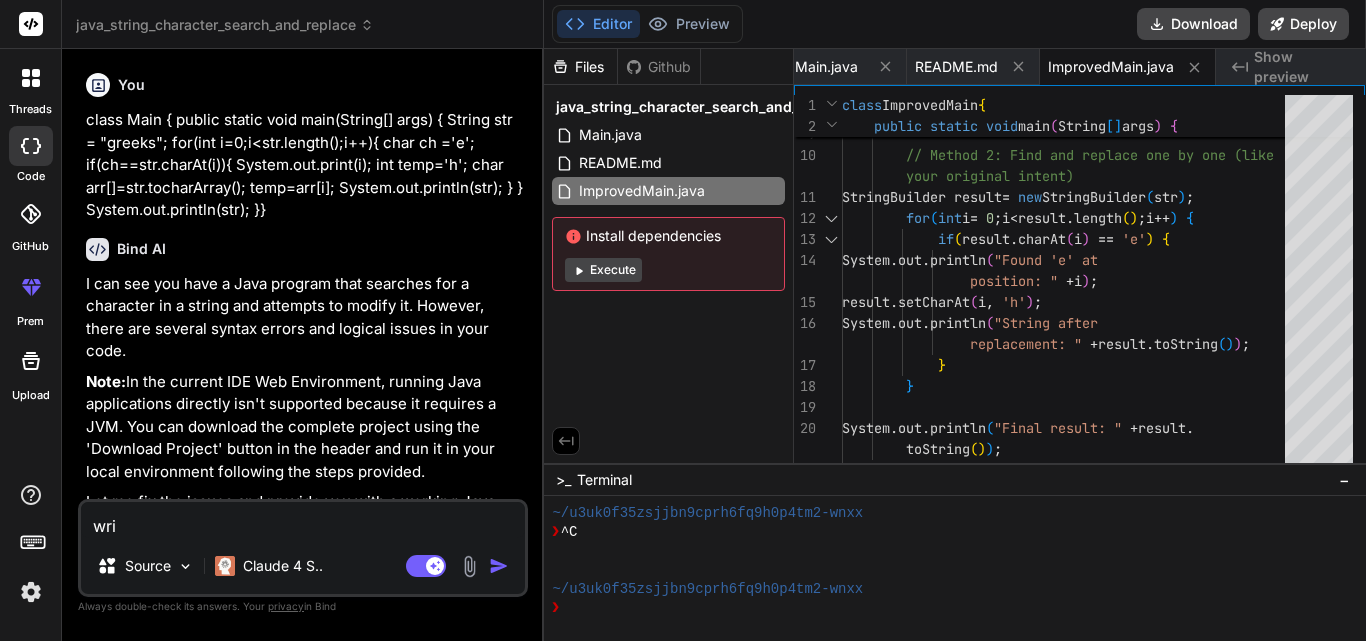 type on "writ" 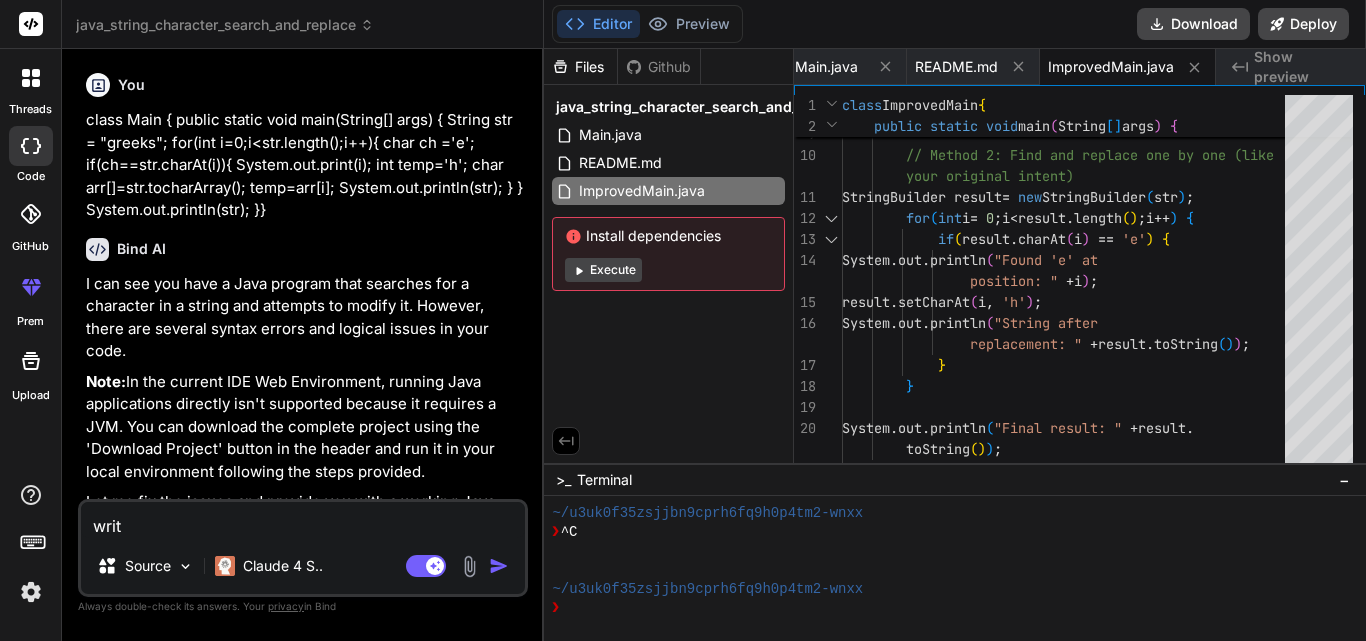 type on "write" 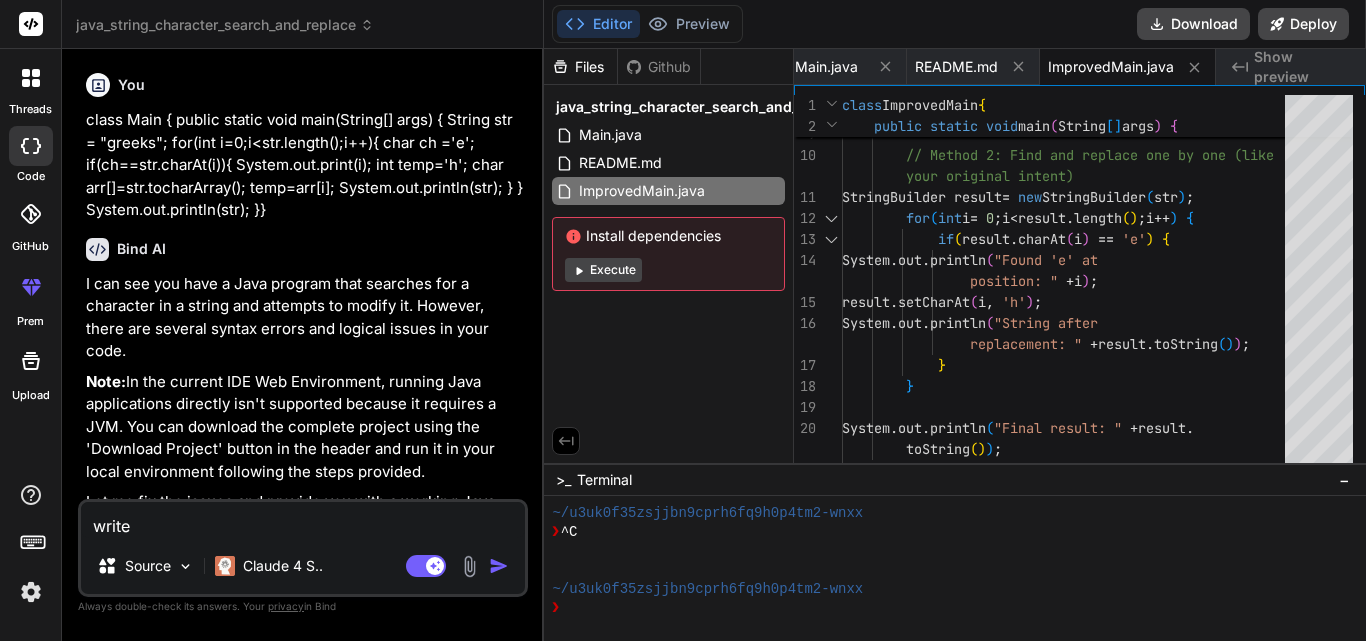 type on "write" 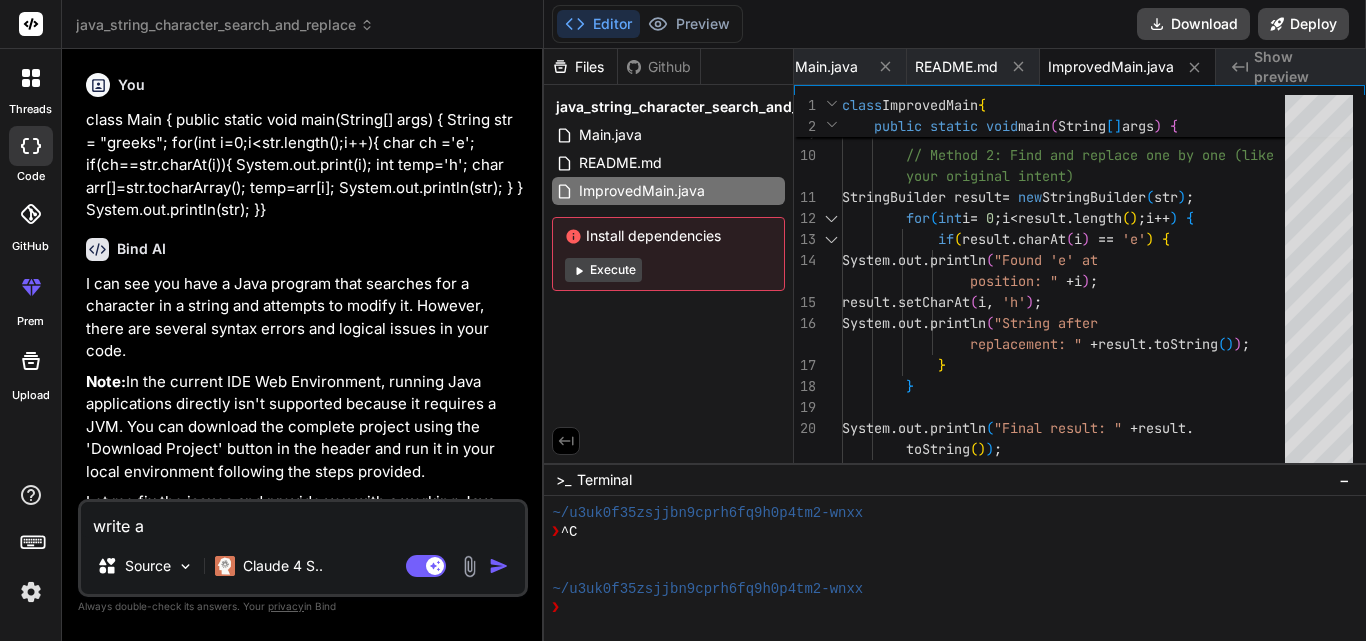 type on "x" 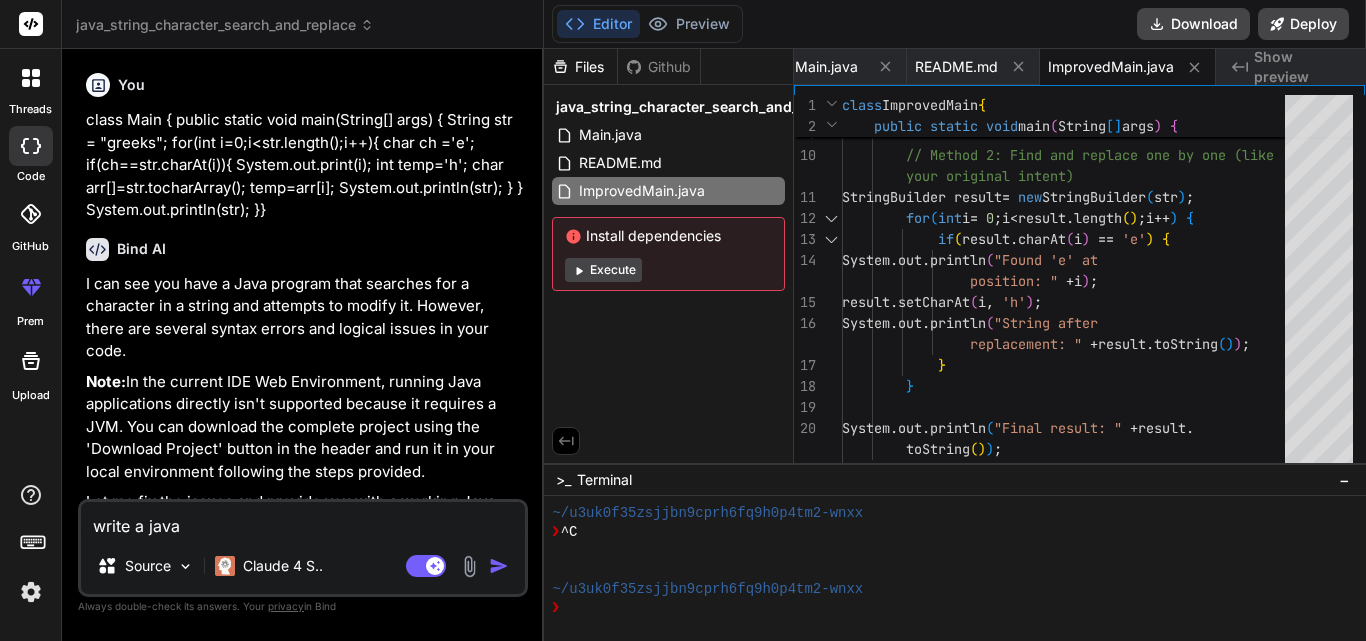 type on "write a ja" 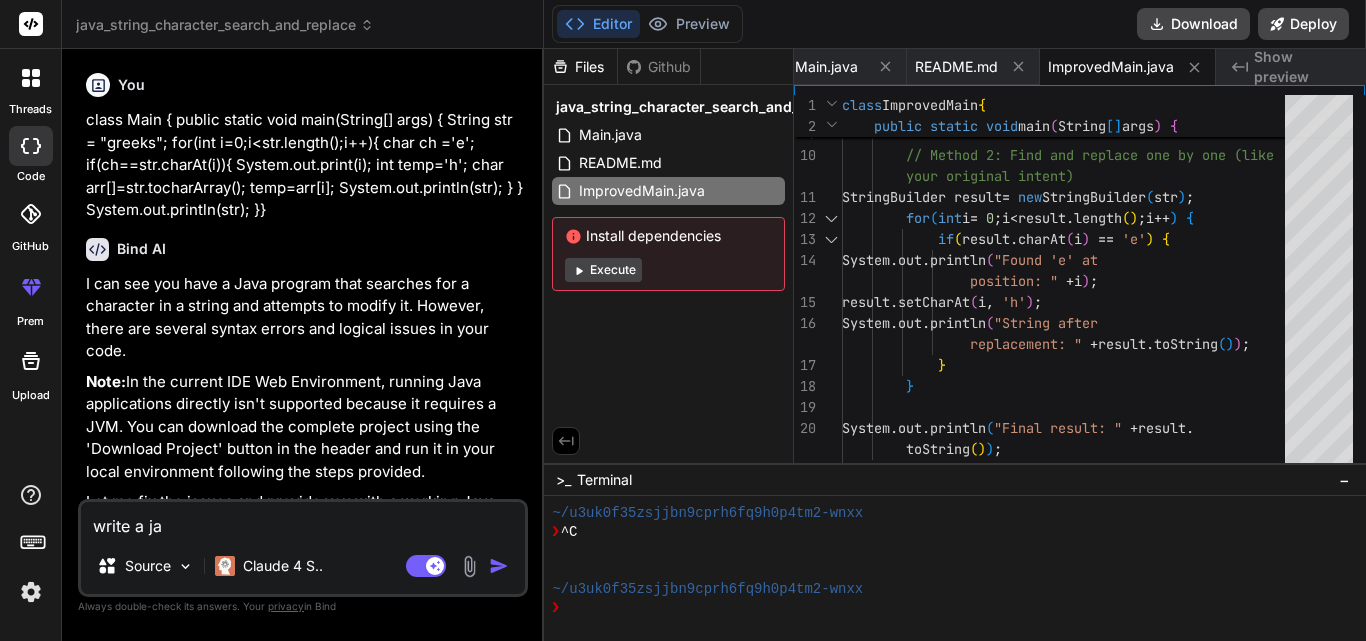 type on "write a jav" 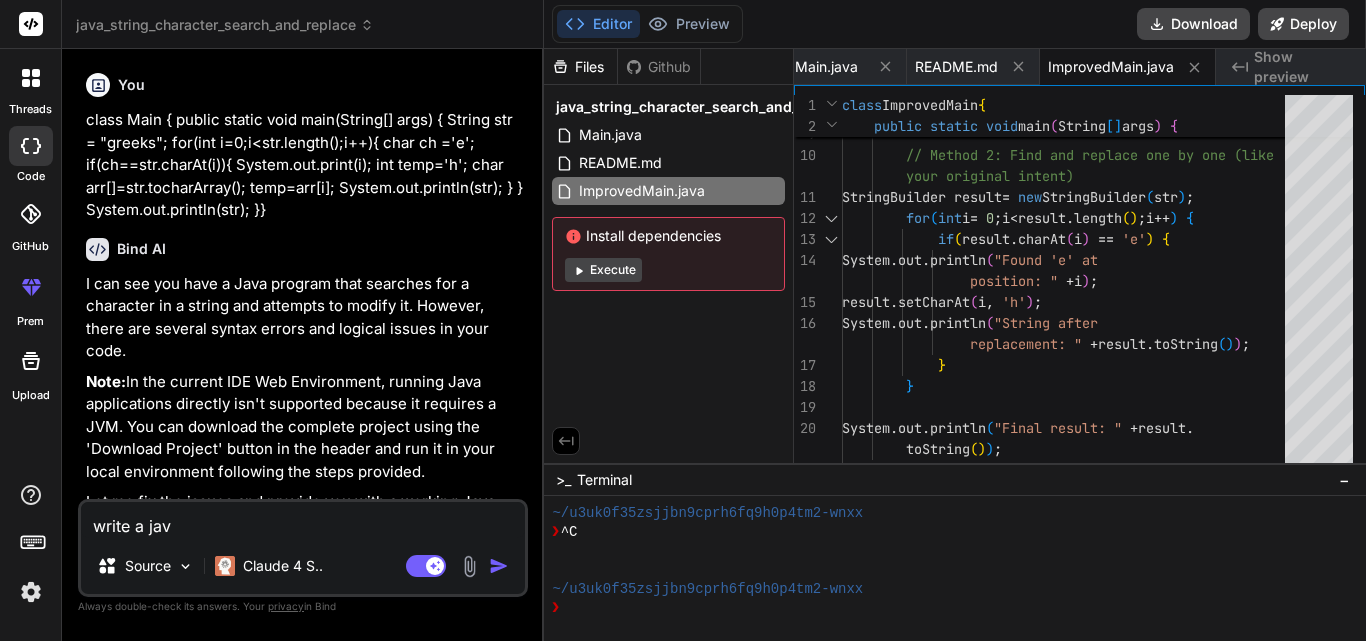 type on "write a java" 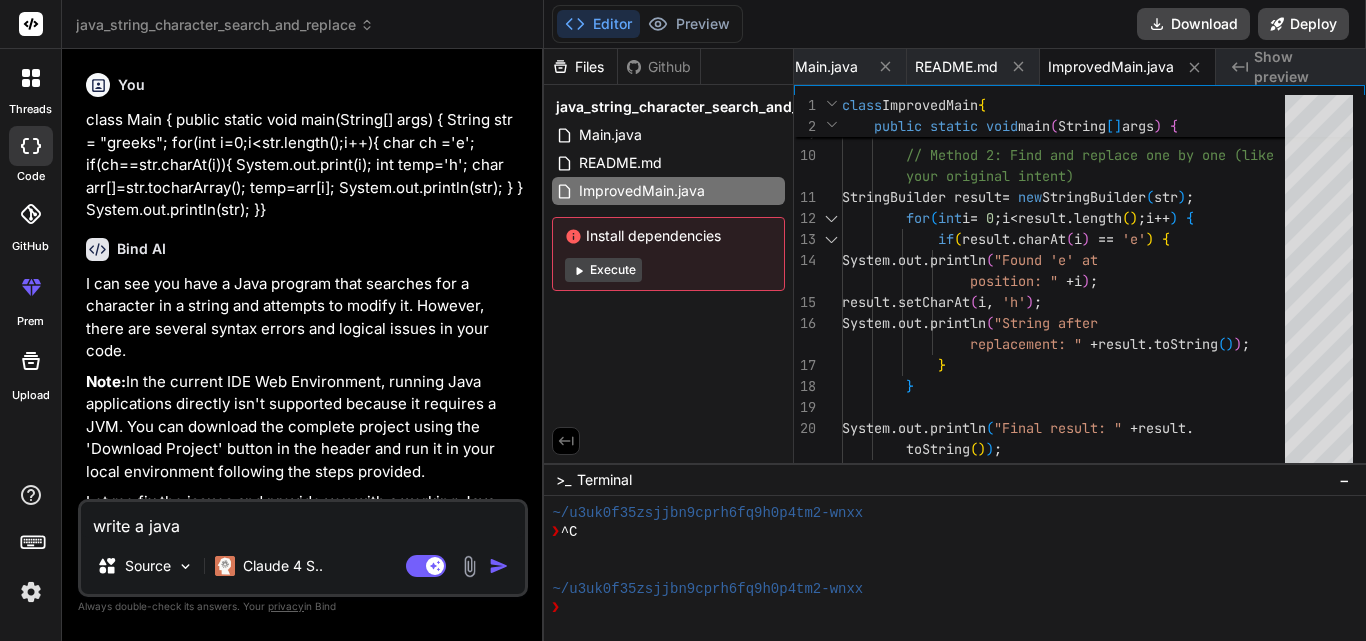 type on "write a java" 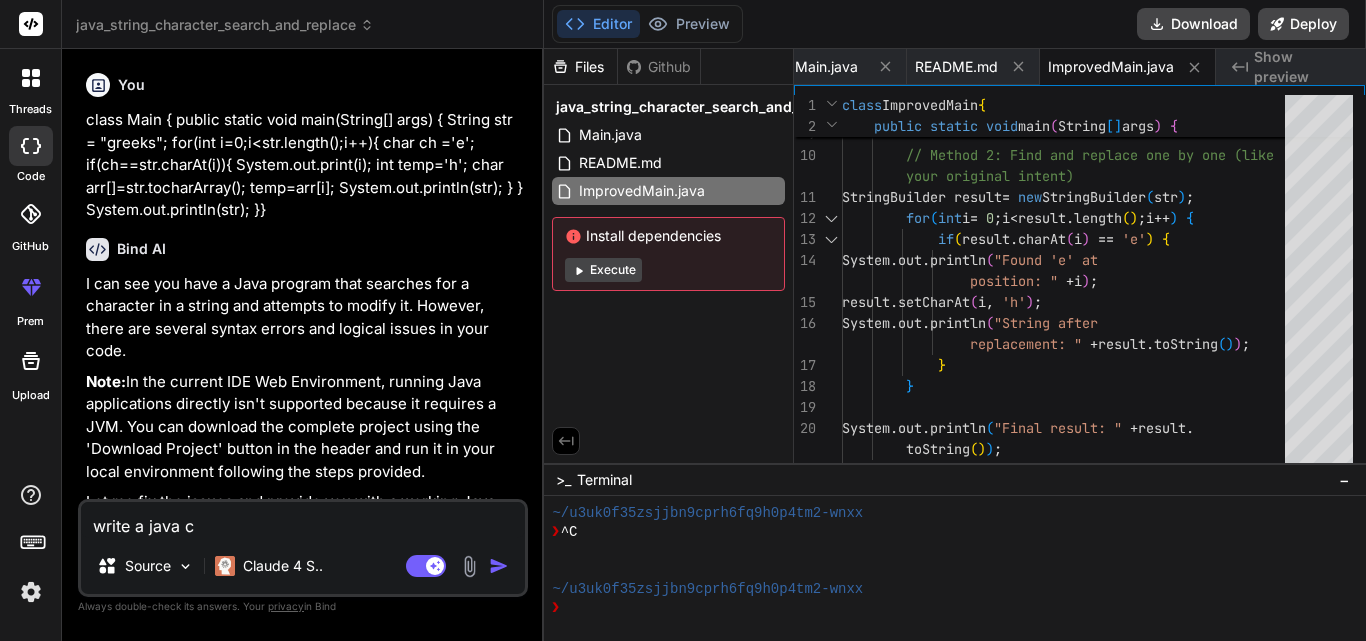 type on "write a java co" 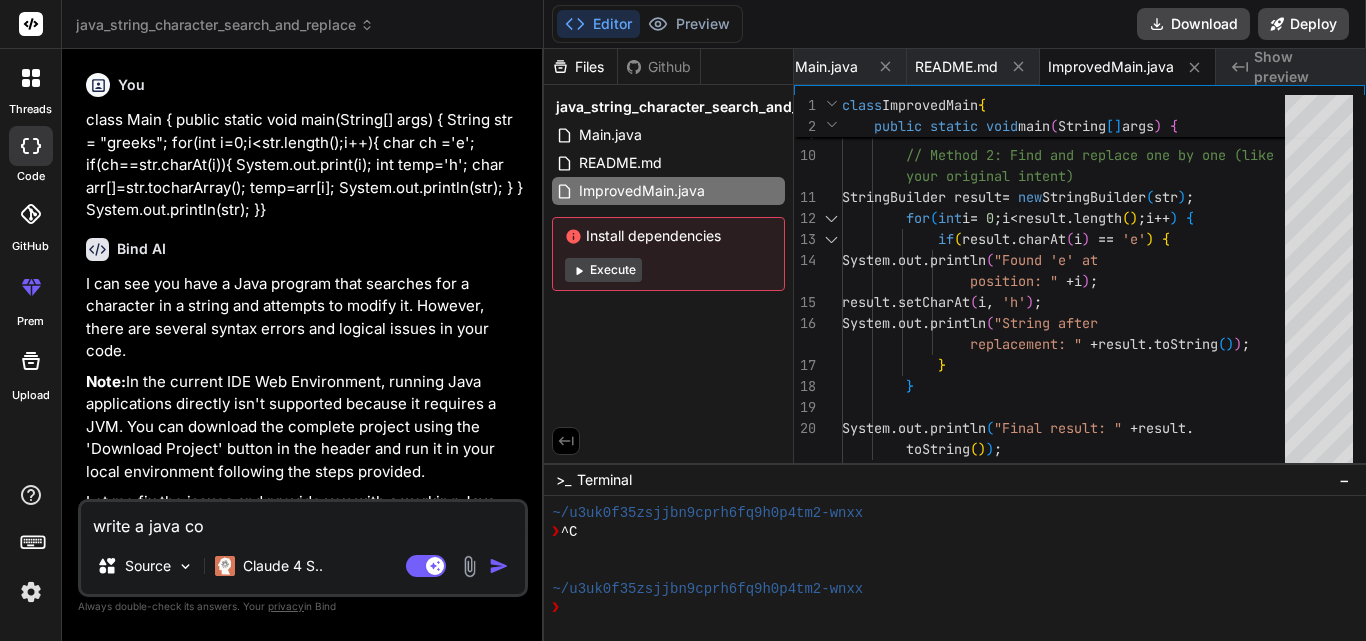 type on "write a java coe" 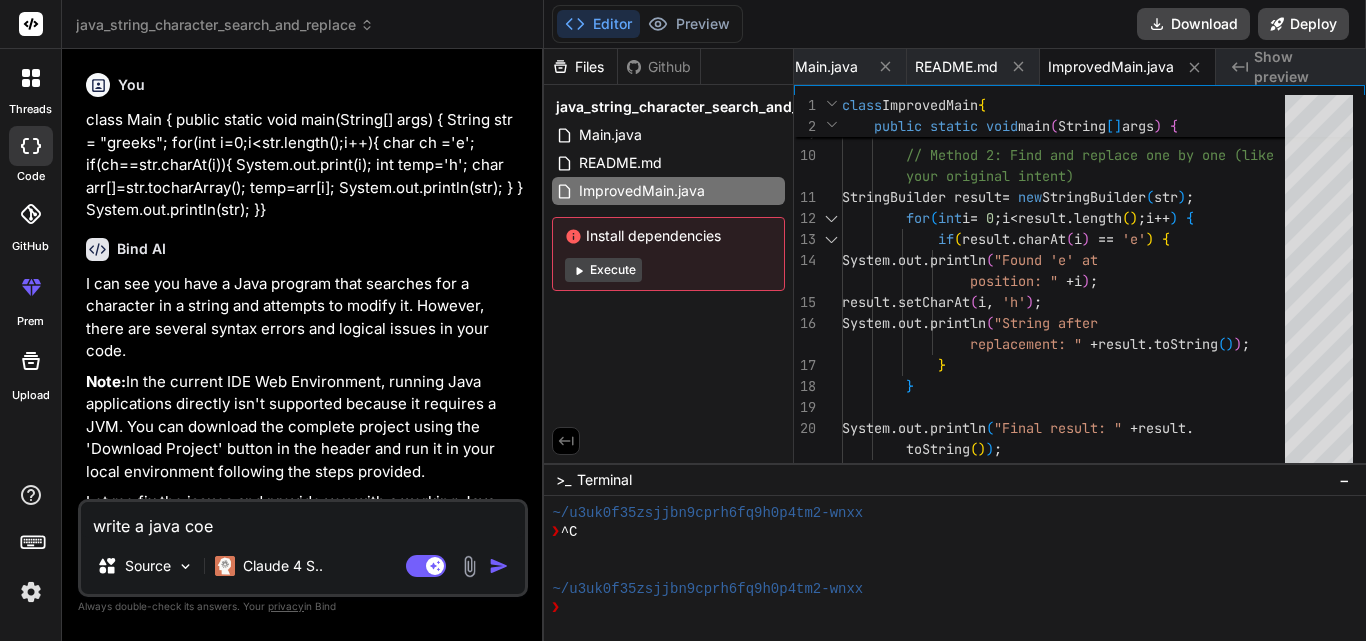 type on "write a java co" 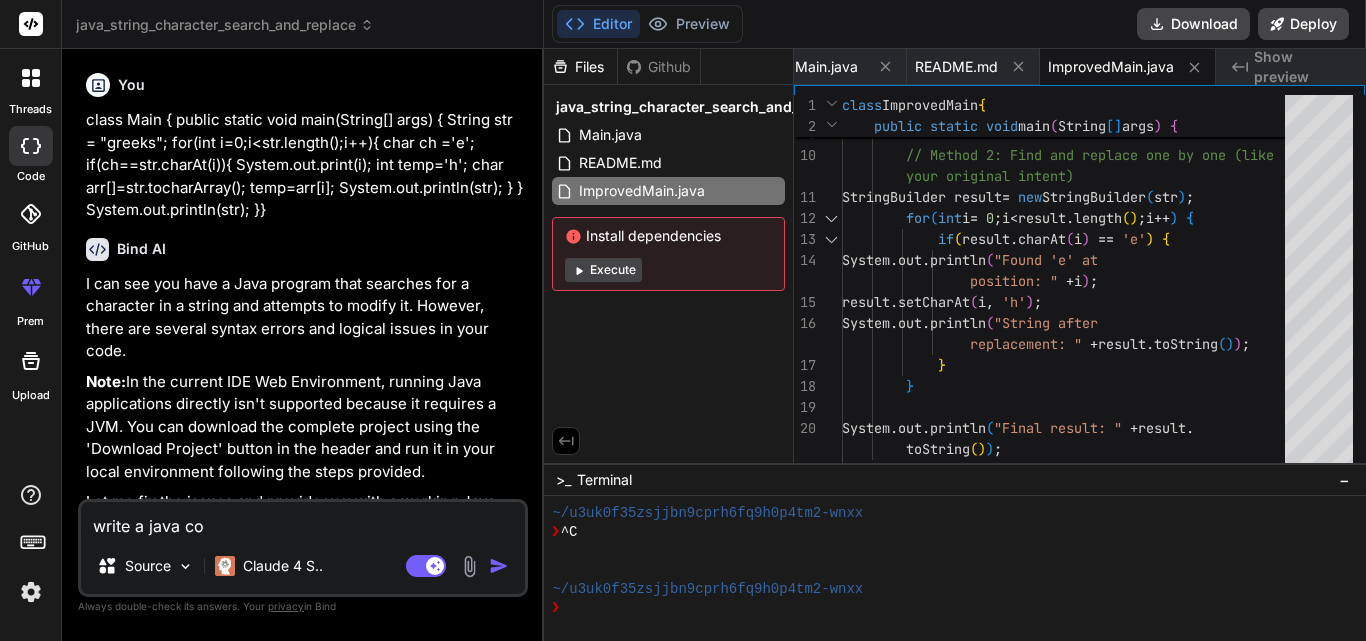 type on "write a java cod" 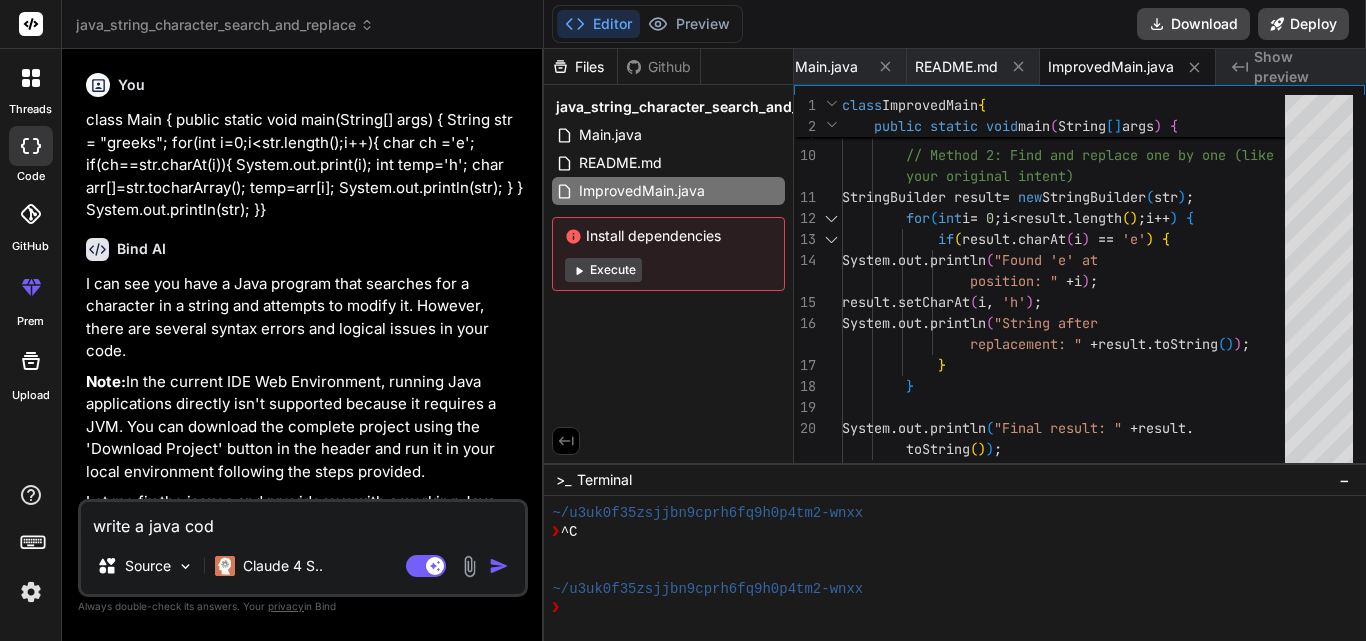 type on "write a java code" 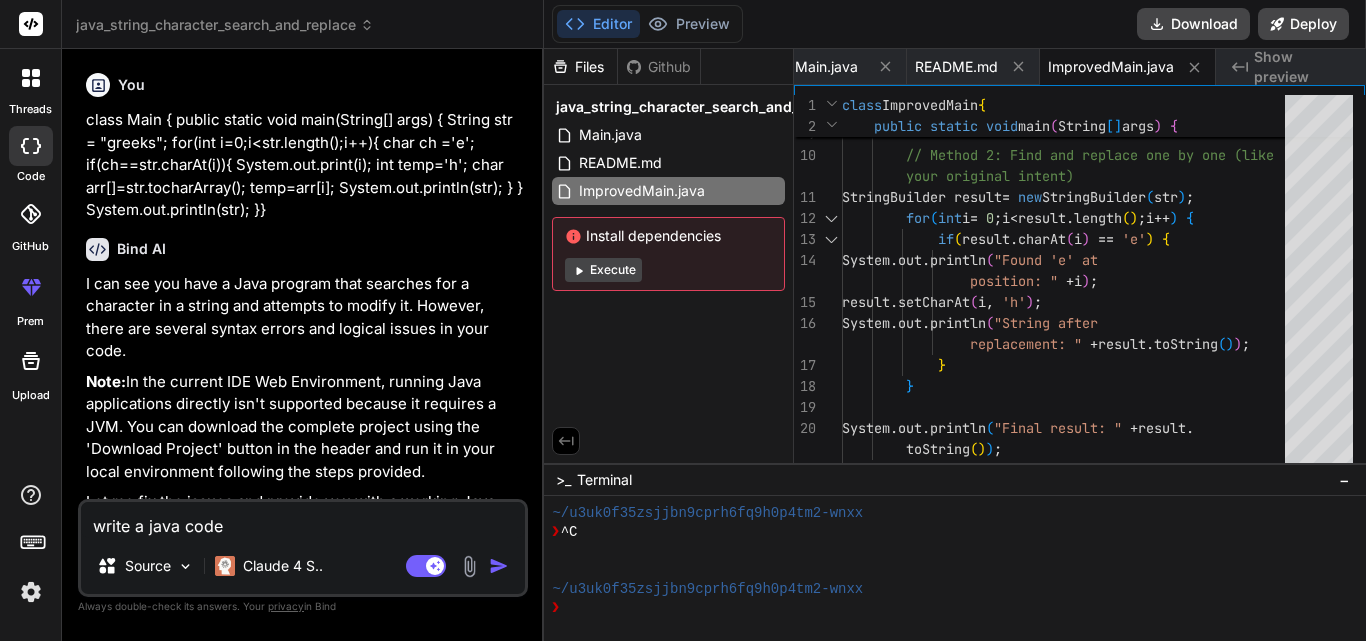 type on "write a java code" 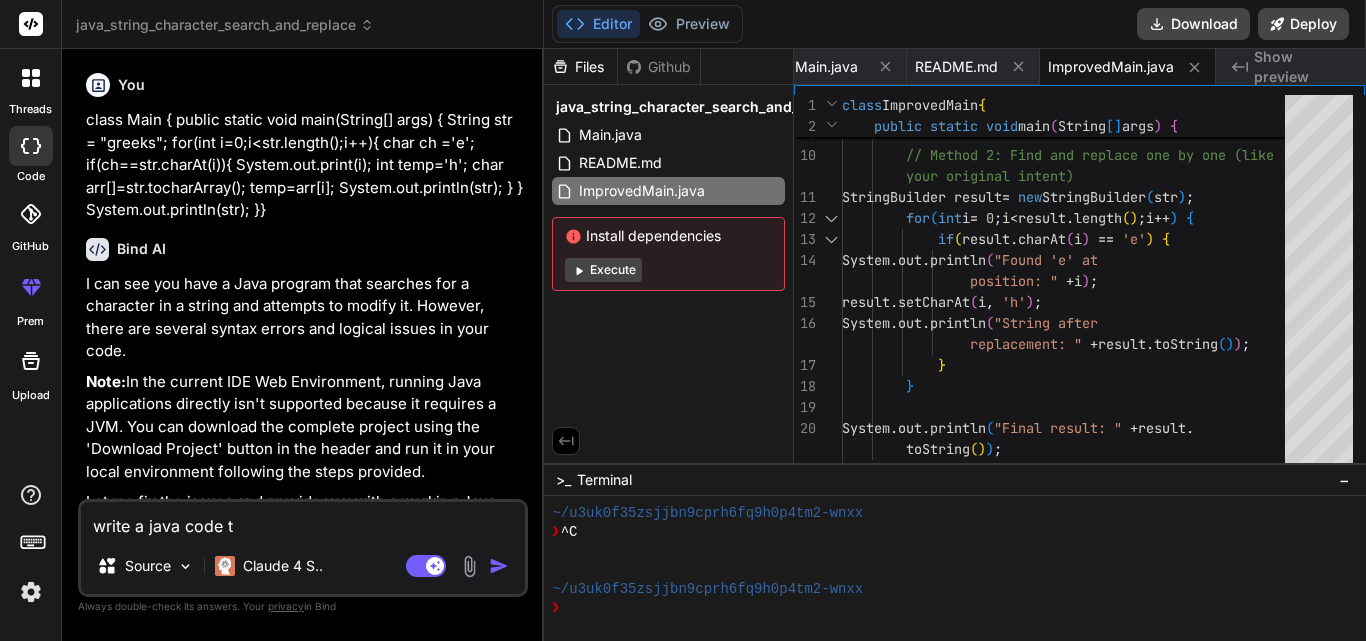type on "write a java code to" 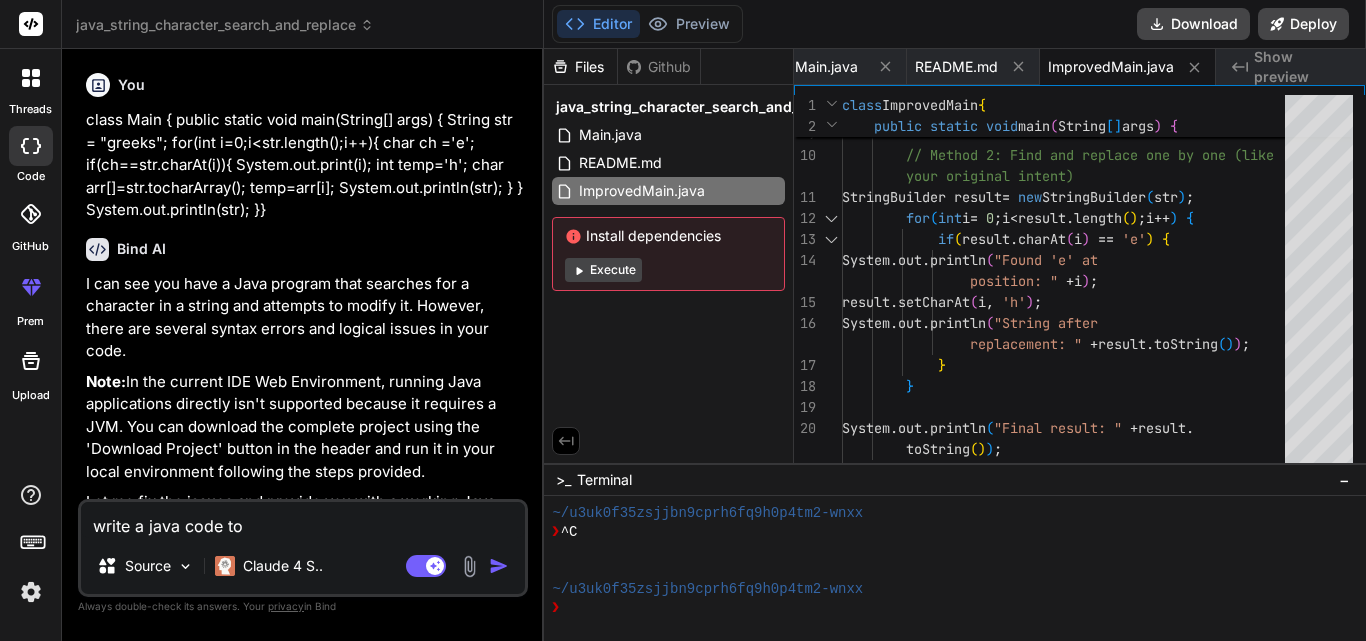 type on "write a java code to" 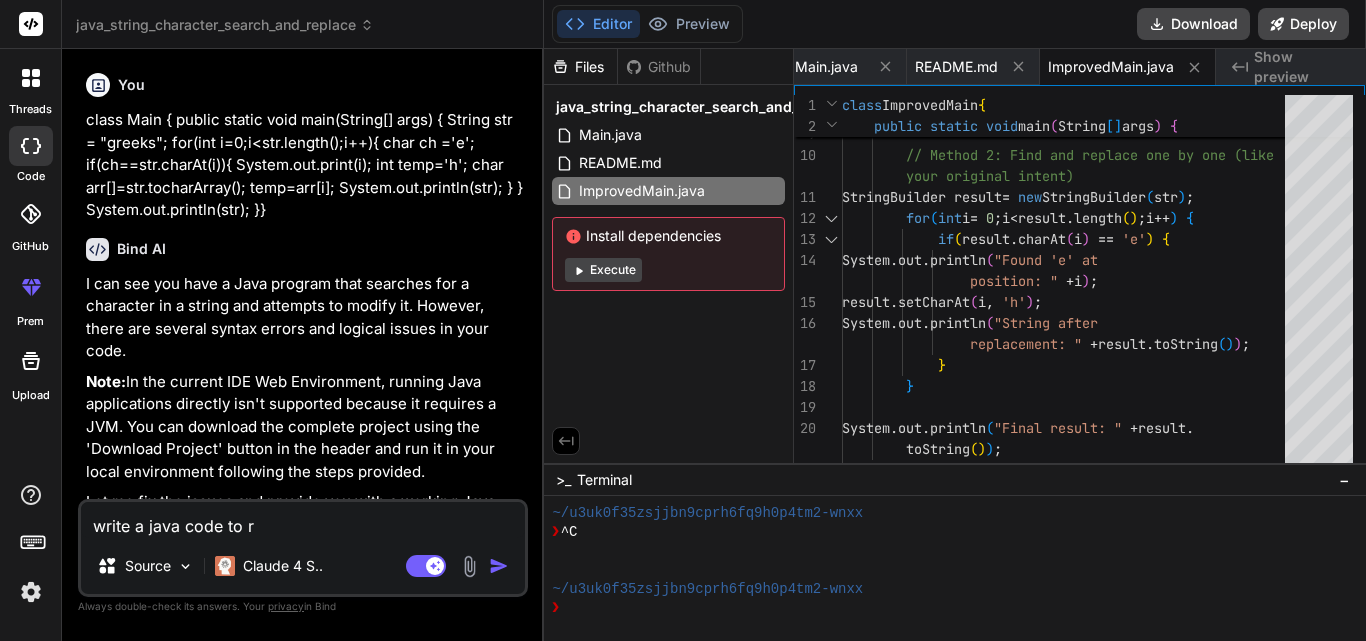 type on "write a java code to re" 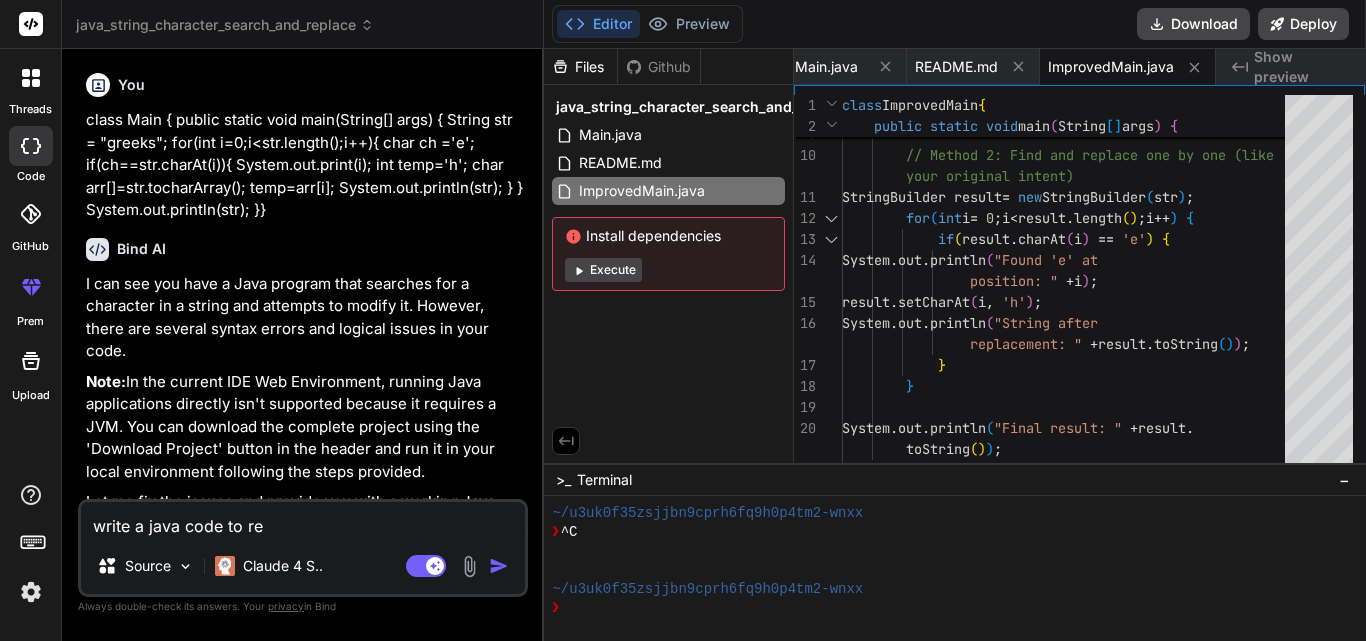 type on "write a java code to rep" 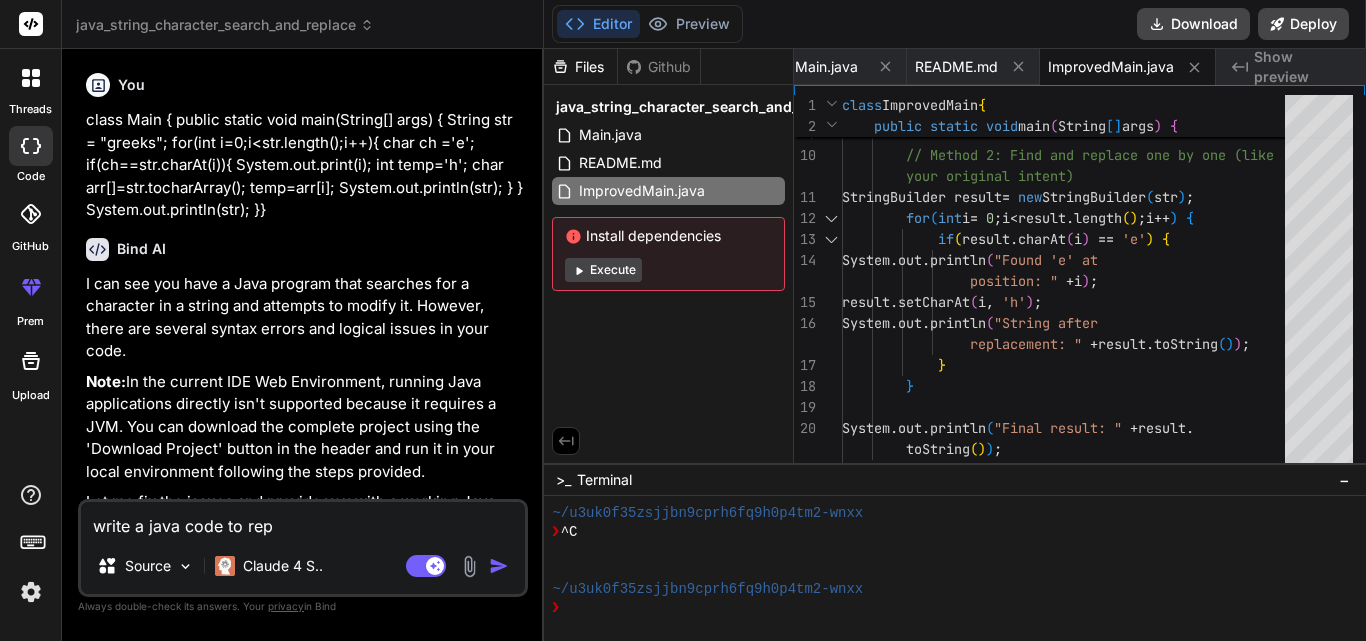 type on "write a java code to repl" 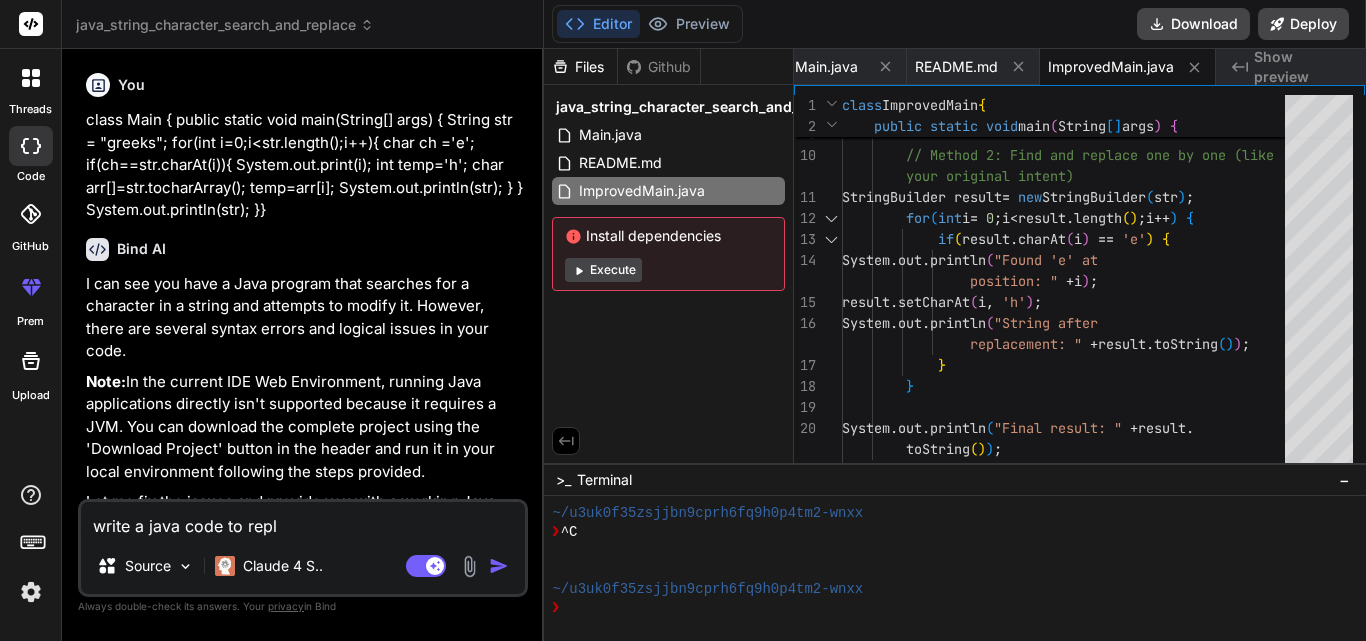 type on "write a java code to repla" 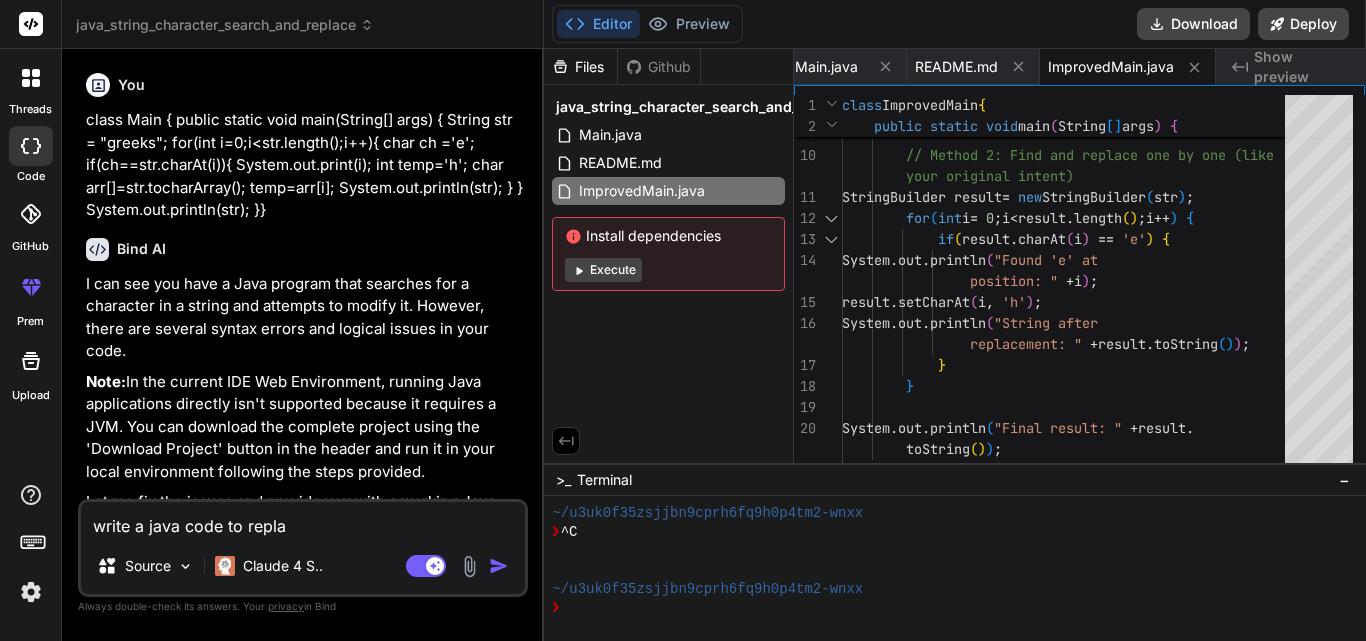 type on "write a java code to replac" 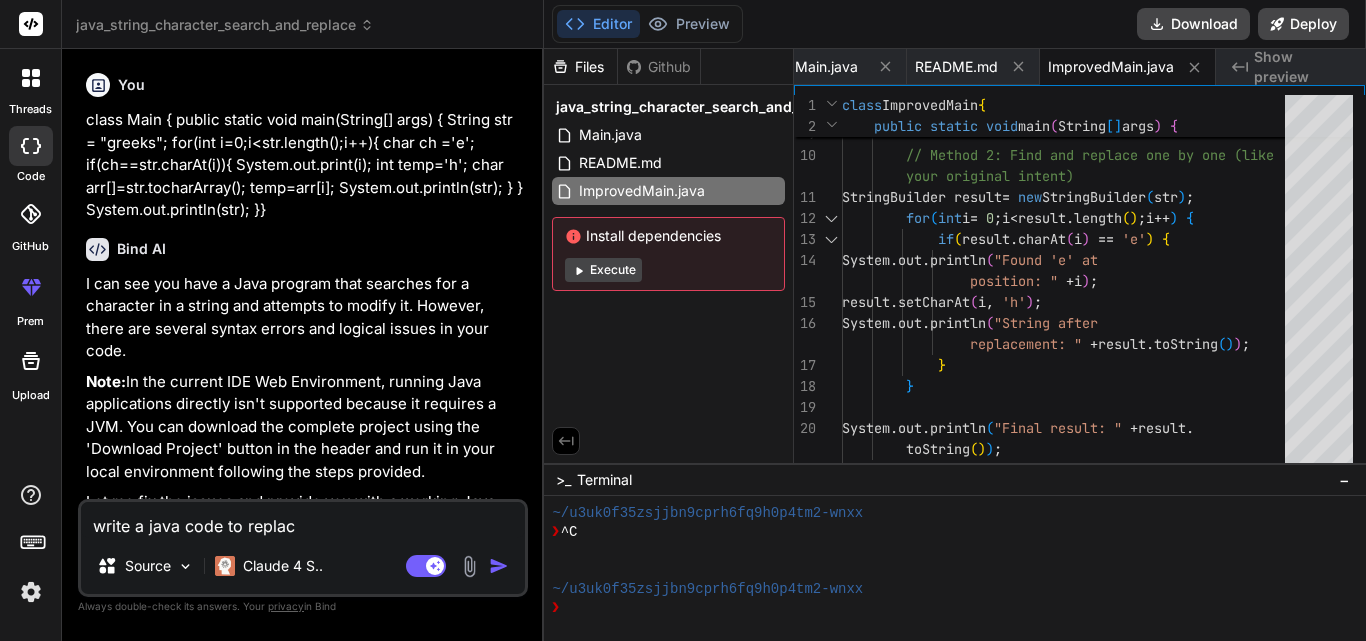 type on "write a java code to replace" 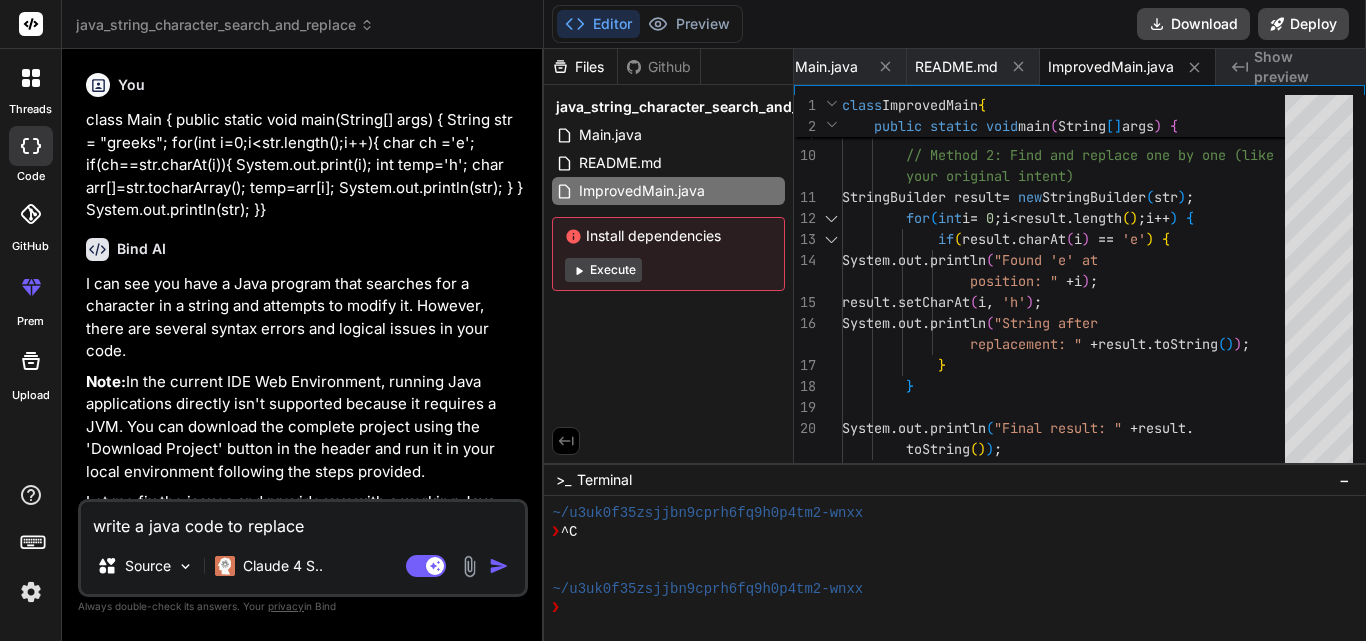 type on "write a java code to replace" 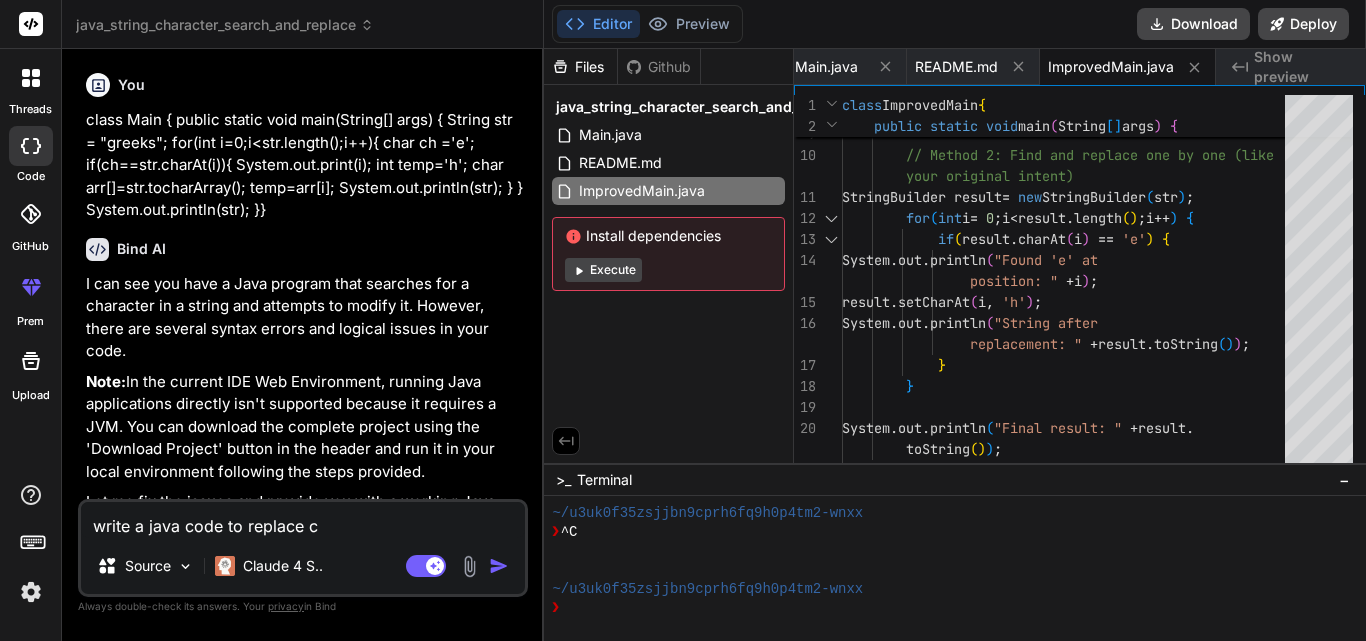 type on "write a java code to replace ch" 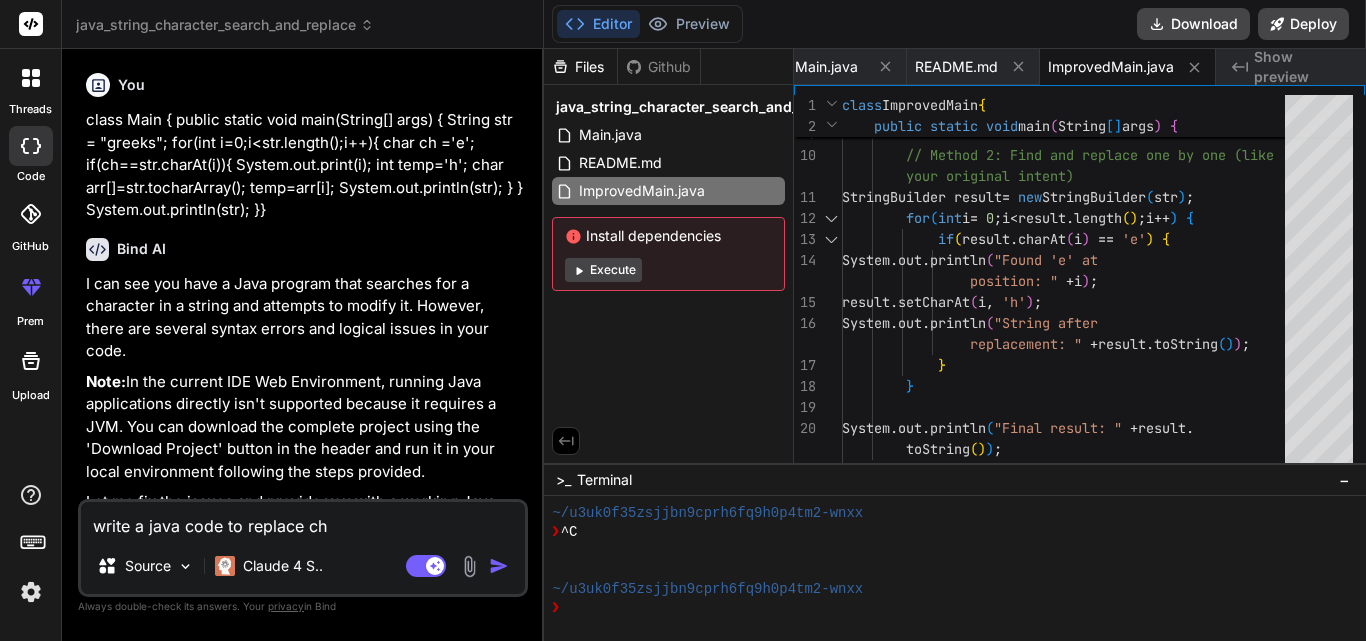 type on "write a java code to replace cha" 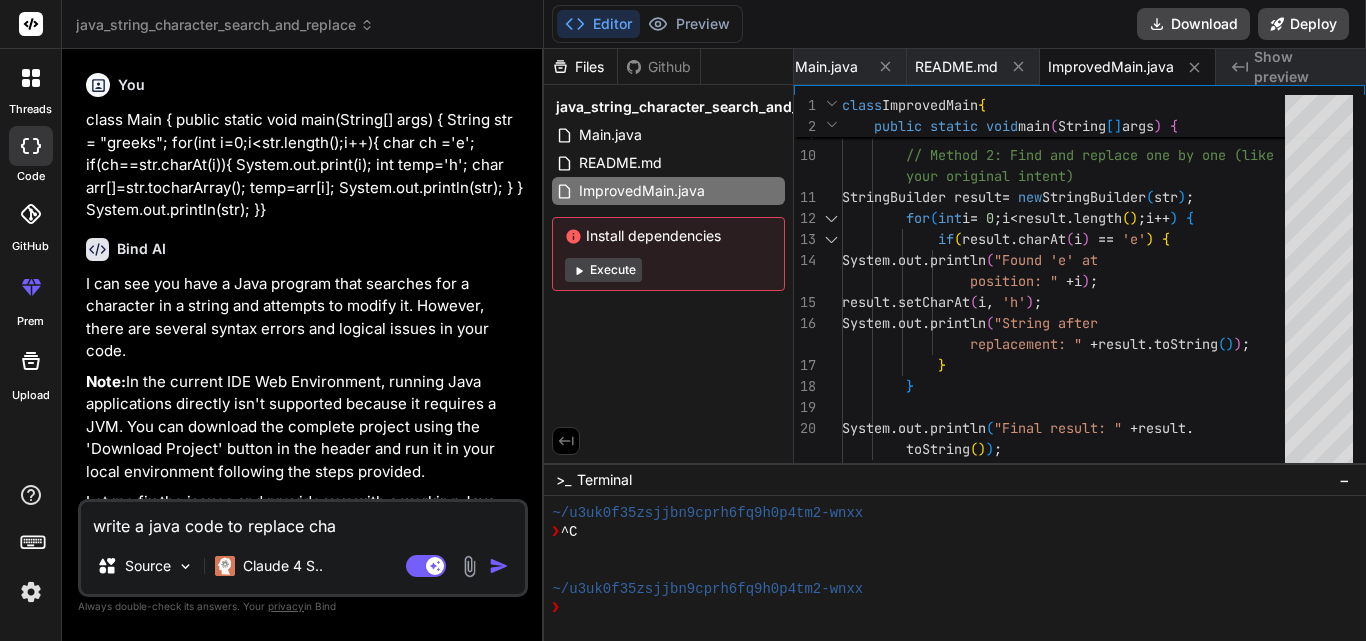 type on "write a java code to replace char" 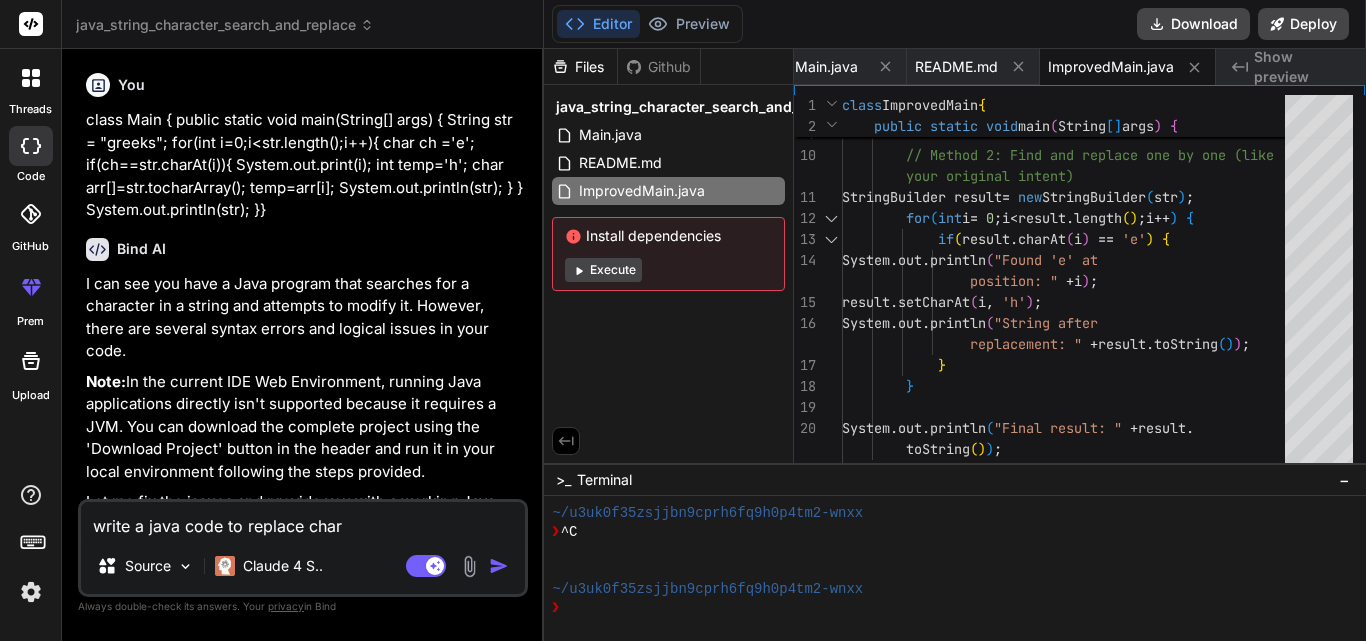 type on "write a java code to replace chara" 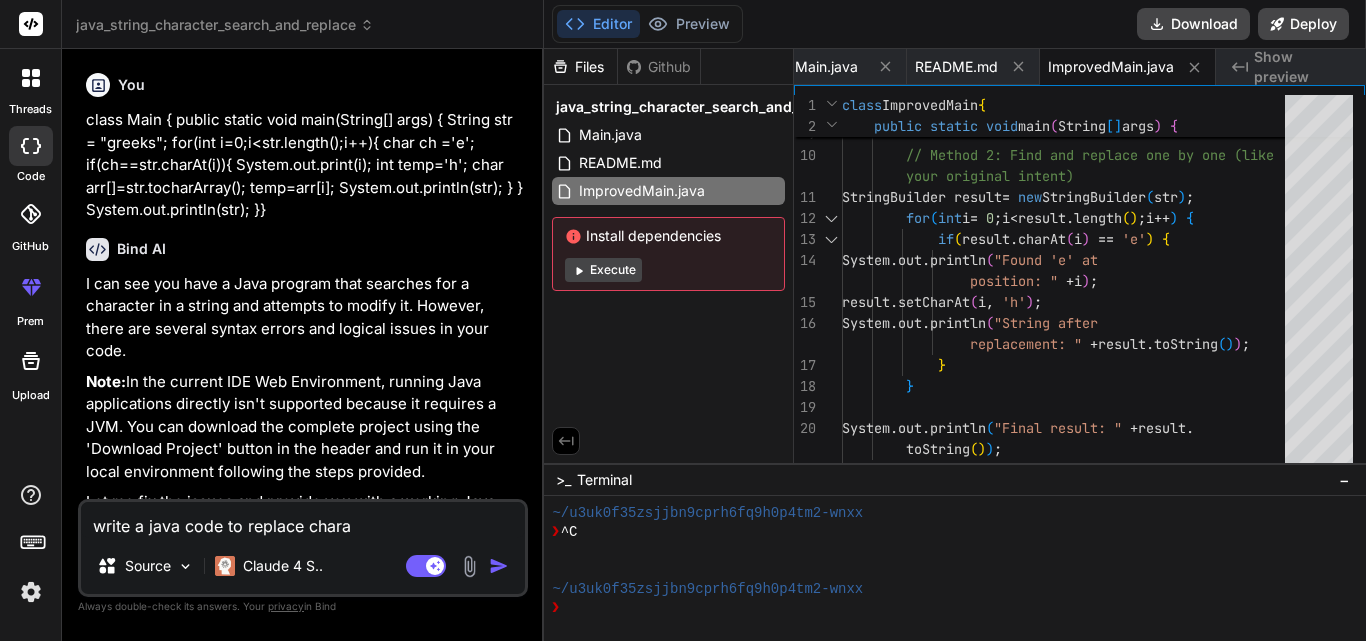 type on "write a java code to replace charac" 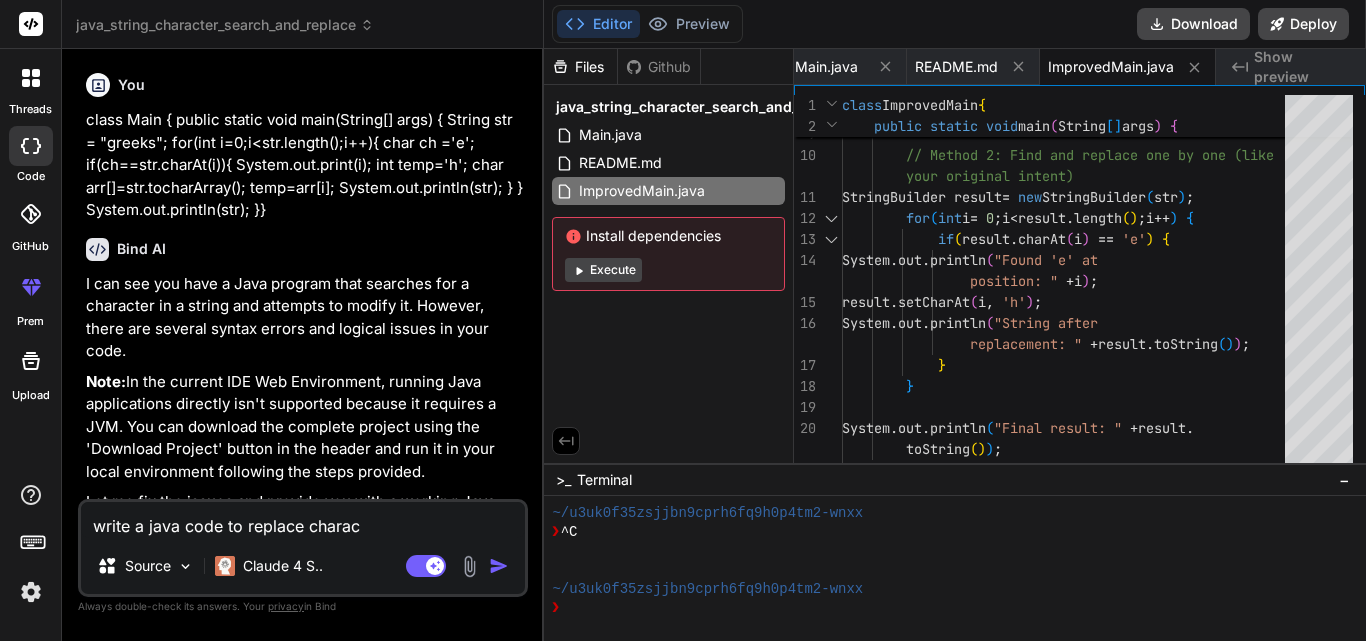 type on "write a java code to replace charact" 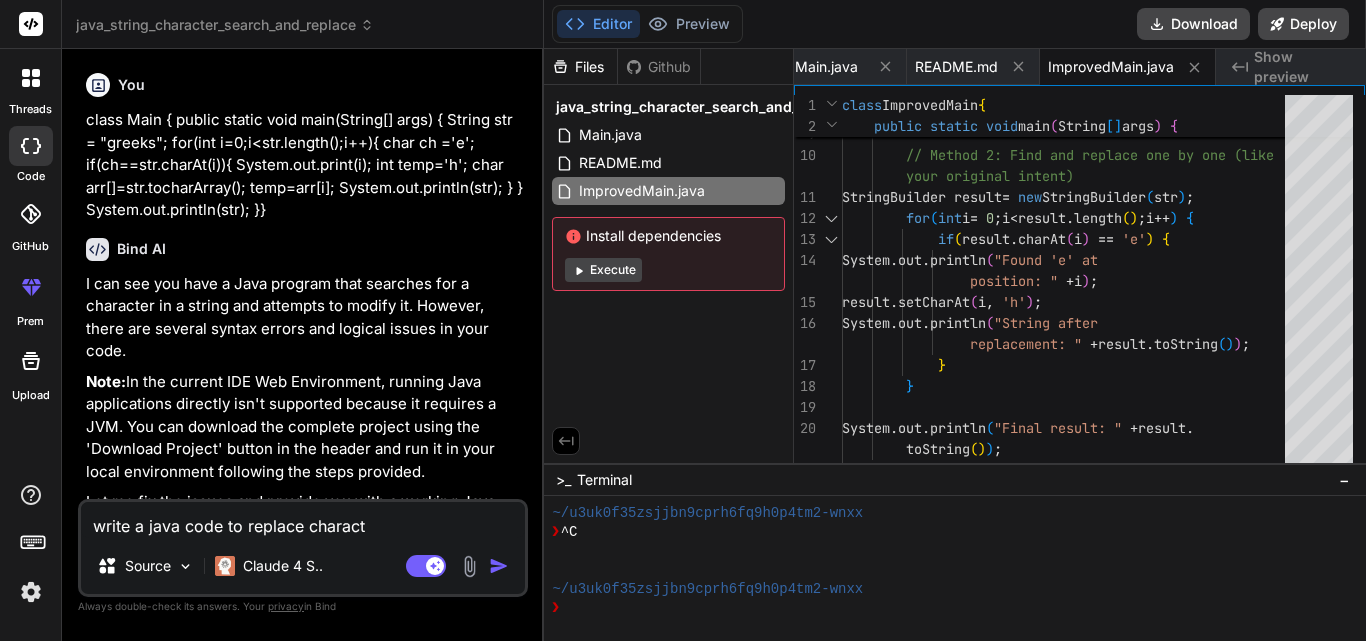 type on "write a java code to replace characte" 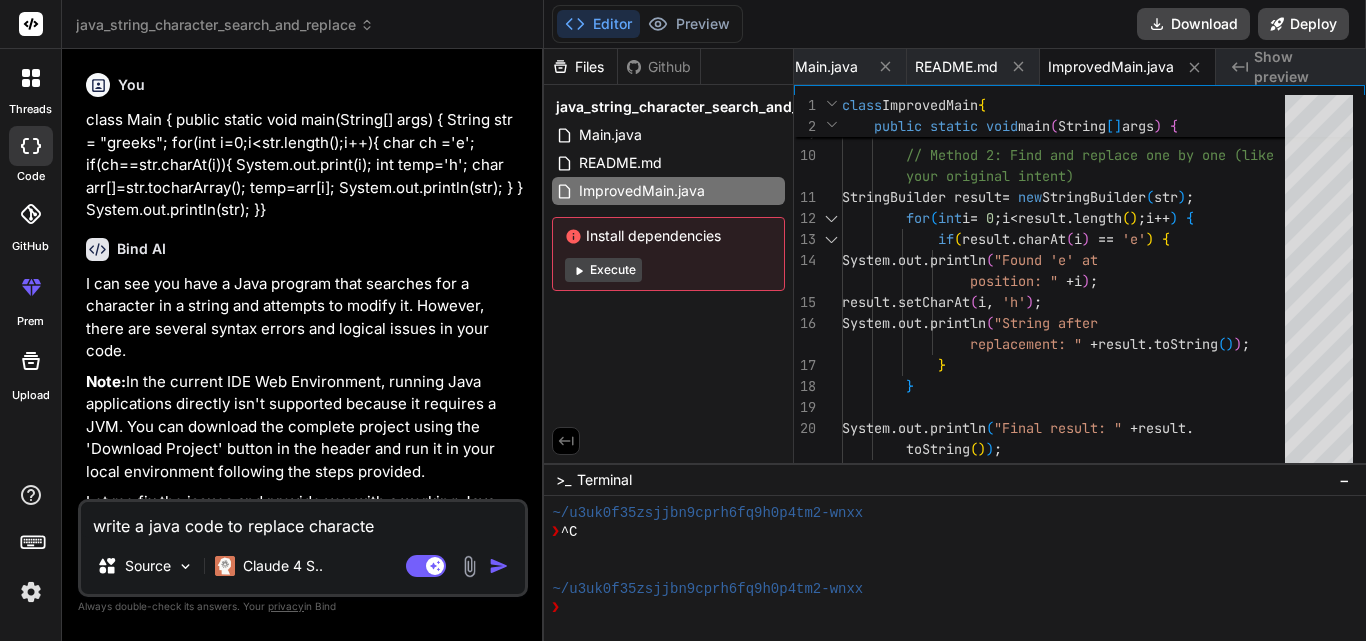 type on "write a java code to replace character" 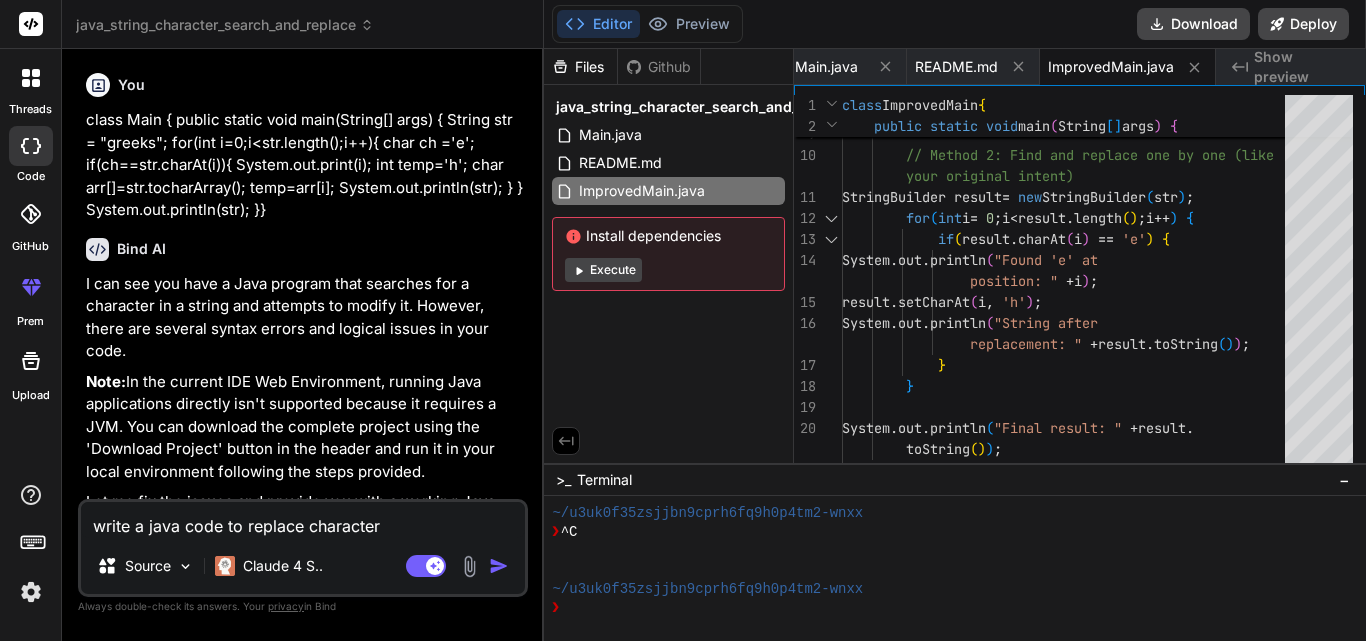 type on "write a java code to replace character" 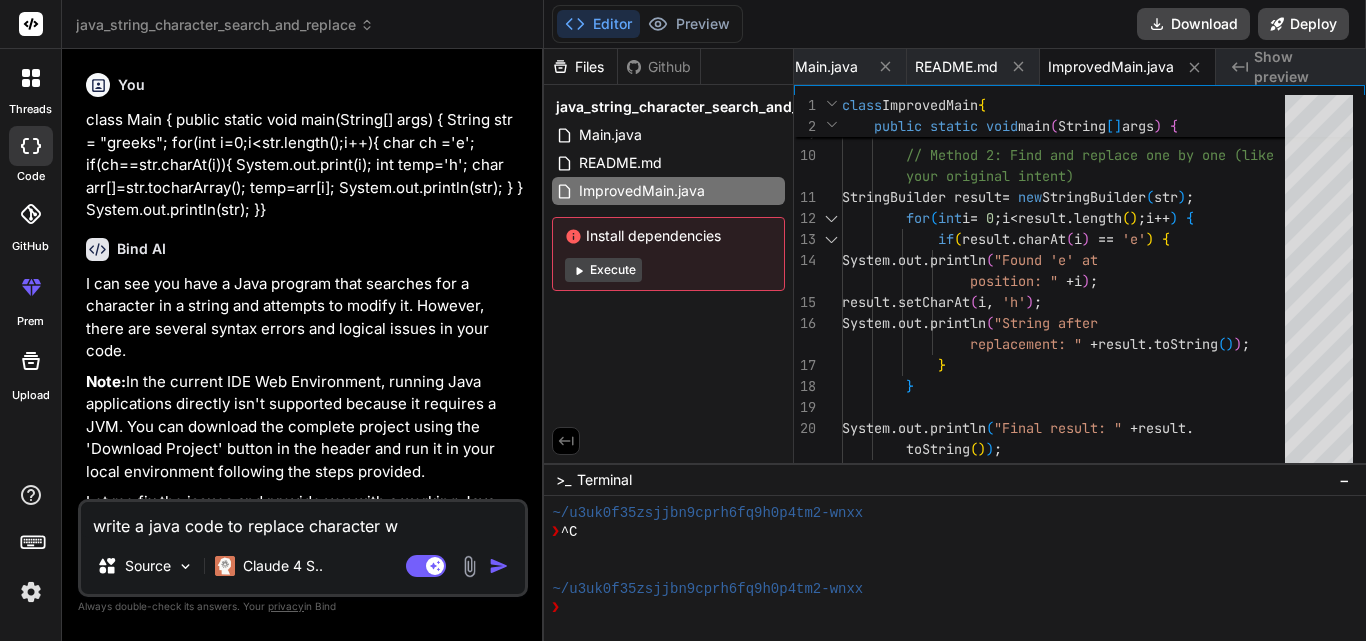 type on "write a java code to replace character wi" 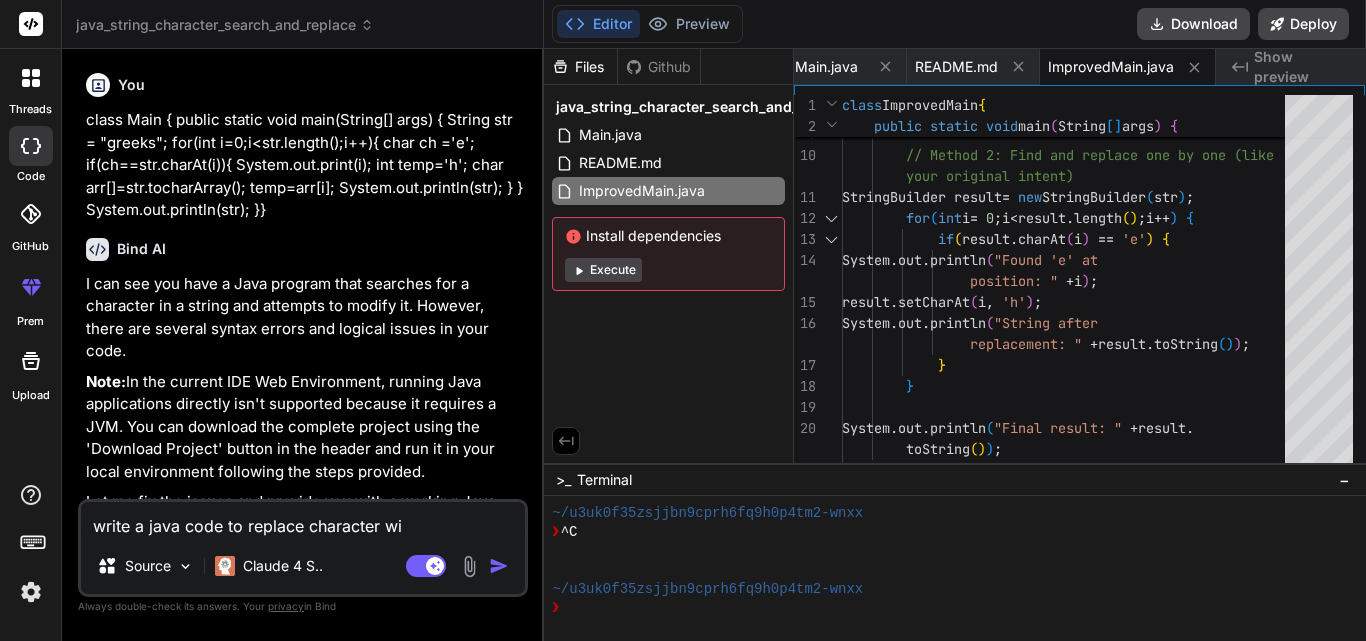 type on "x" 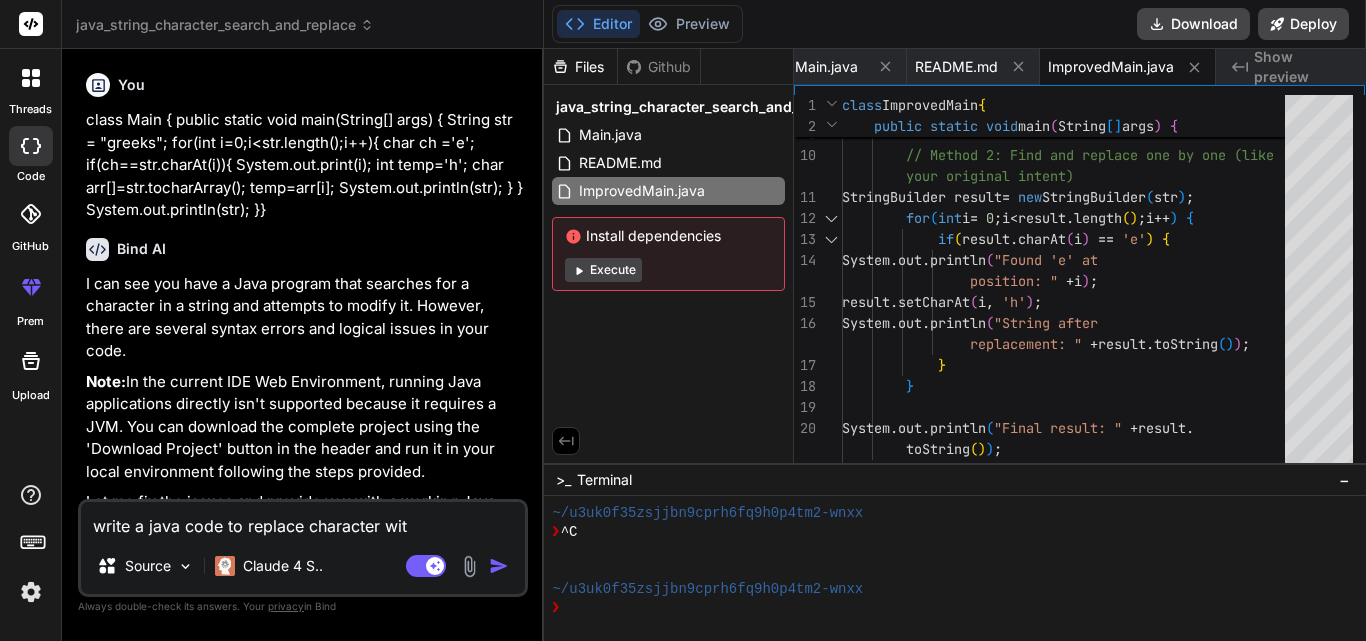 type on "write a java code to replace character with" 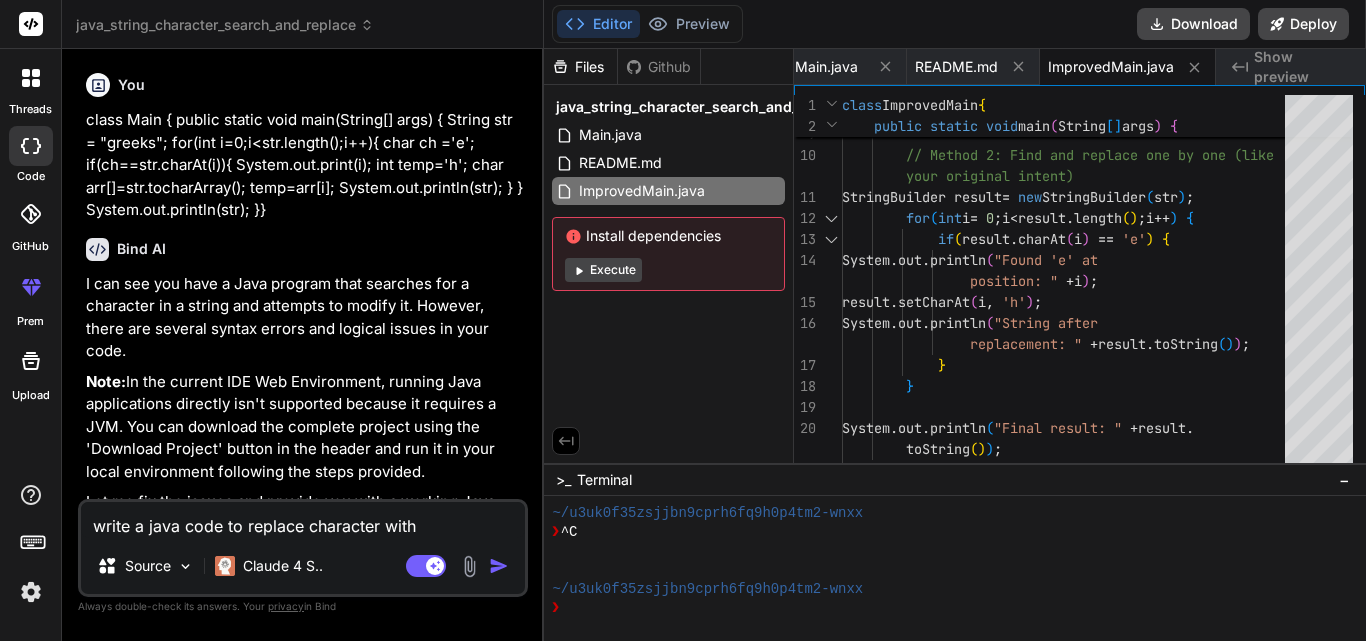 type on "write a java code to replace character with" 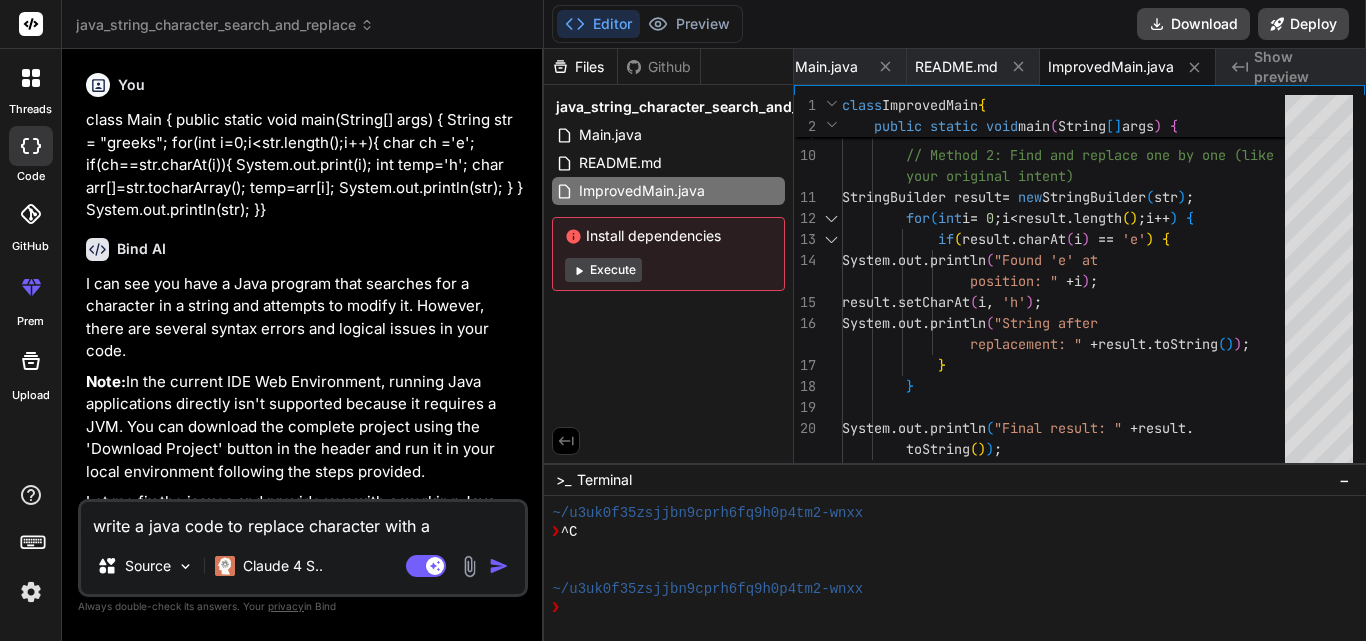 type on "x" 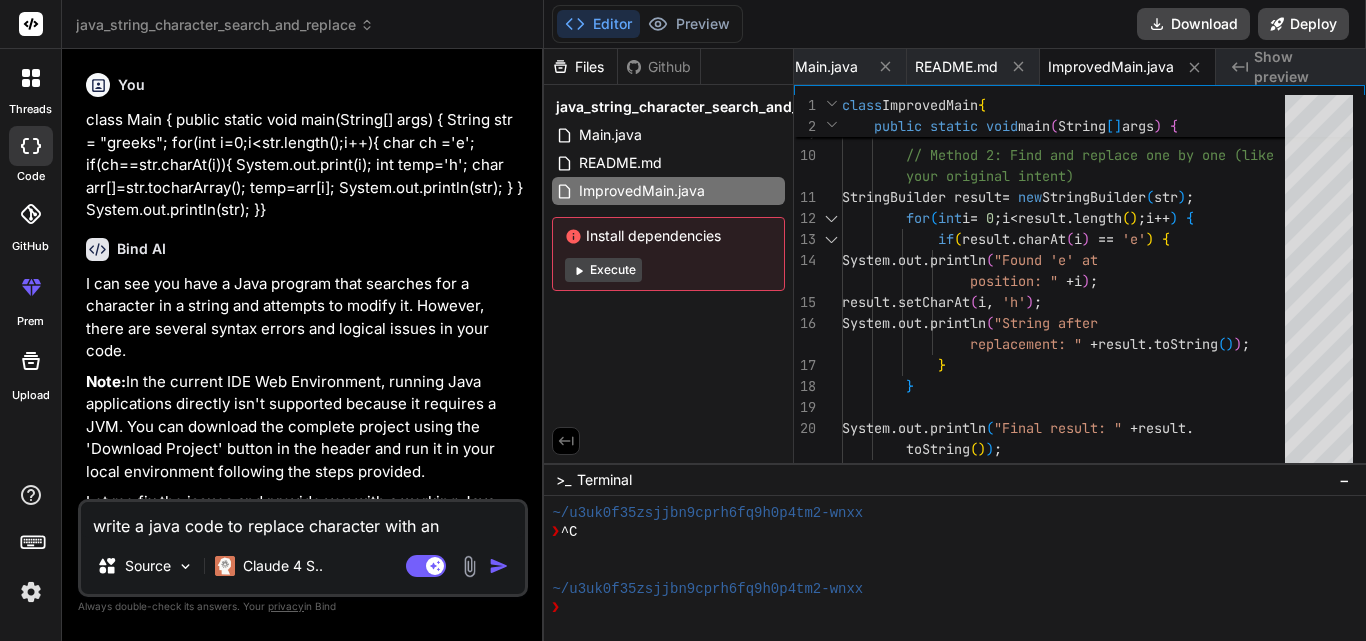 type on "write a java code to replace character with ano" 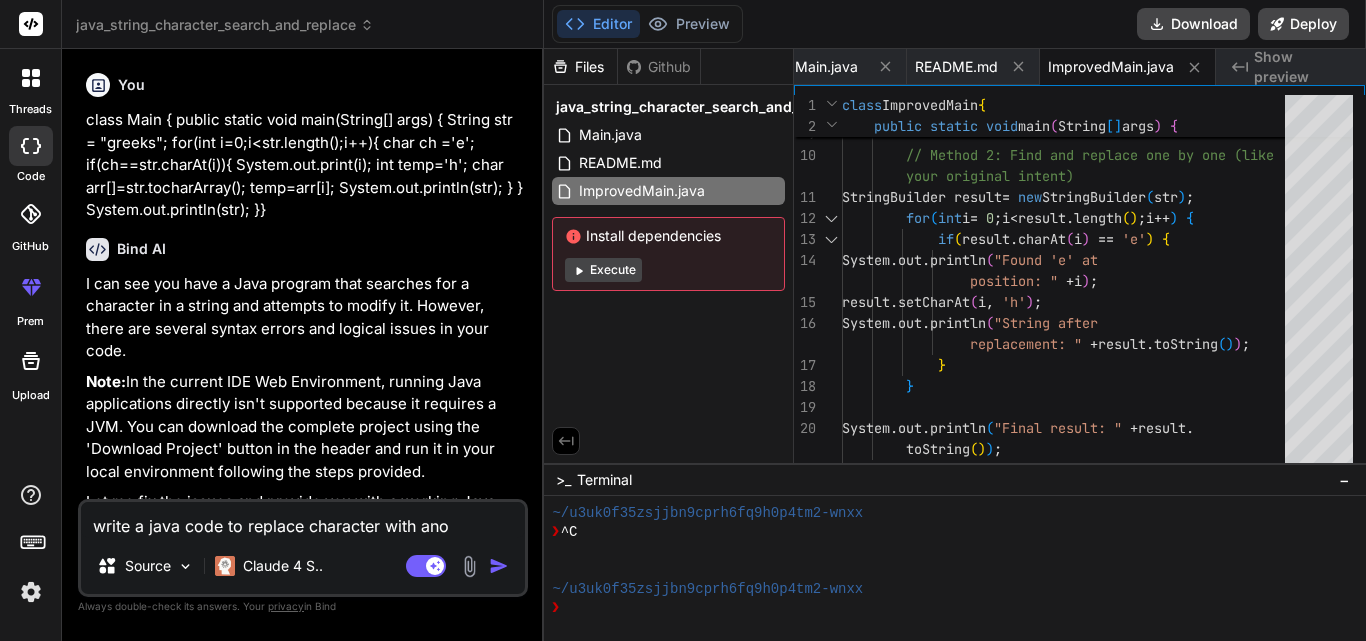 type on "write a java code to replace character with anot" 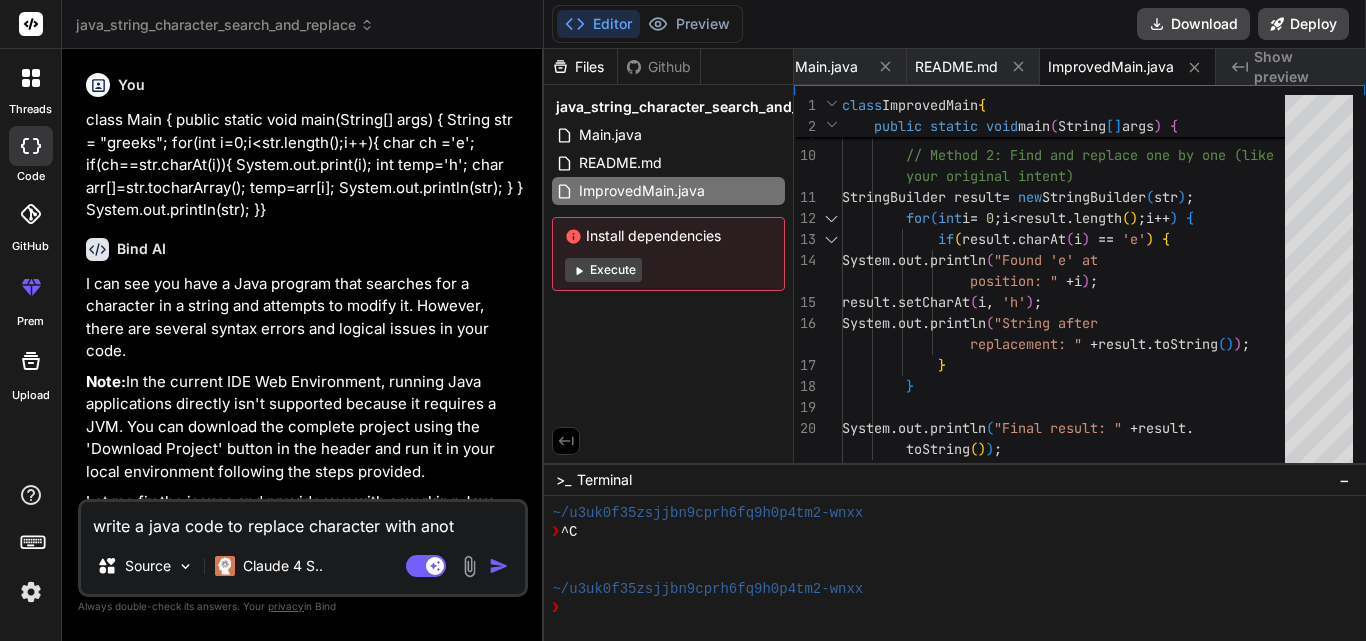 type on "write a java code to replace character with anoth" 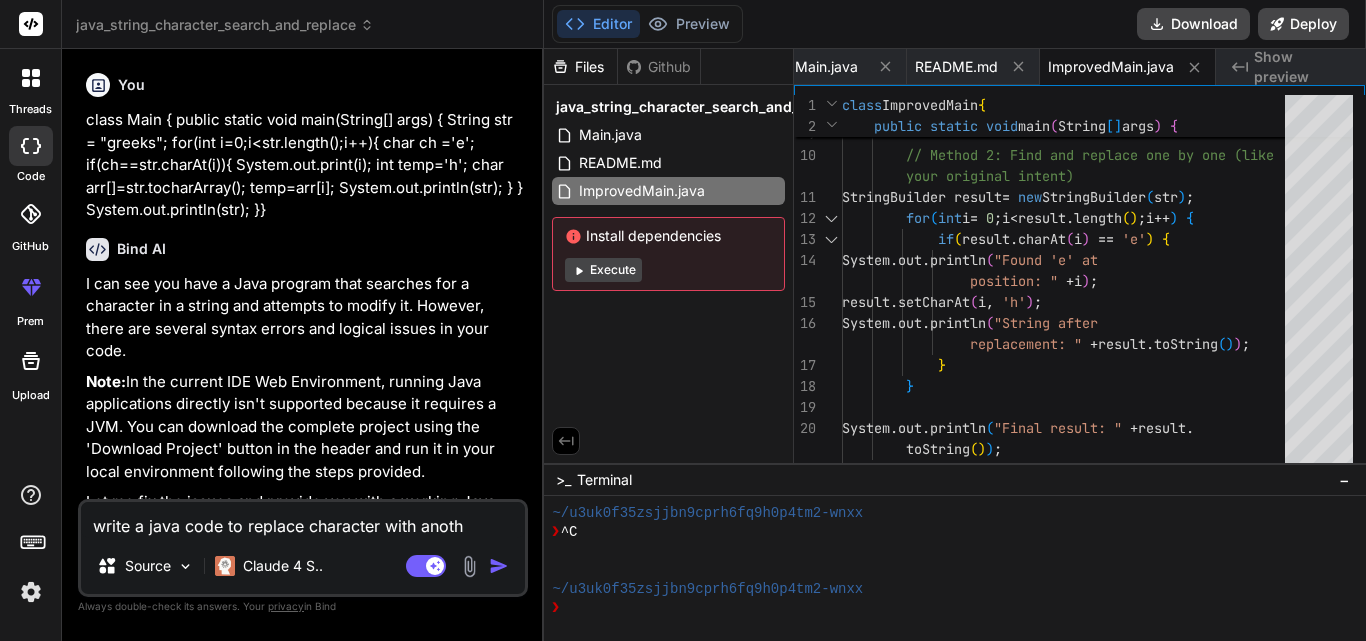 type on "write a java code to replace character with anothe" 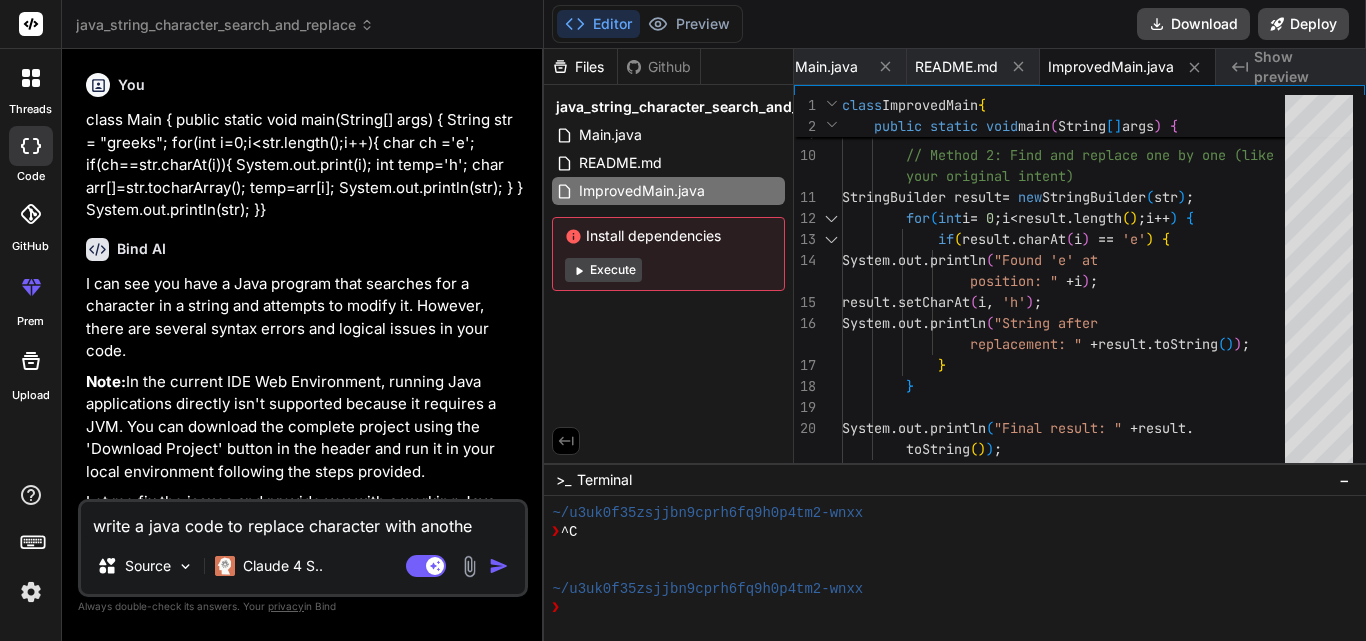 type on "write a java code to replace character with another" 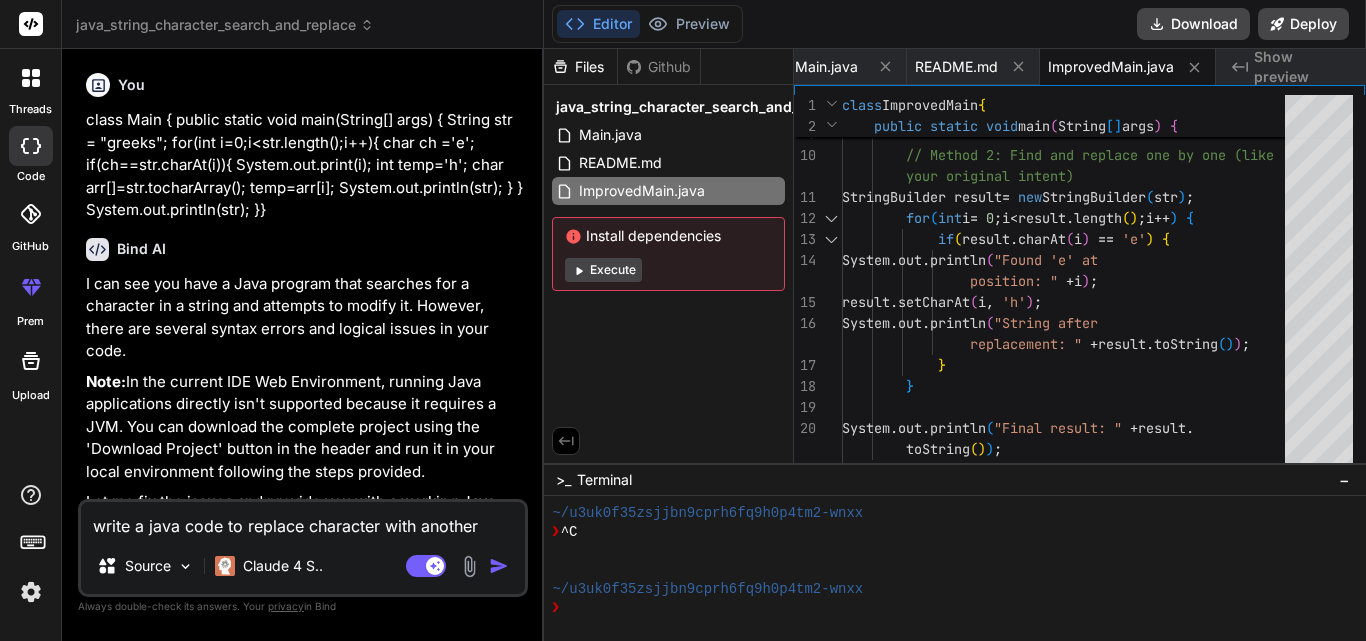 type on "write a java code to replace character with another" 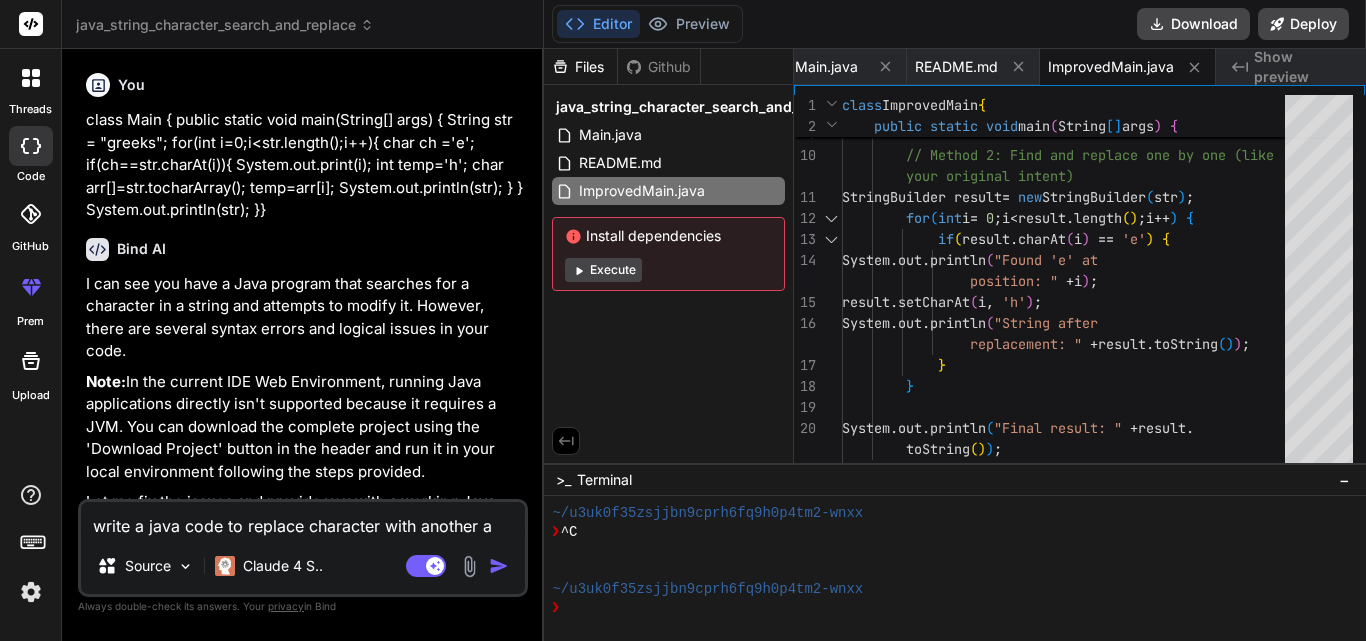type on "write a java code to replace character with another ac" 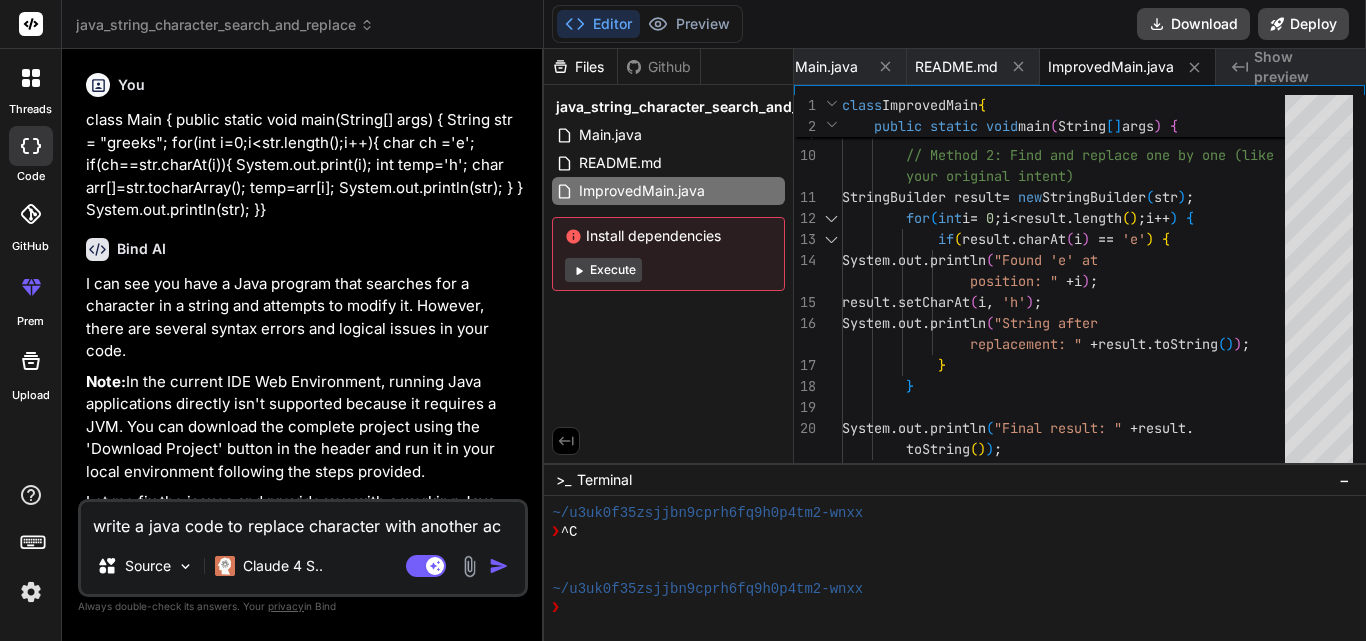type on "write a java code to replace character with another a" 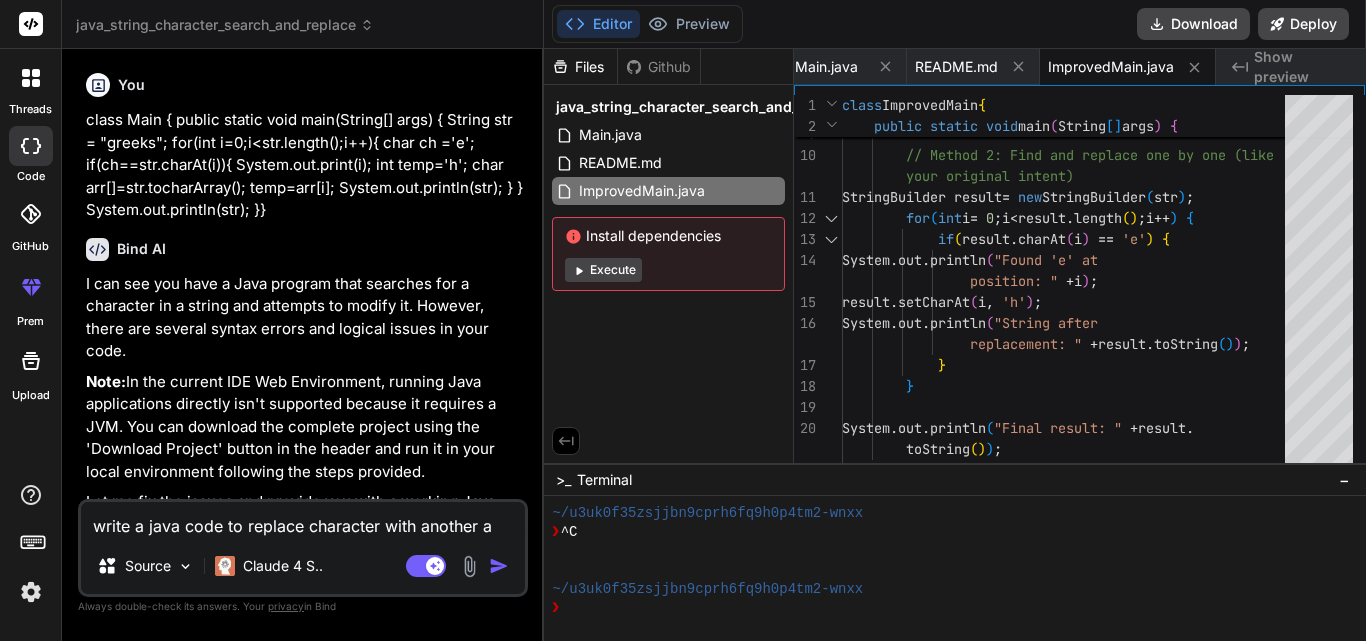 type on "write a java code to replace character with another" 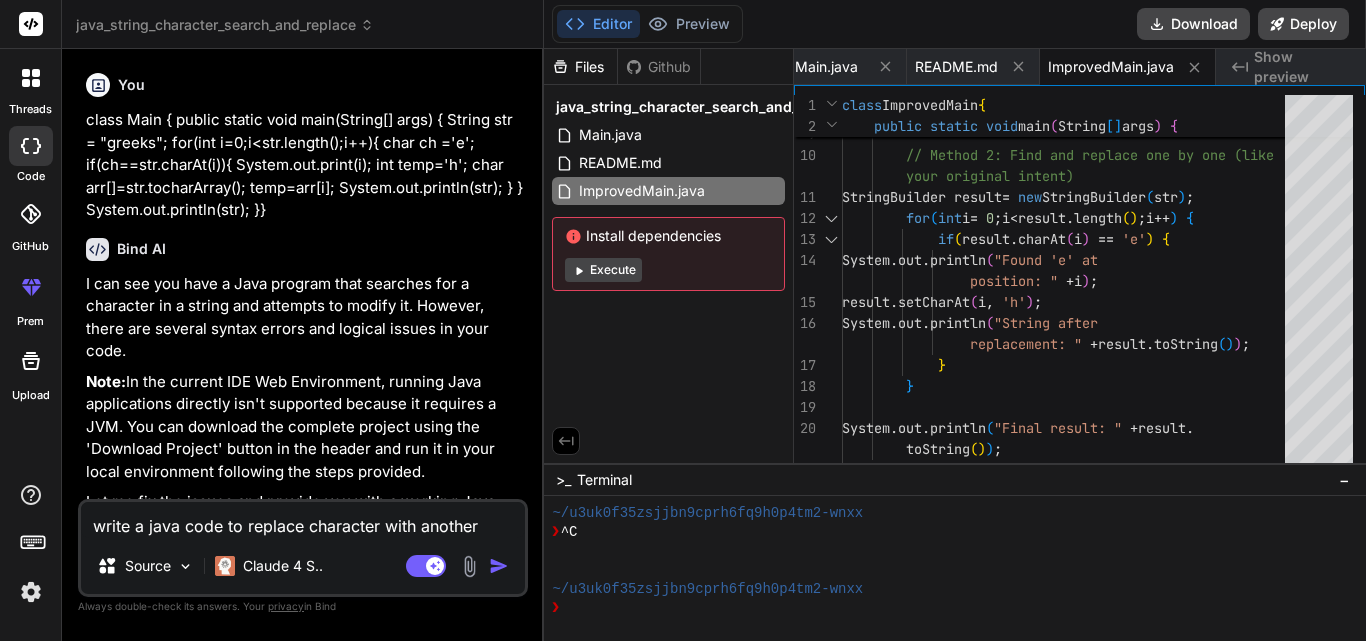 type on "write a java code to replace character with another c" 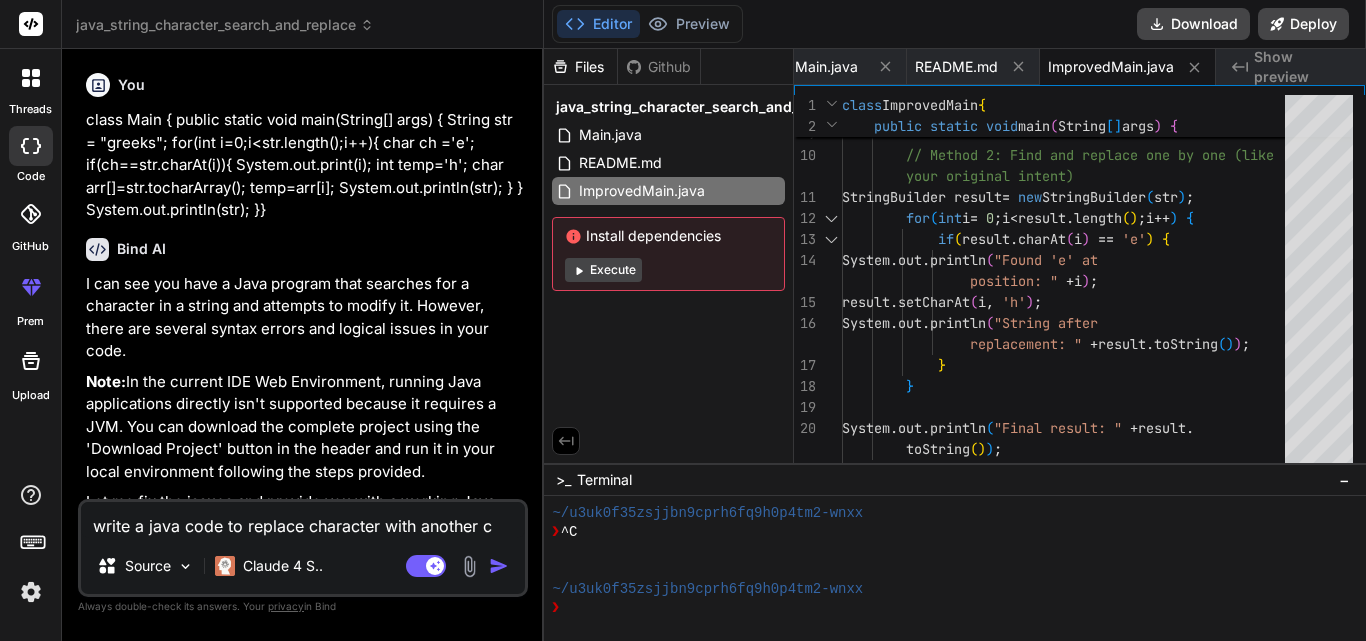 type on "write a java code to replace character with another ch" 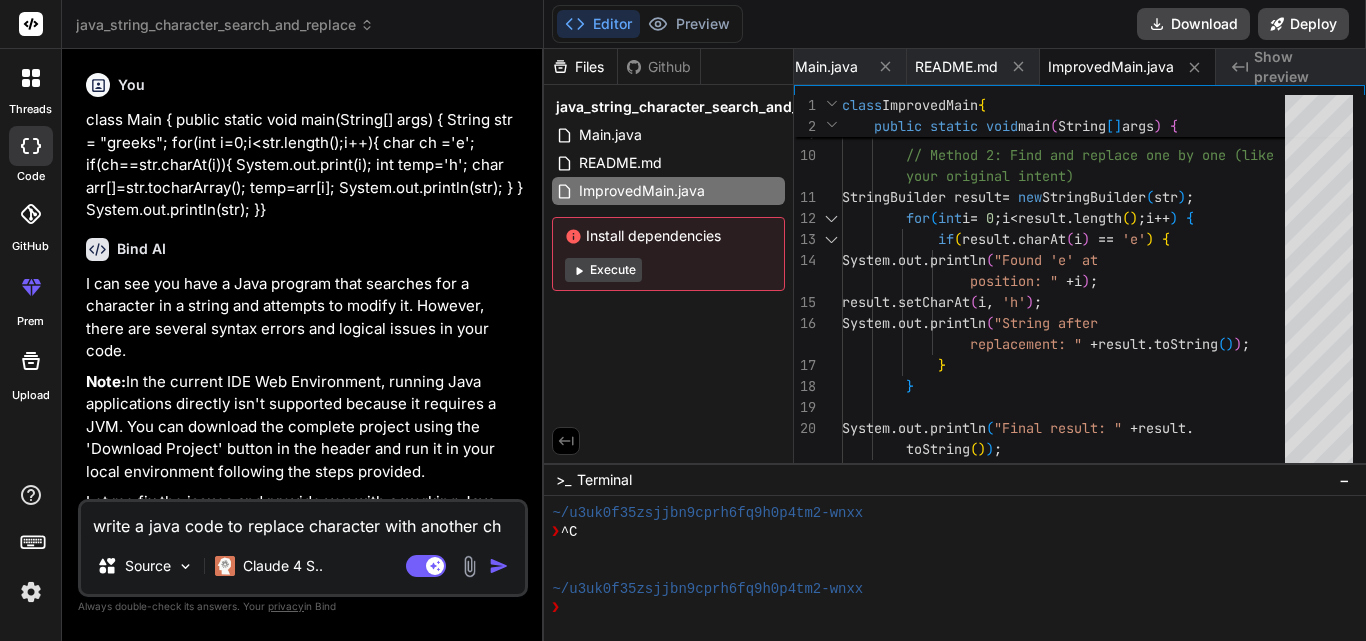 type on "write a java code to replace character with another cha" 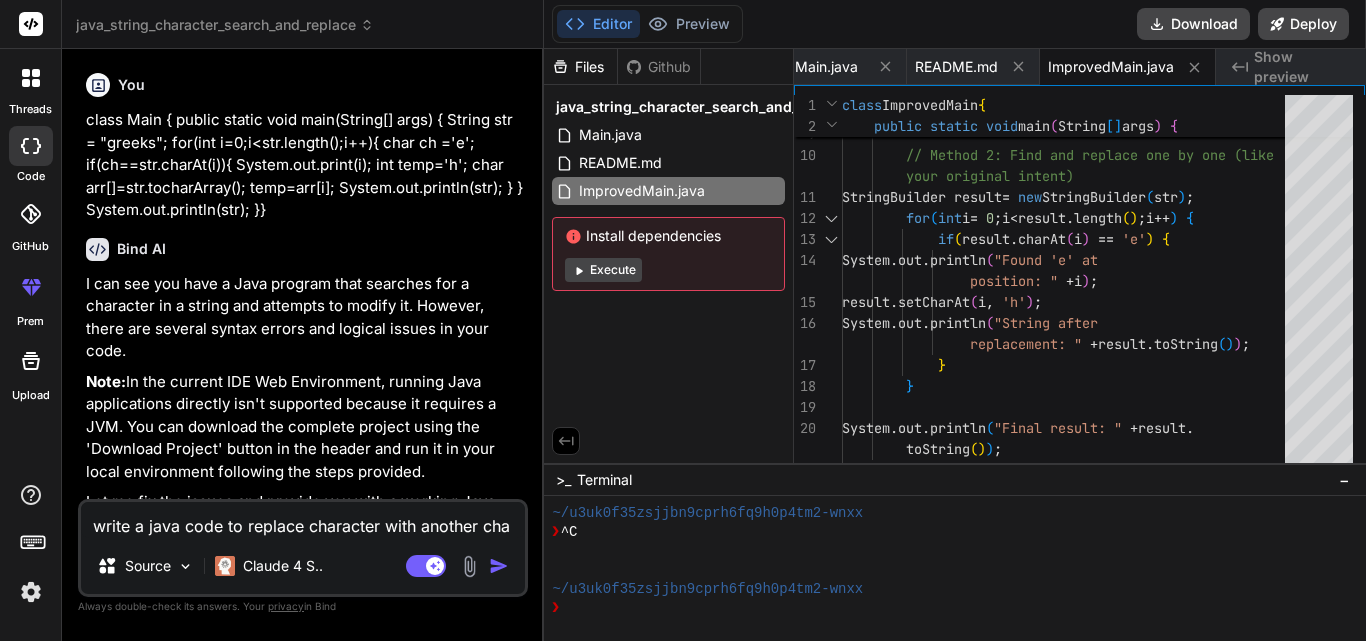 type on "write a java code to replace character with another char" 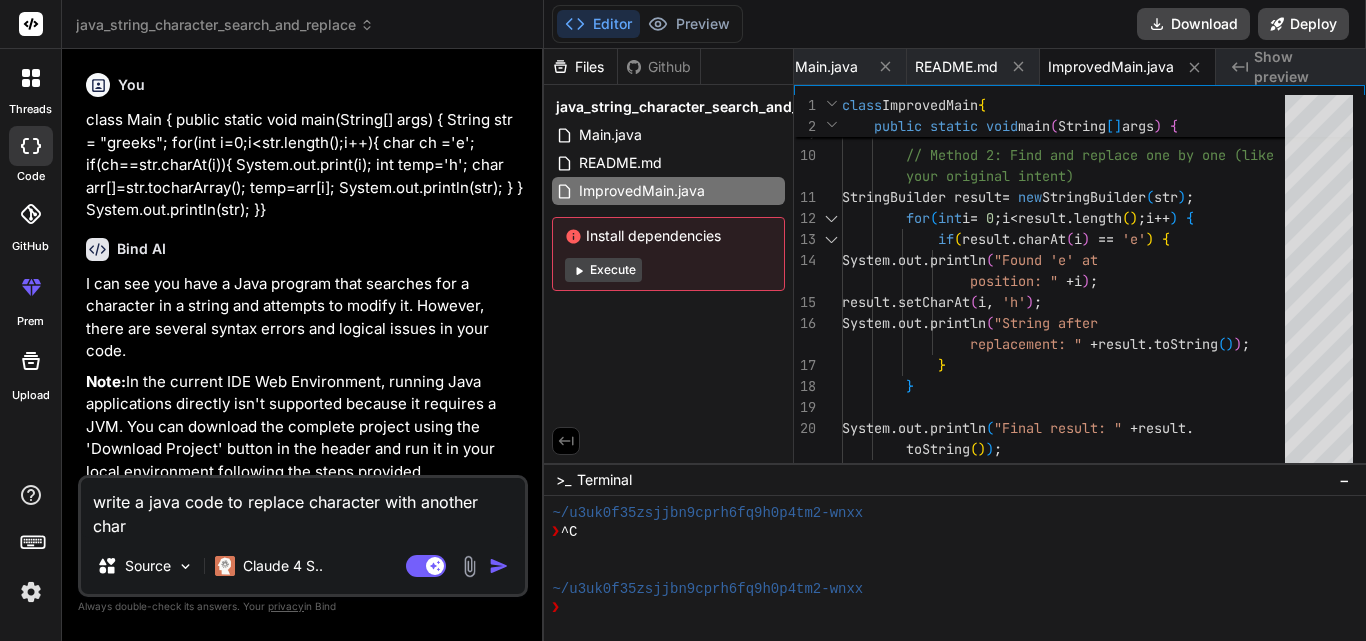 type on "write a java code to replace character with another chara" 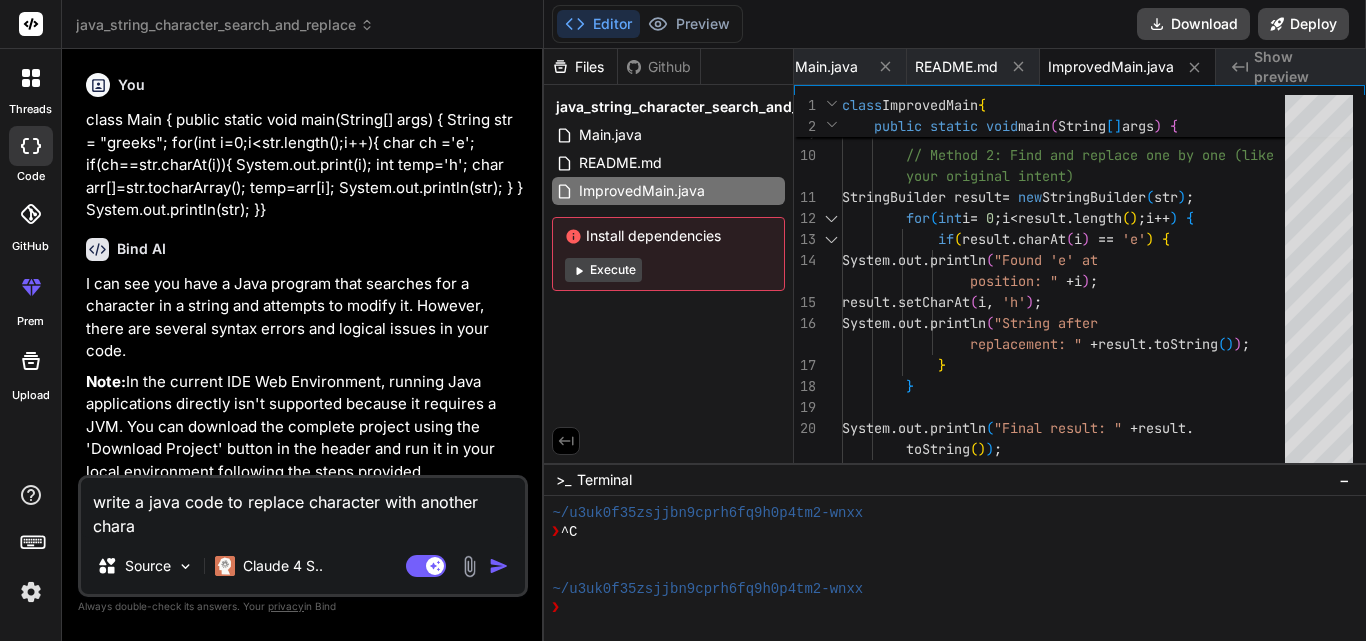 type on "x" 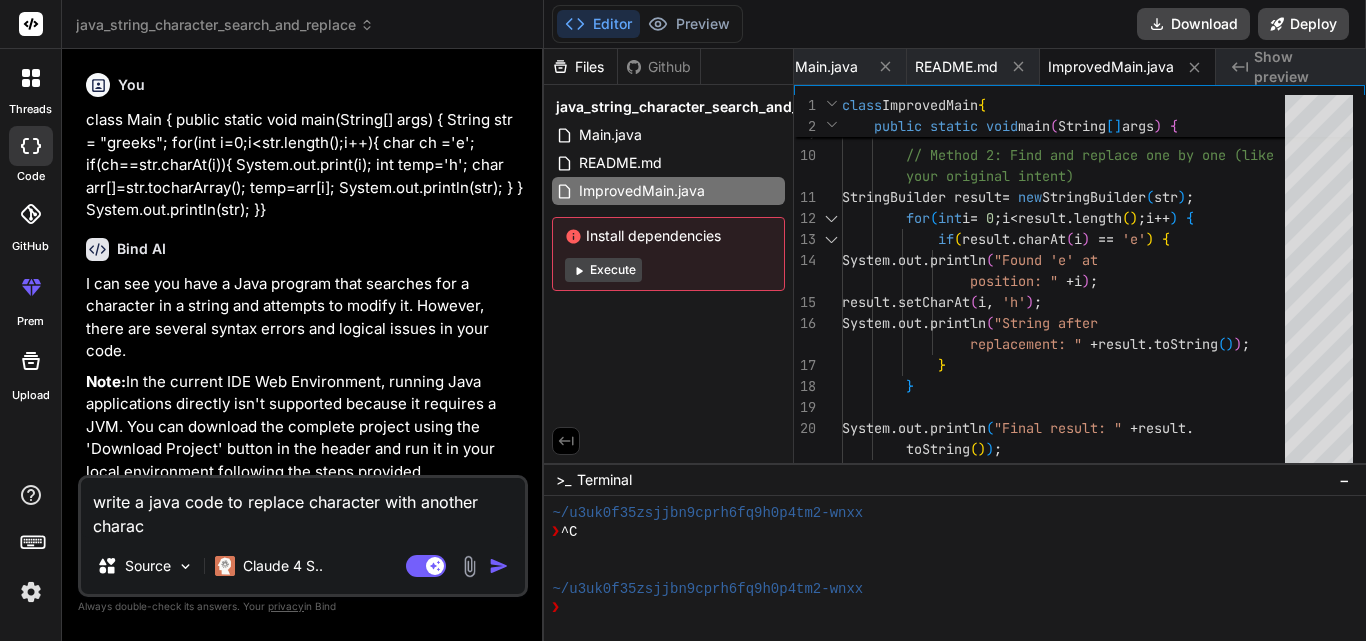 type on "write a java code to replace character with another charact" 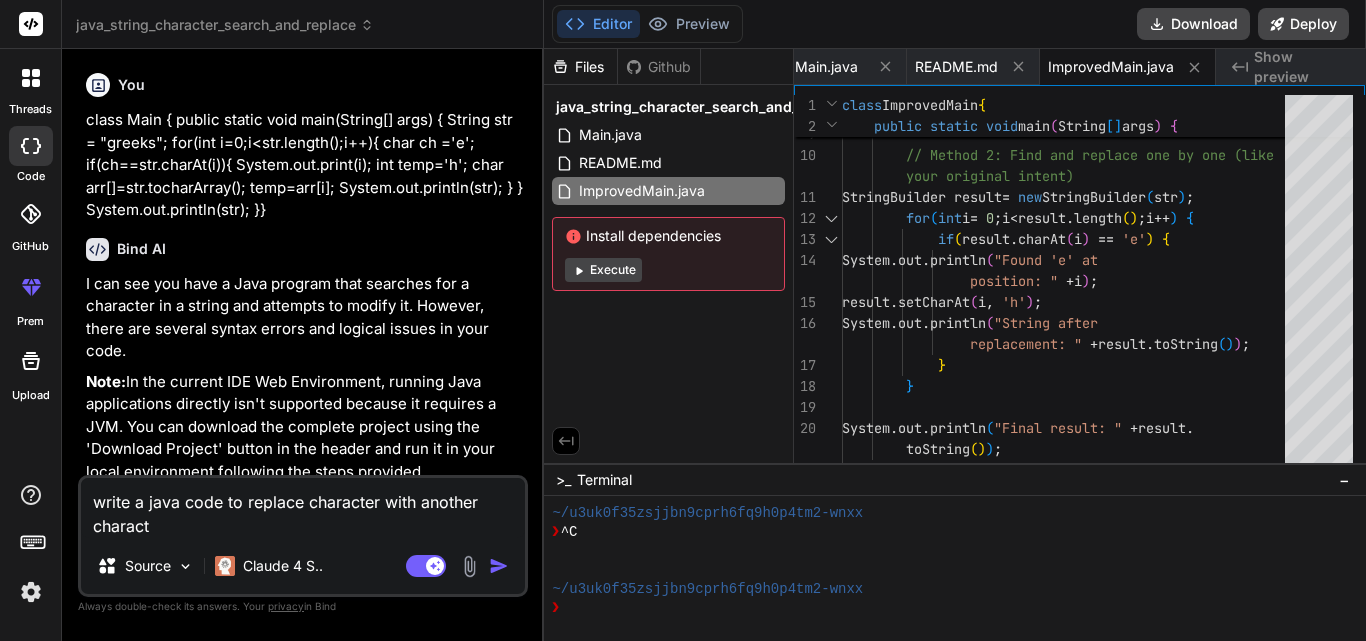 type on "x" 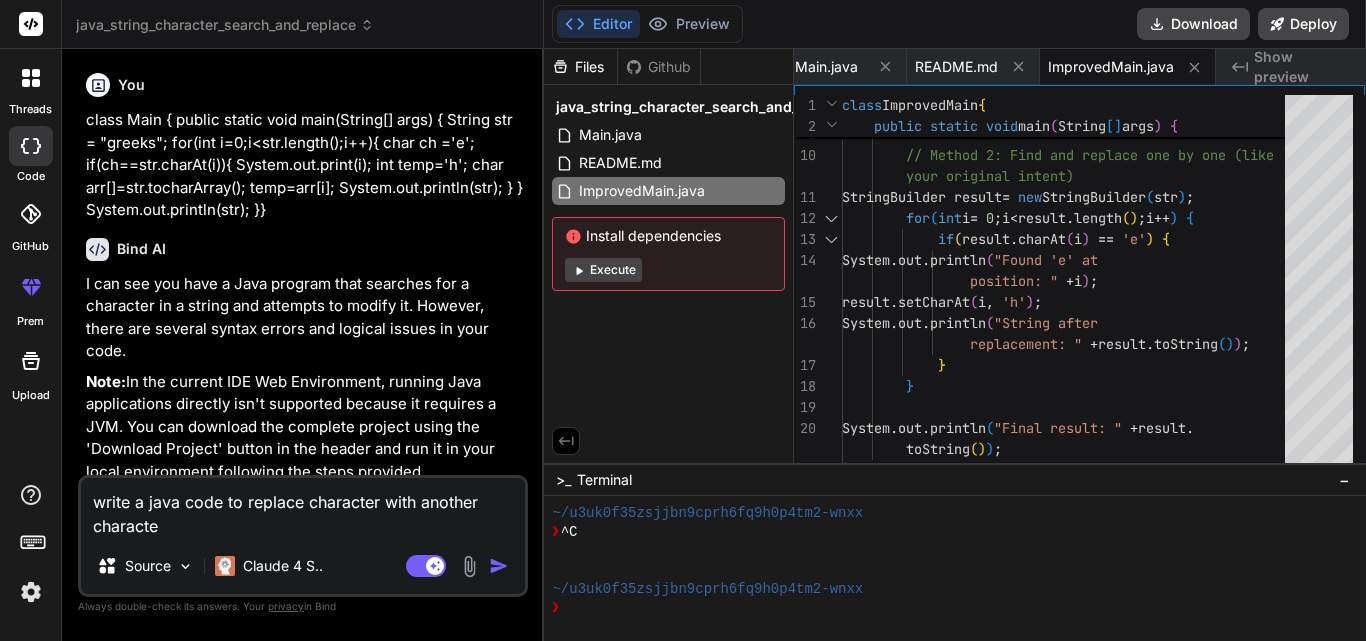 type on "write a java code to replace character with another character" 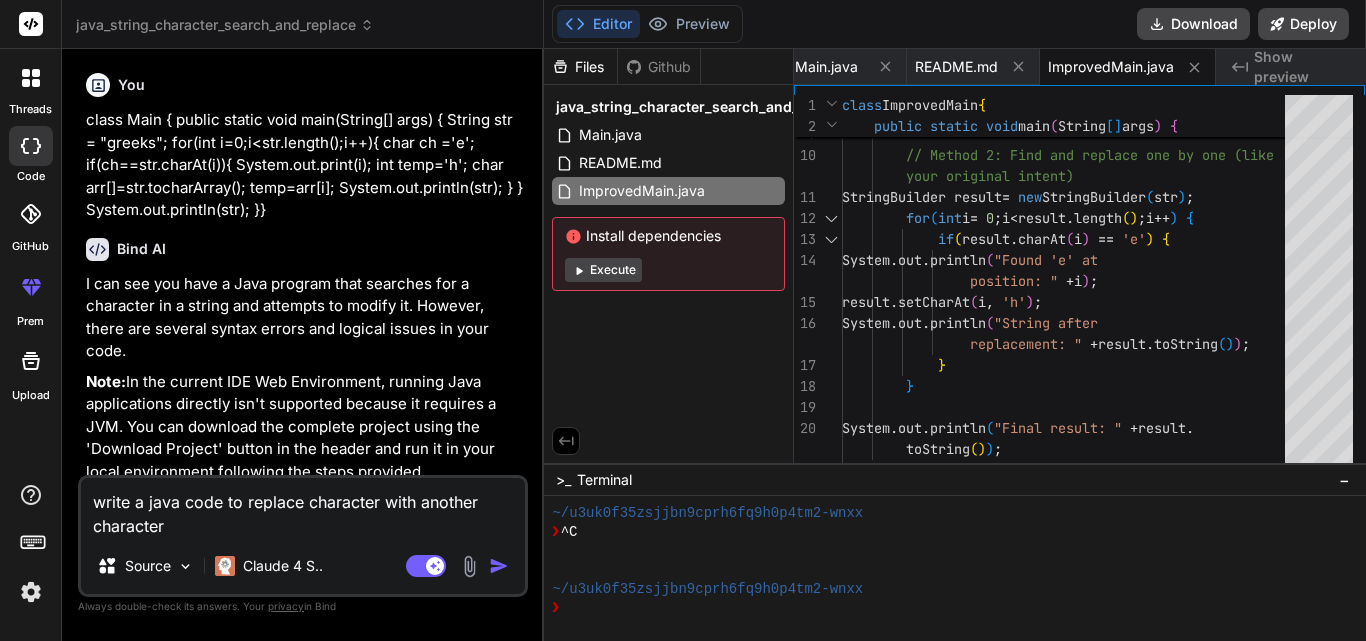 type on "write a java code to replace character with another character" 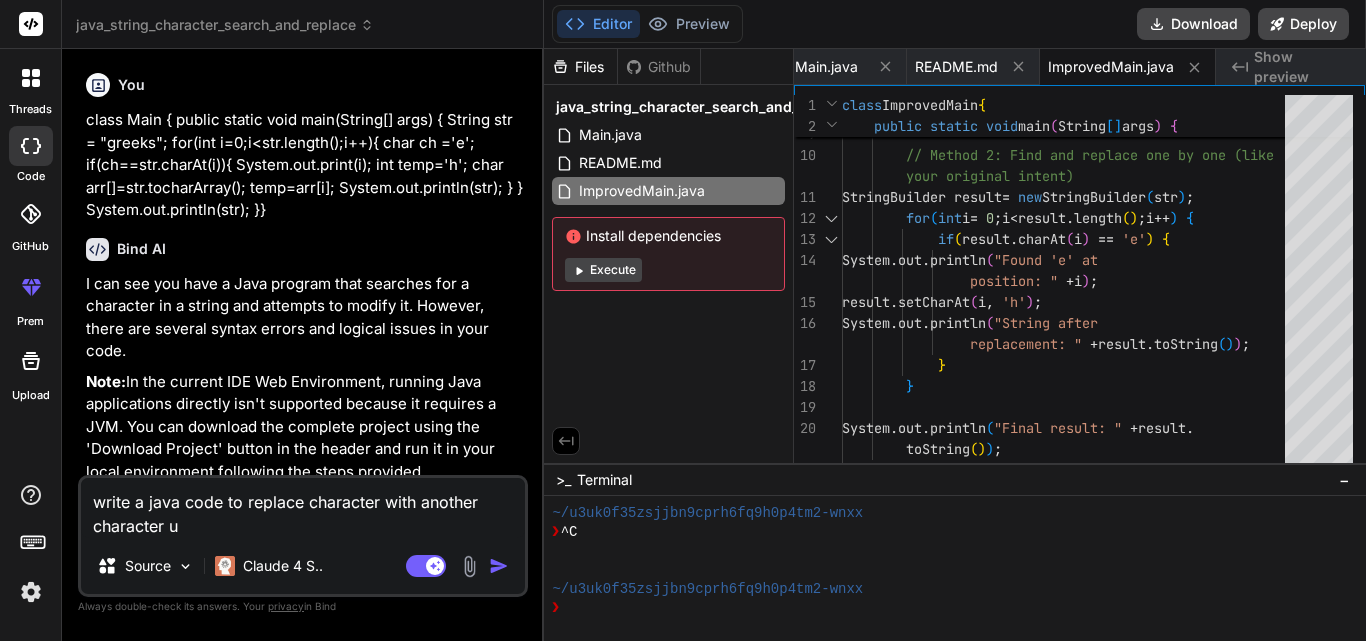 type on "write a java code to replace character with another character" 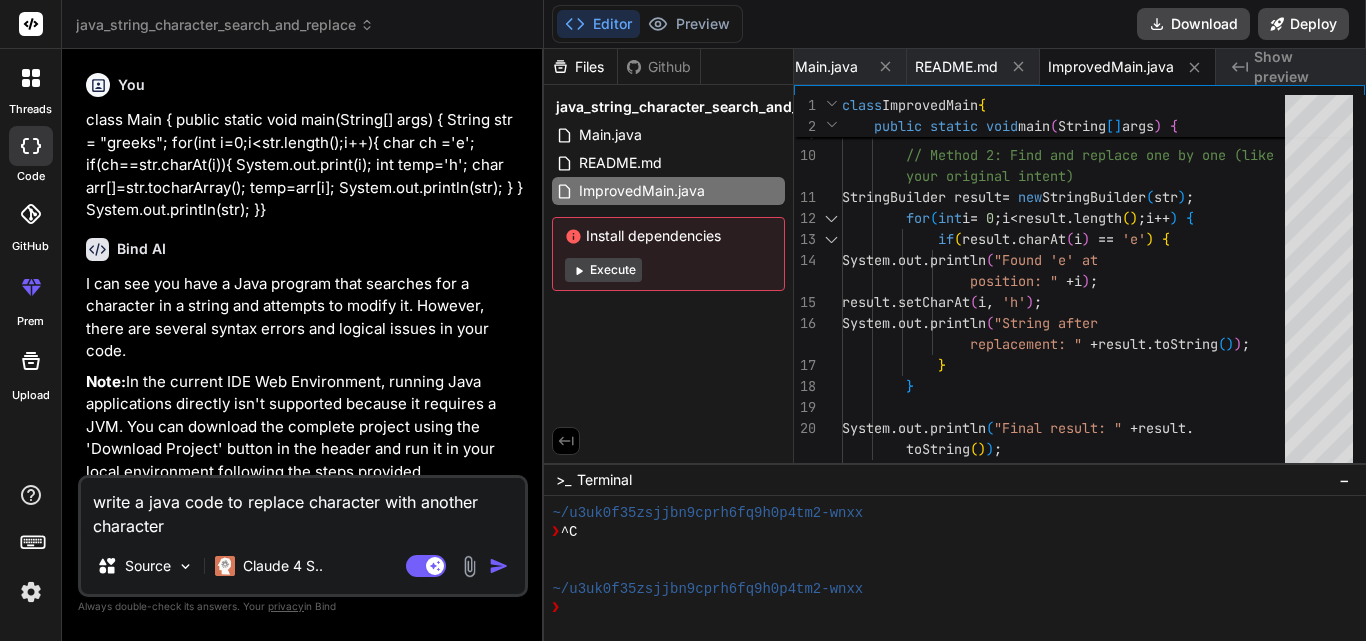 type on "write a java code to replace character with another character m" 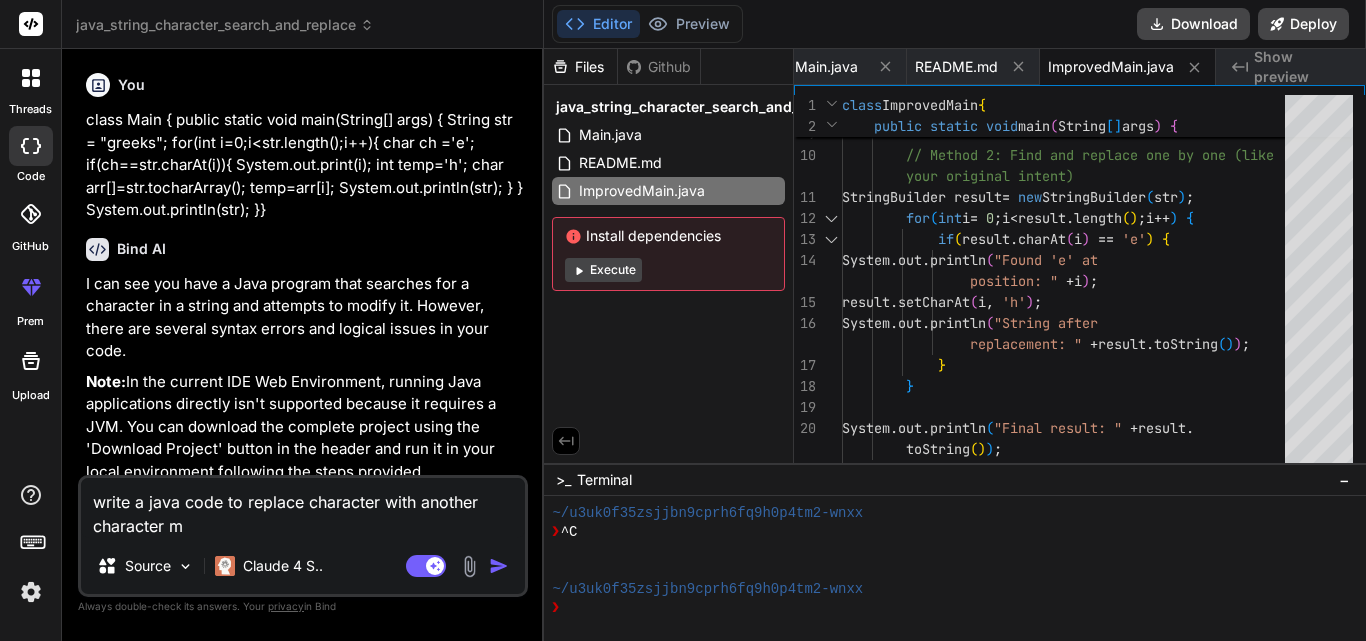 type on "write a java code to replace character with another character ma" 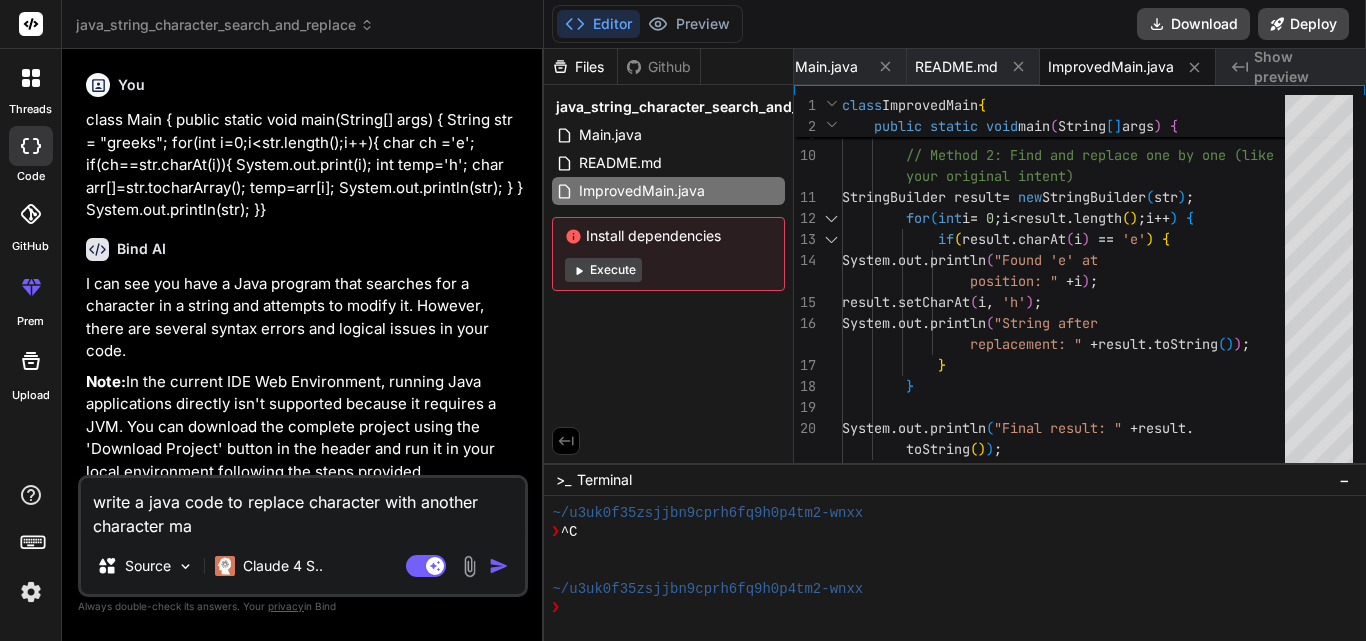 type on "write a java code to replace character with another character man" 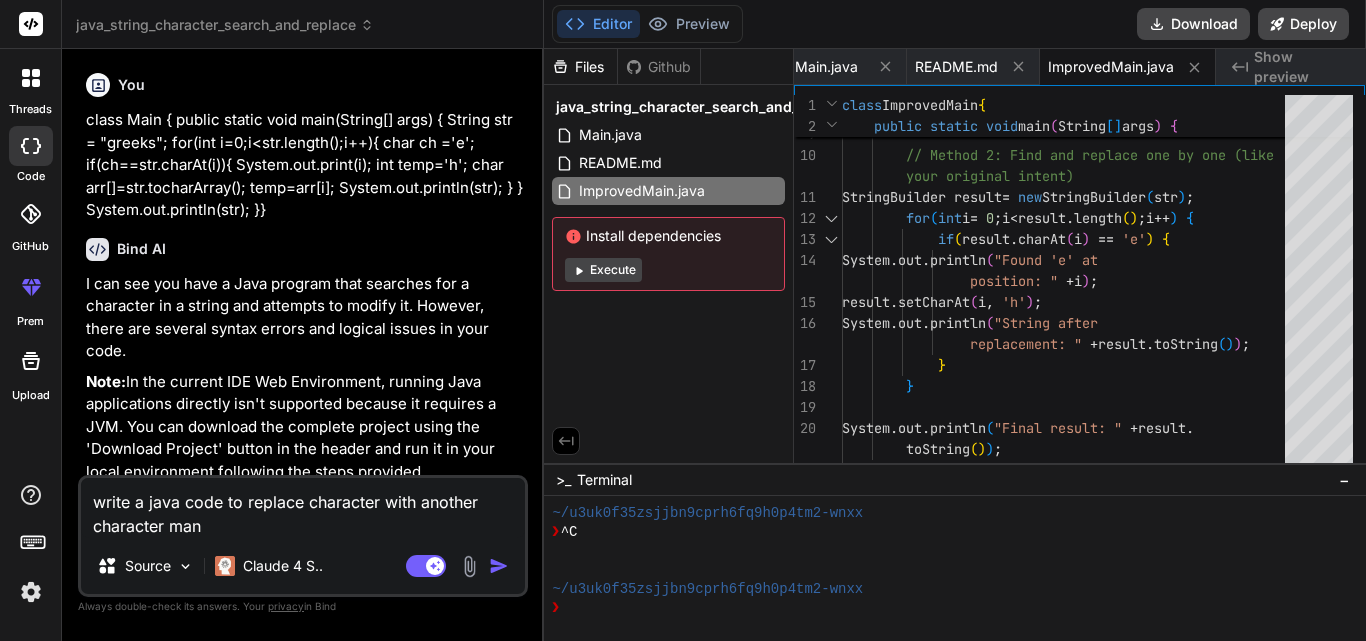 type on "write a java code to replace character with another character manu" 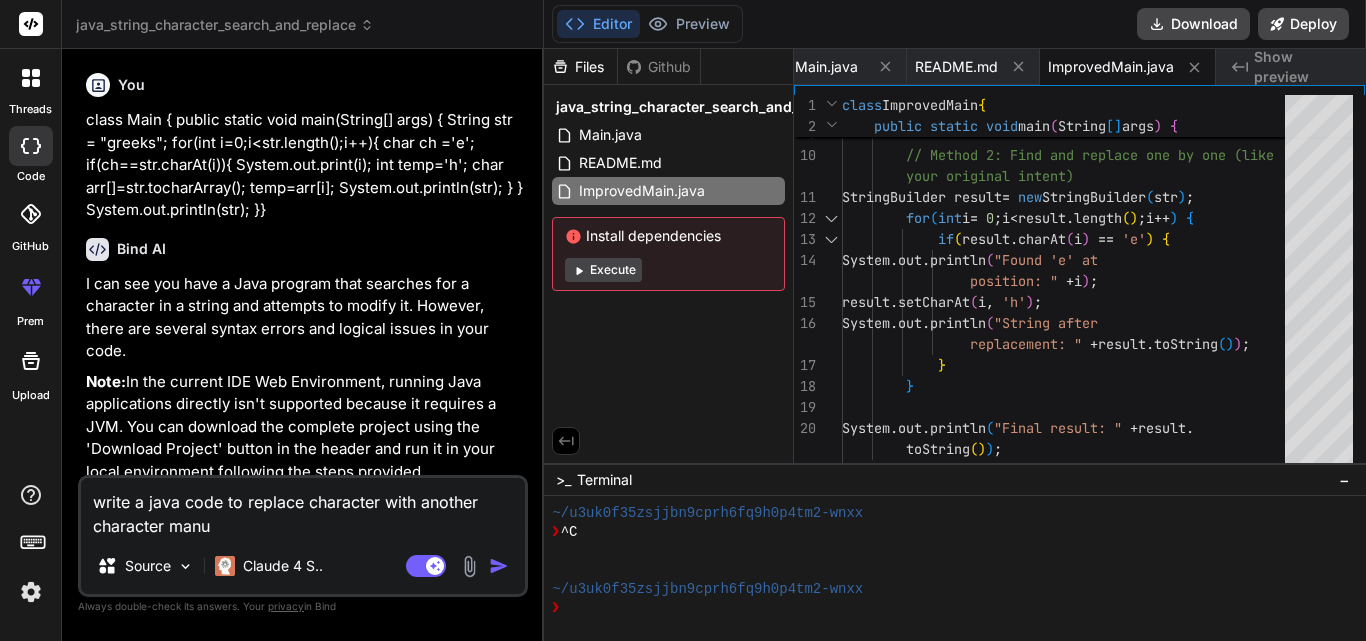 type on "write a java code to replace character with another character manua" 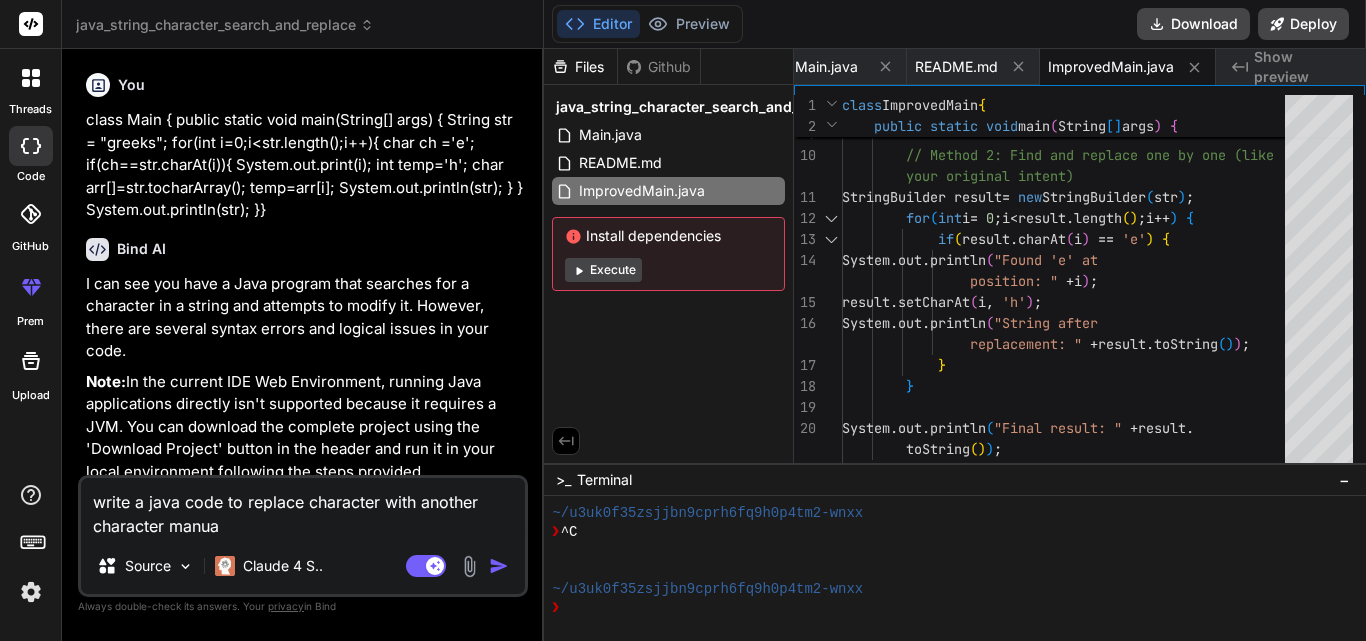 type on "write a java code to replace character with another character manual" 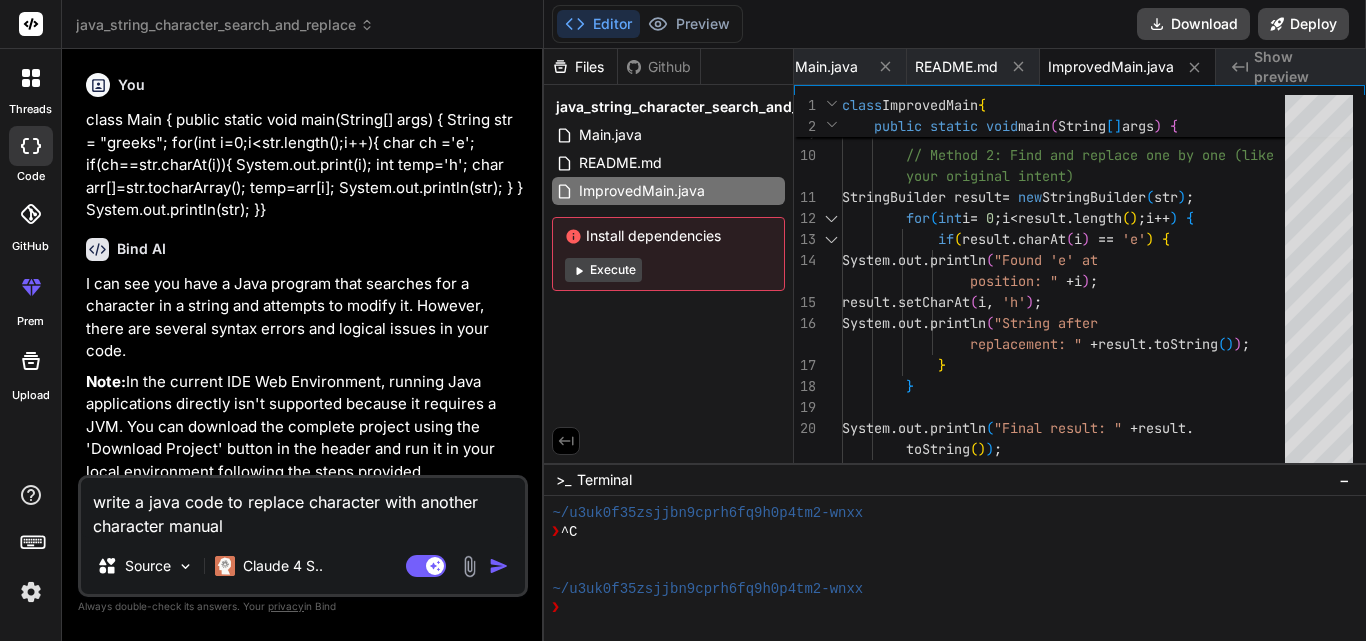 type on "write a java code to replace character with another character manuall" 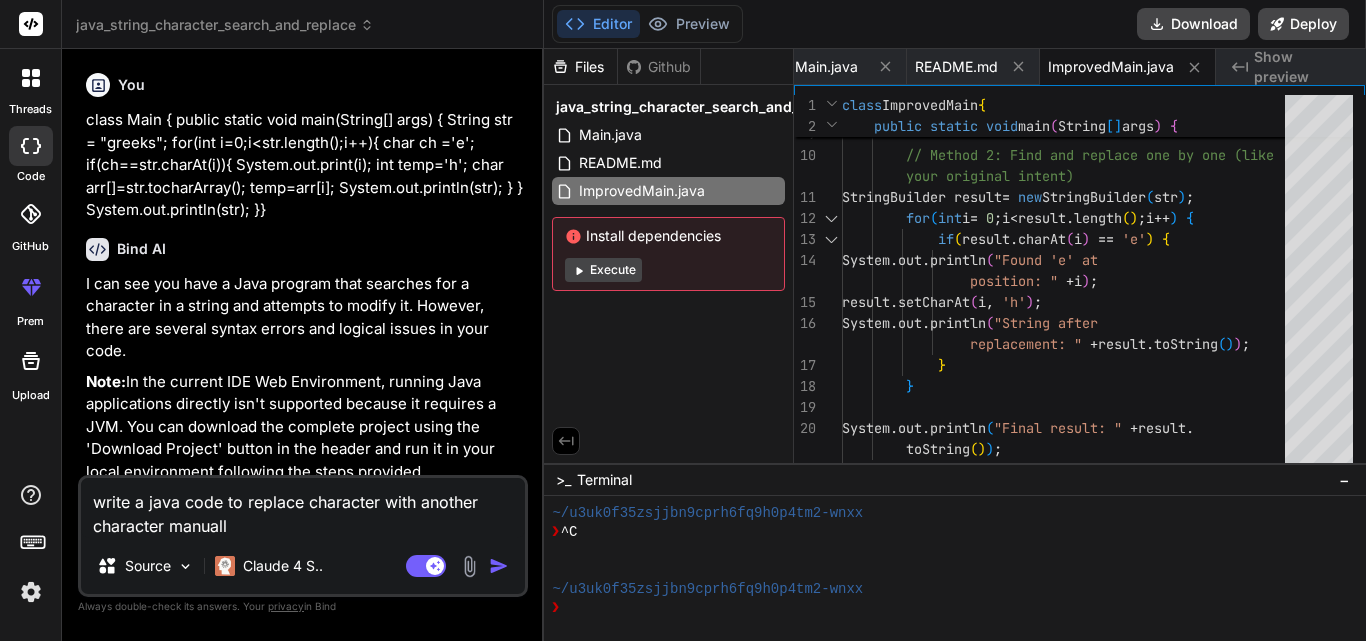 type on "write a java code to replace character with another character manually" 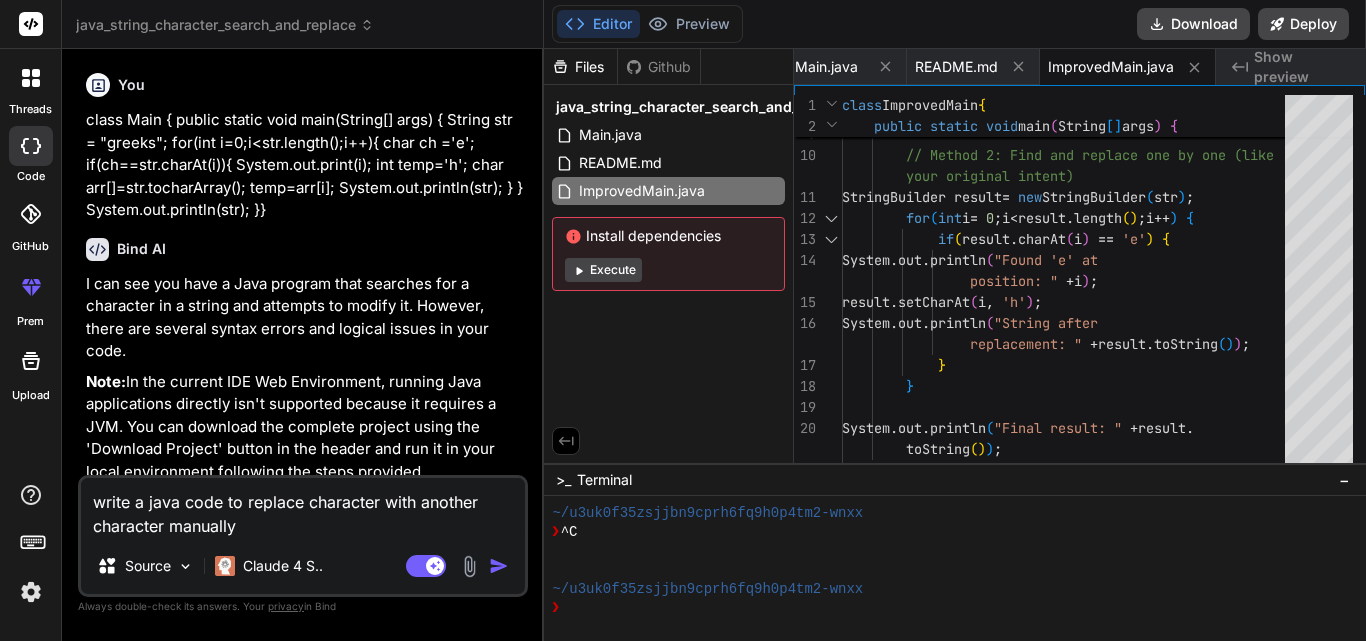 type on "write a java code to replace character with another character manually" 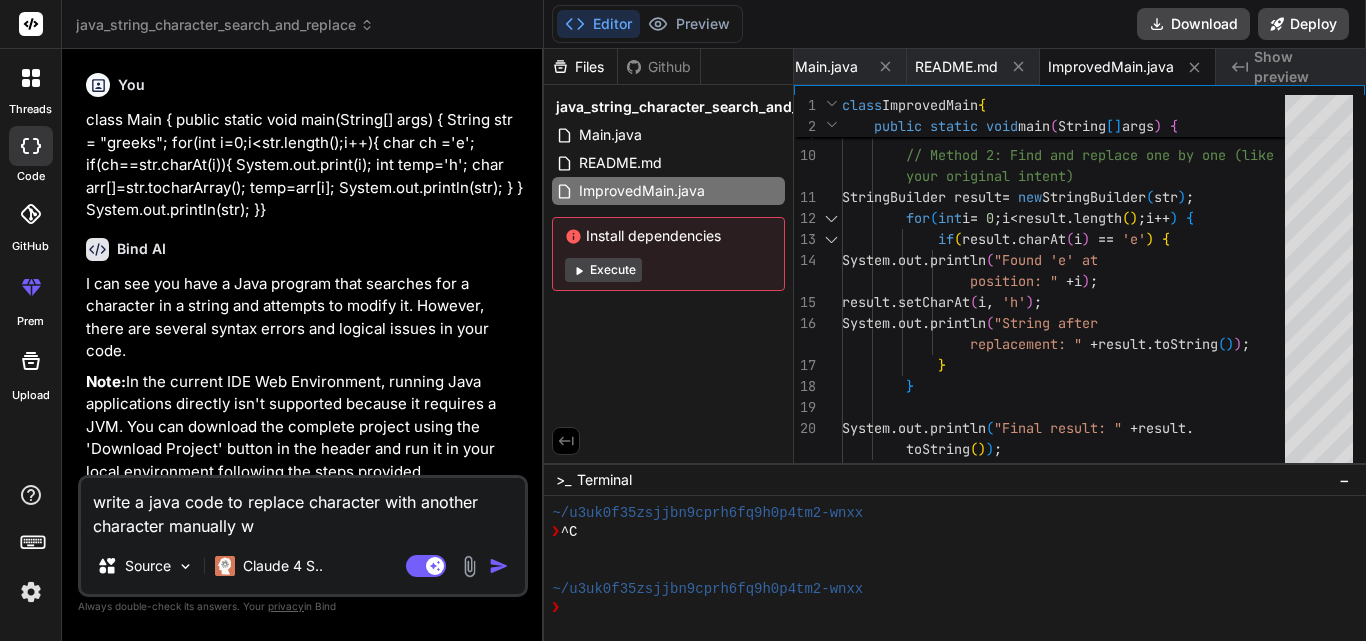 type on "write a java code to replace character with another character manually wi" 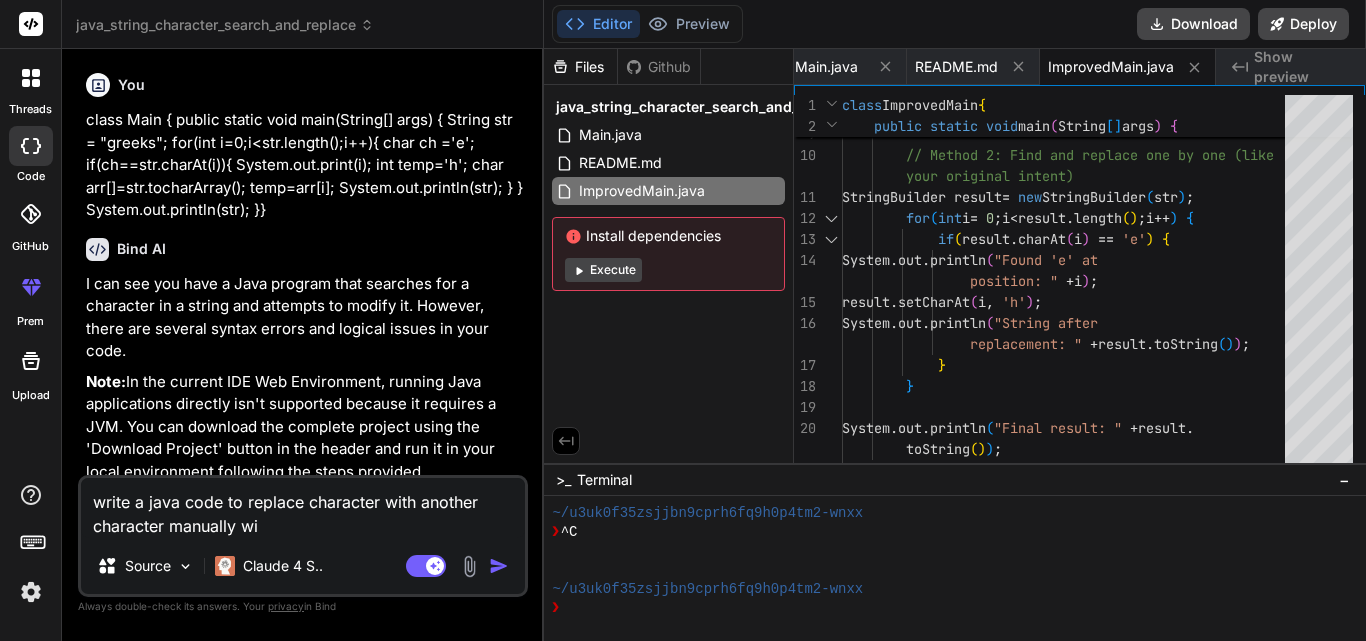 type on "x" 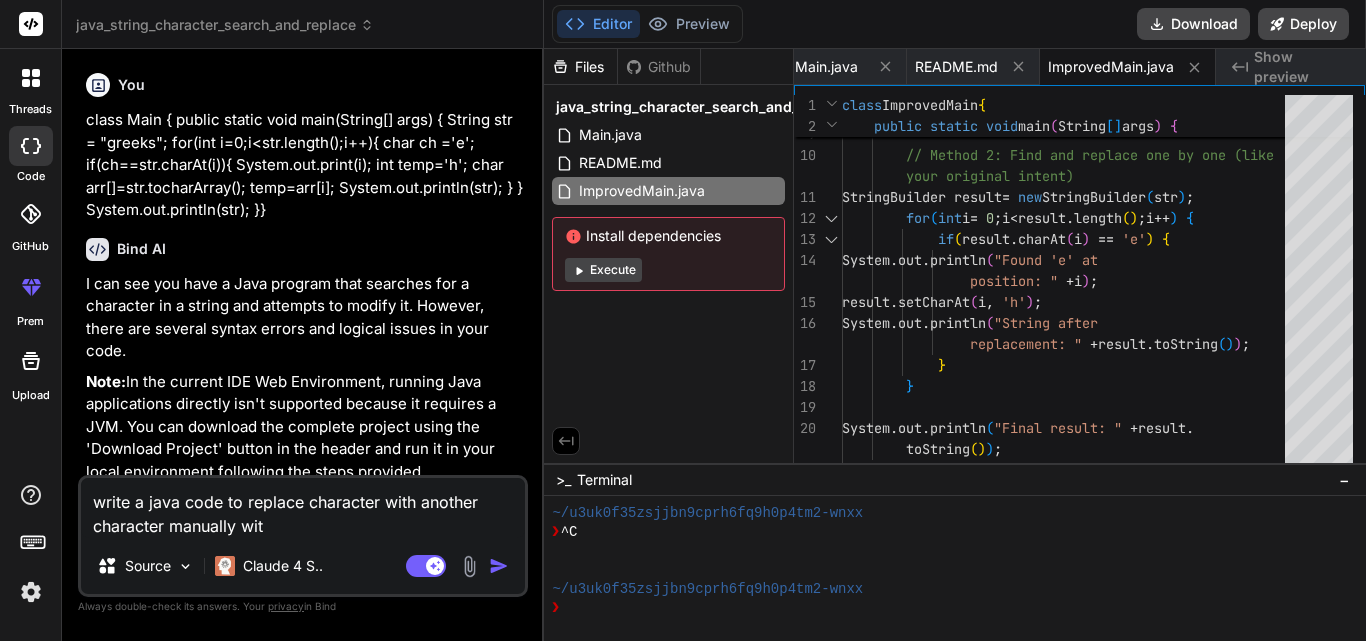 type on "write a java code to replace character with another character manually with" 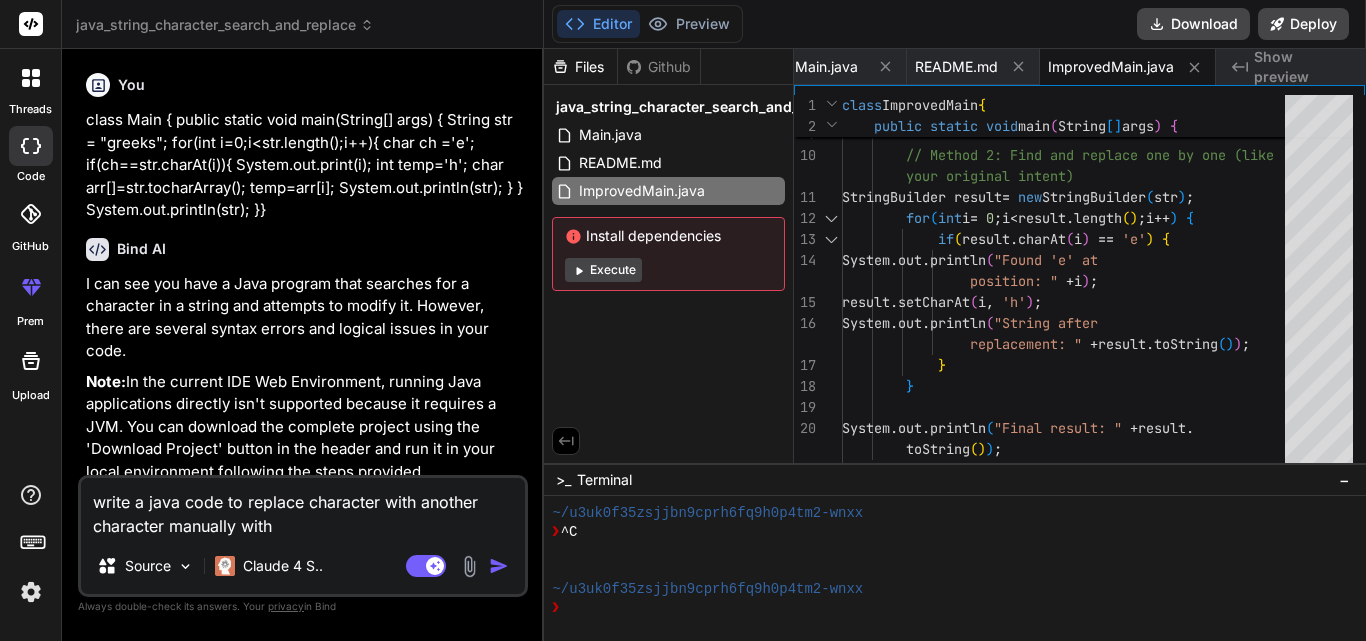 type on "x" 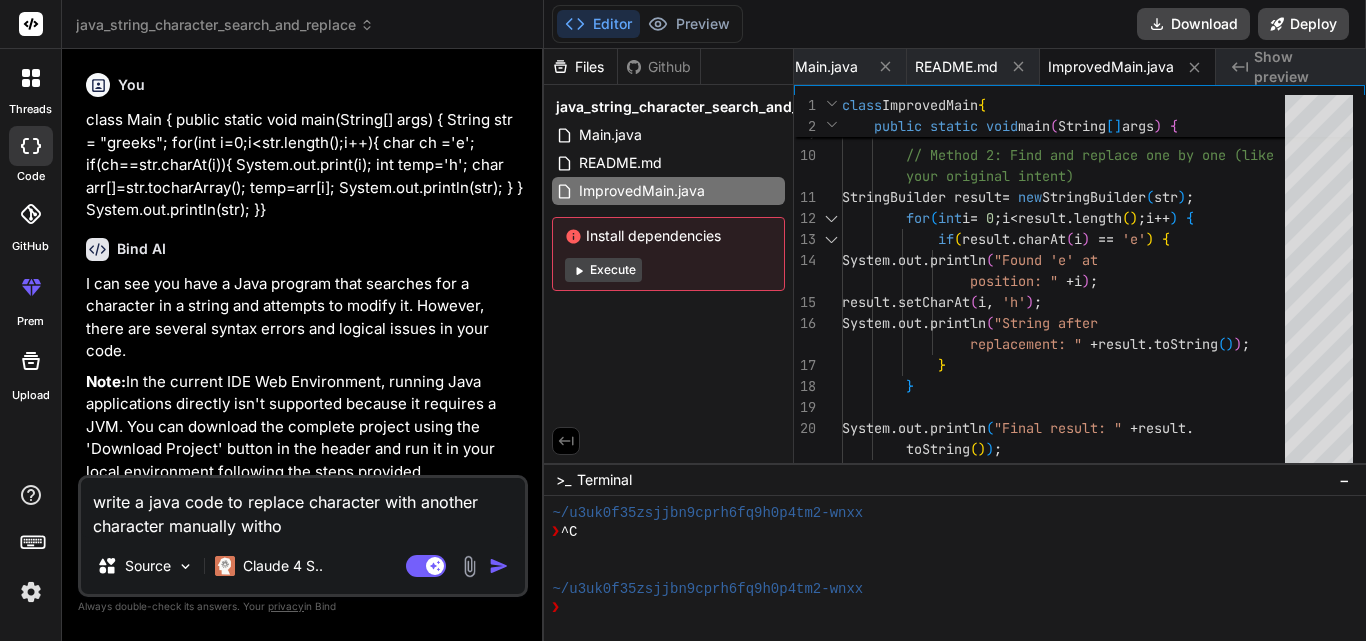 type on "write a java code to replace character with another character manually withou" 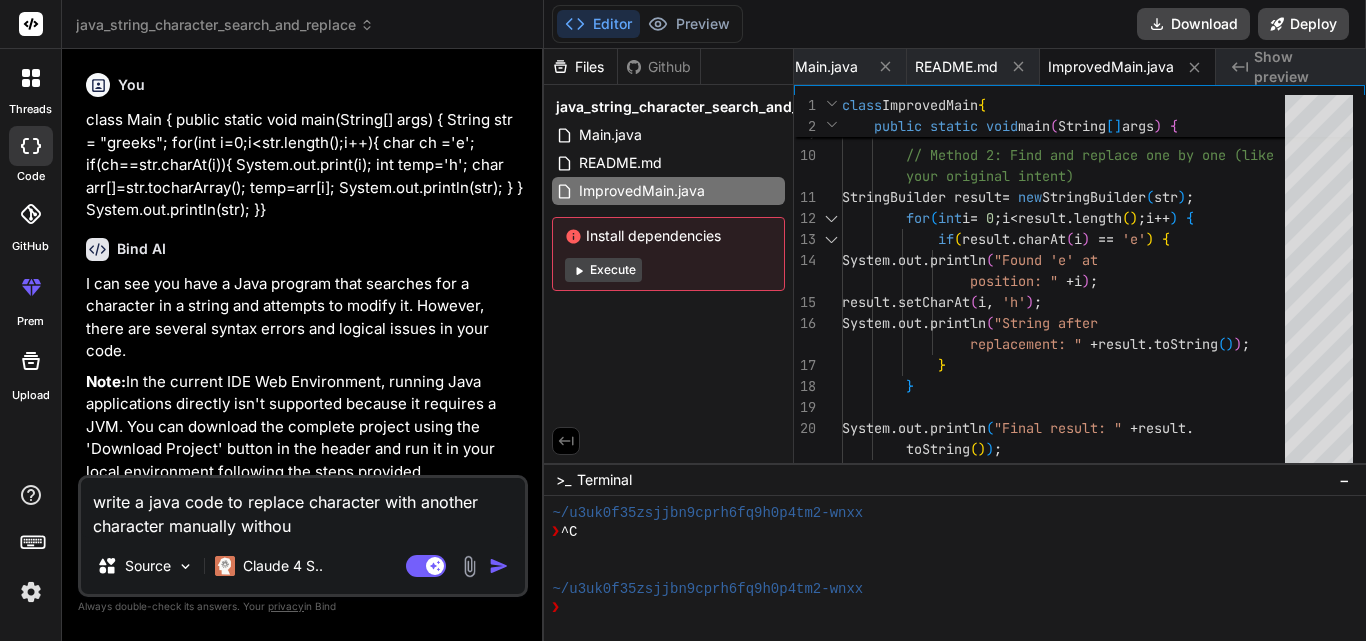 type on "write a java code to replace character with another character manually without" 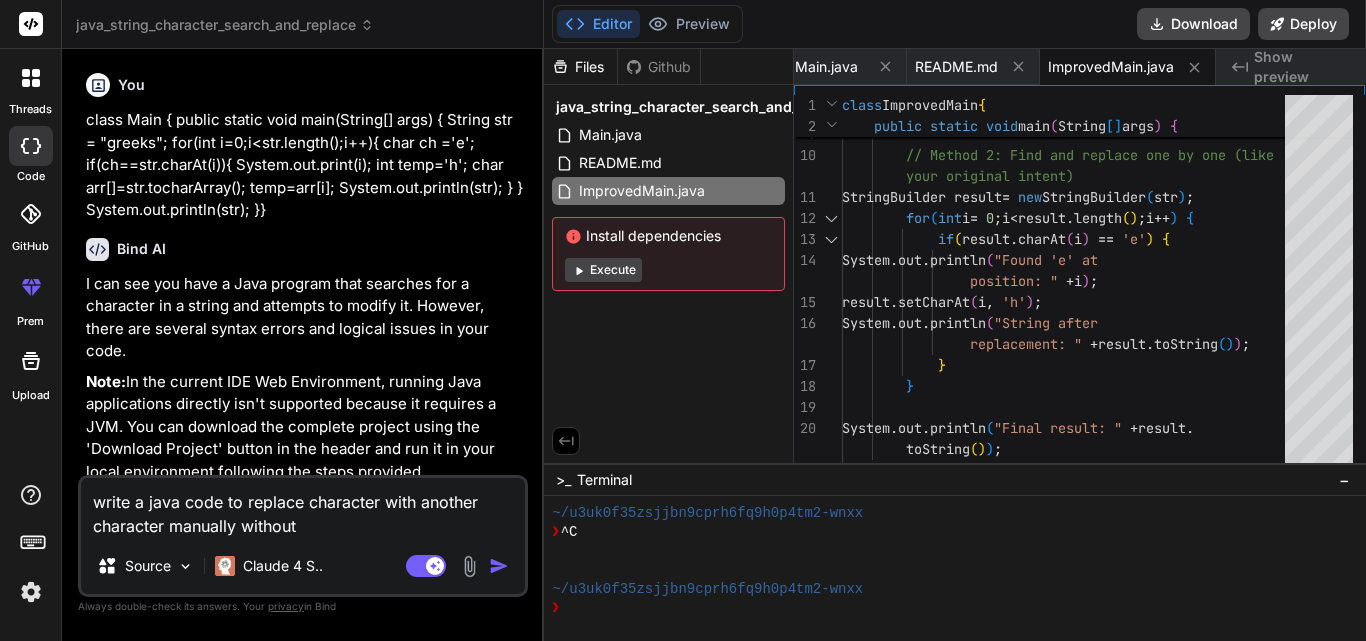 type on "write a java code to replace character with another character manually without" 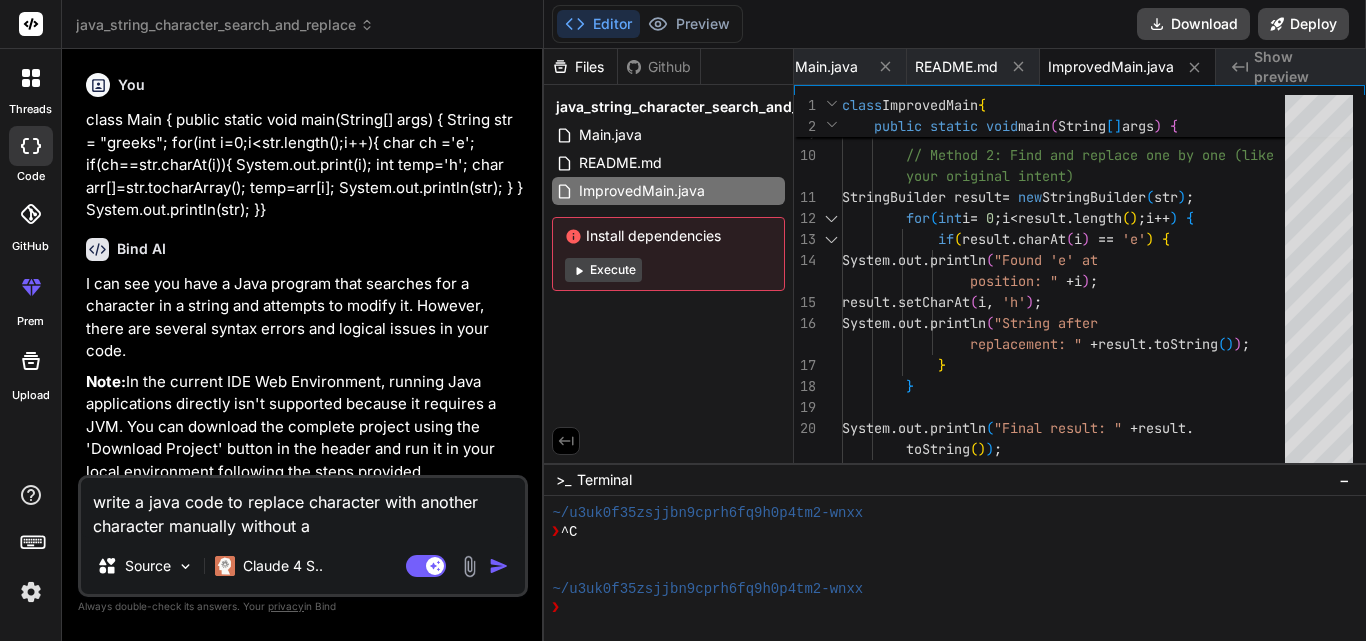 type on "write a java code to replace character with another character manually without an" 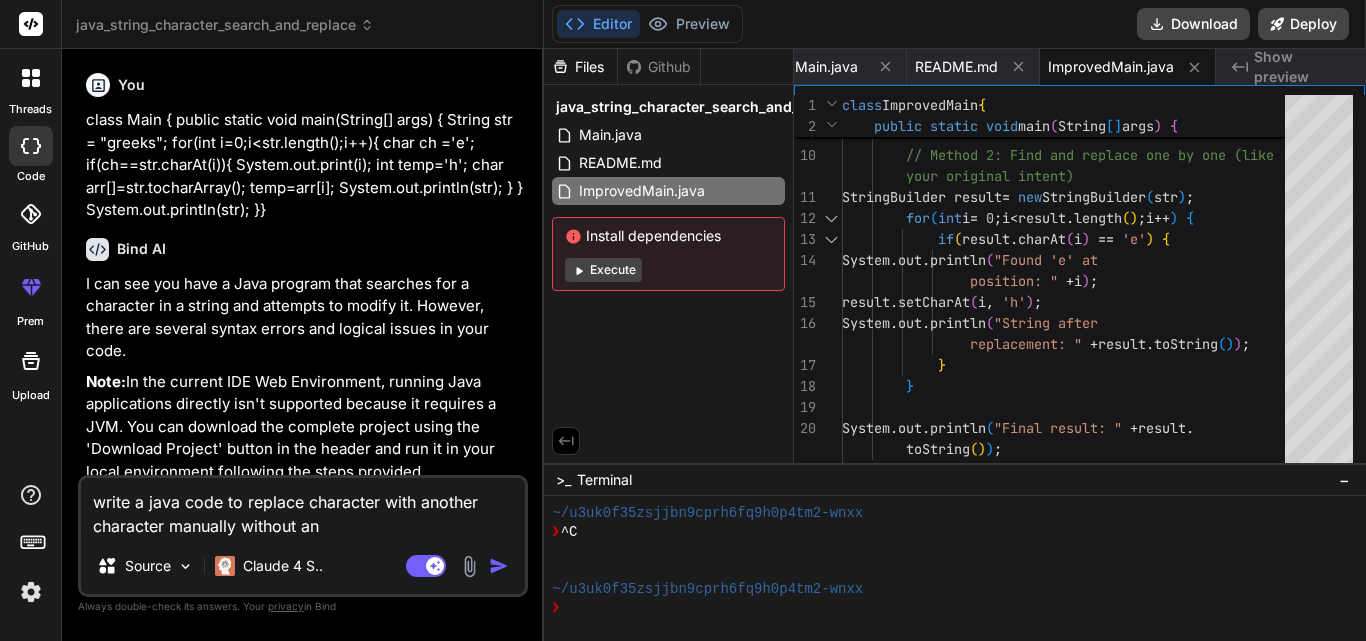 type on "write a java code to replace character with another character manually without any" 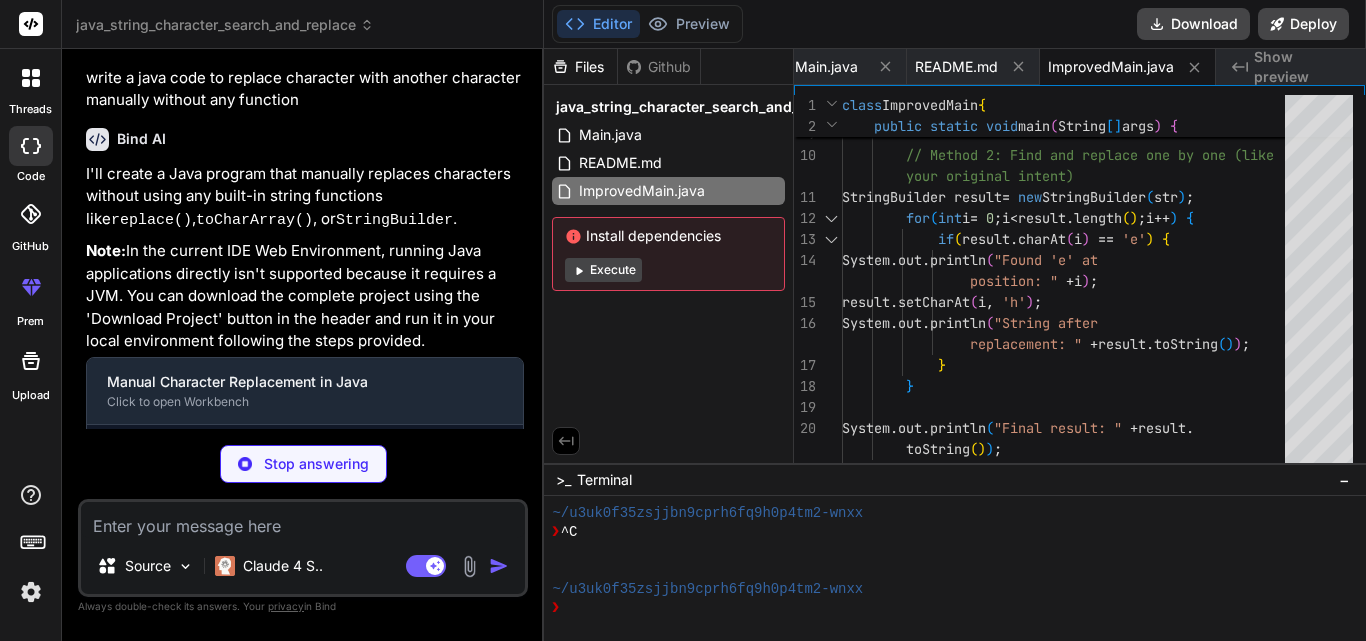 scroll, scrollTop: 1087, scrollLeft: 0, axis: vertical 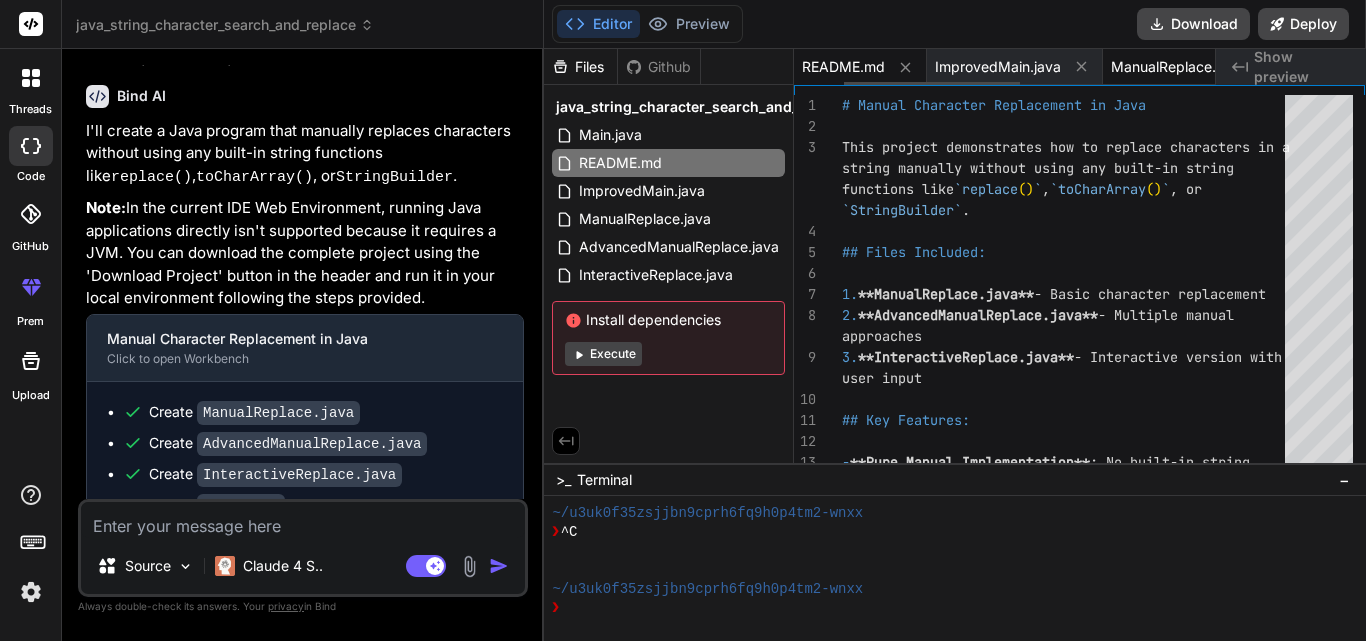 click on "ManualReplace.java" at bounding box center (1194, 67) 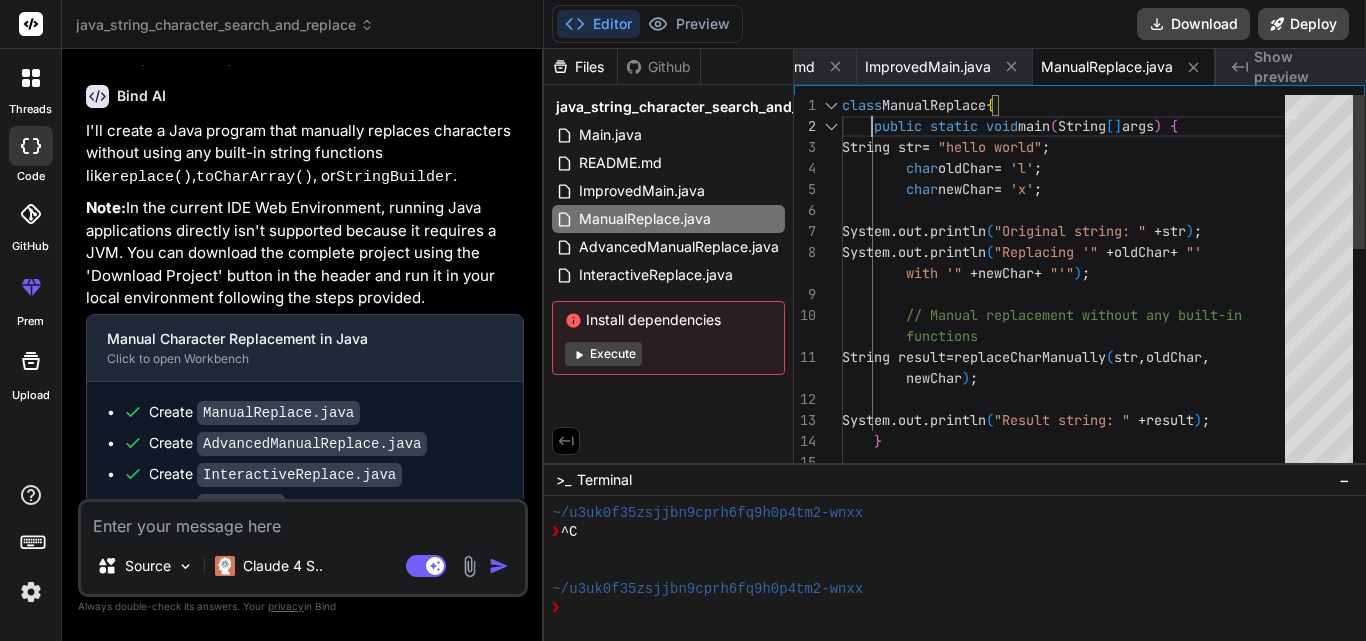 scroll, scrollTop: 0, scrollLeft: 0, axis: both 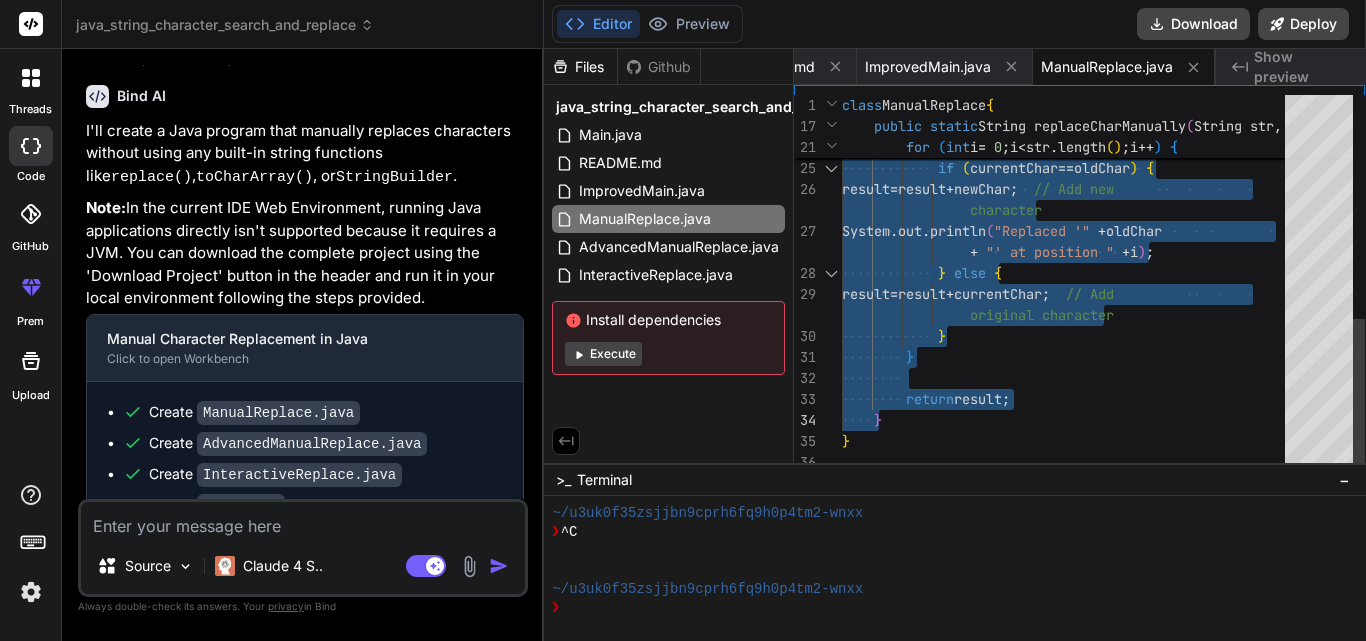 drag, startPoint x: 870, startPoint y: 125, endPoint x: 1012, endPoint y: 410, distance: 318.41638 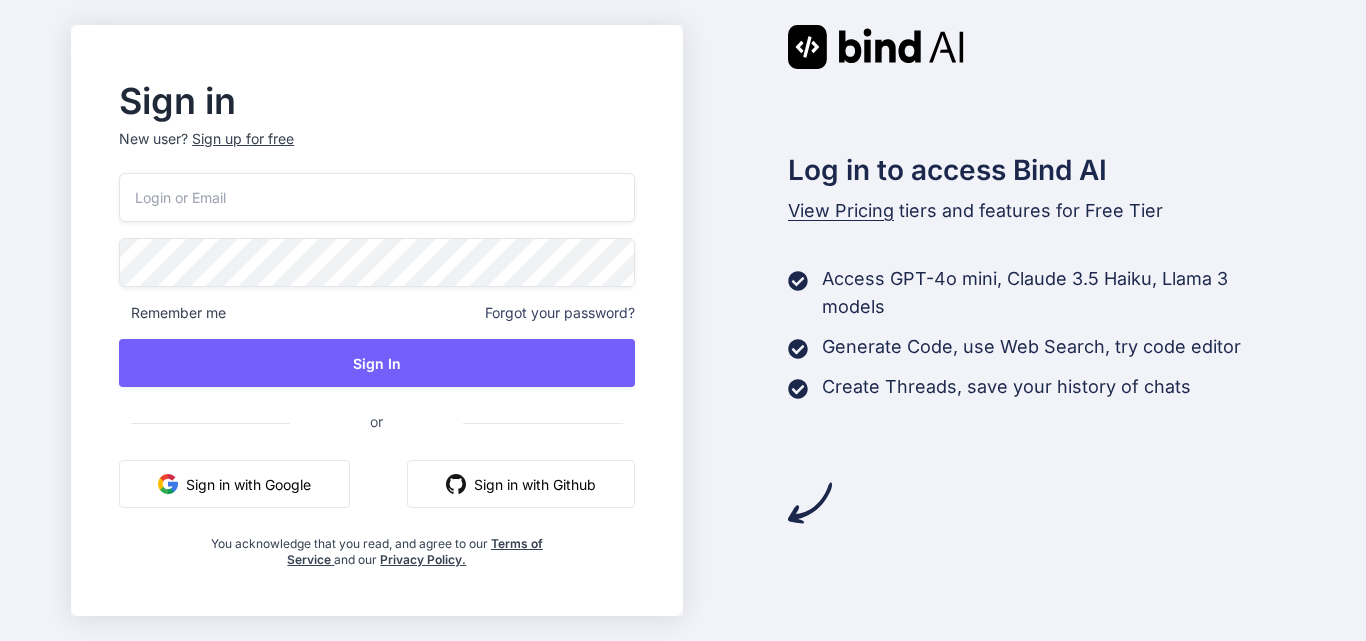 scroll, scrollTop: 0, scrollLeft: 0, axis: both 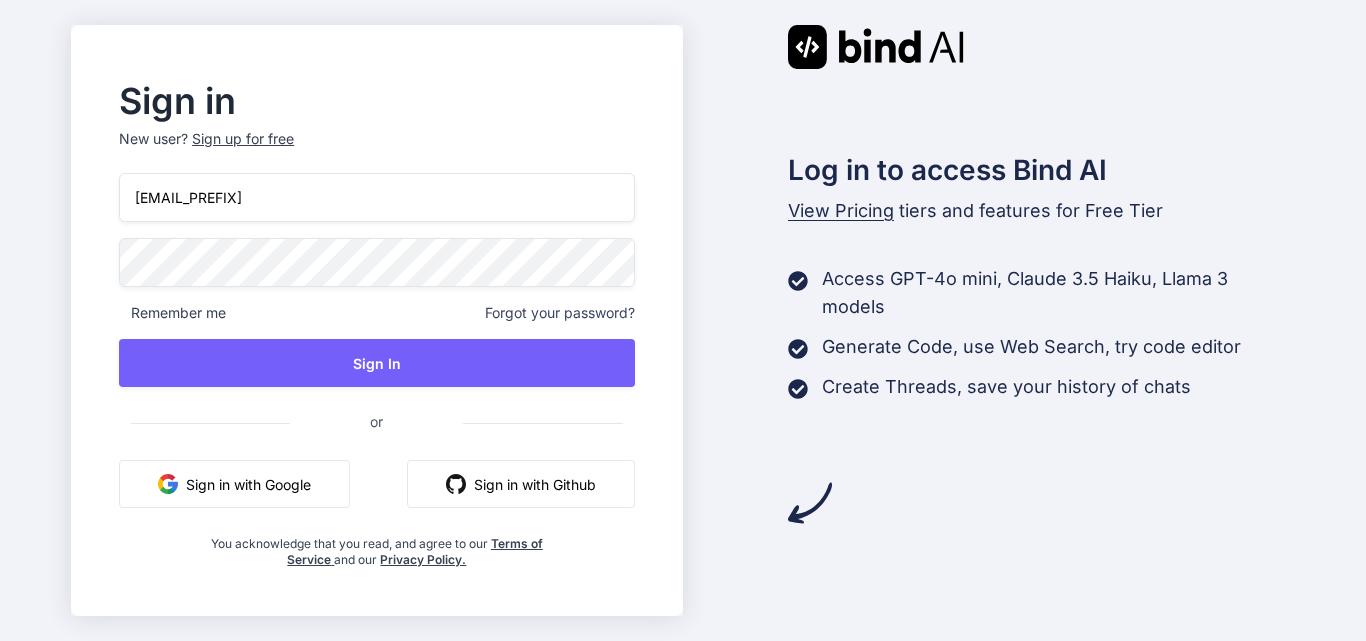 type on "[EMAIL]" 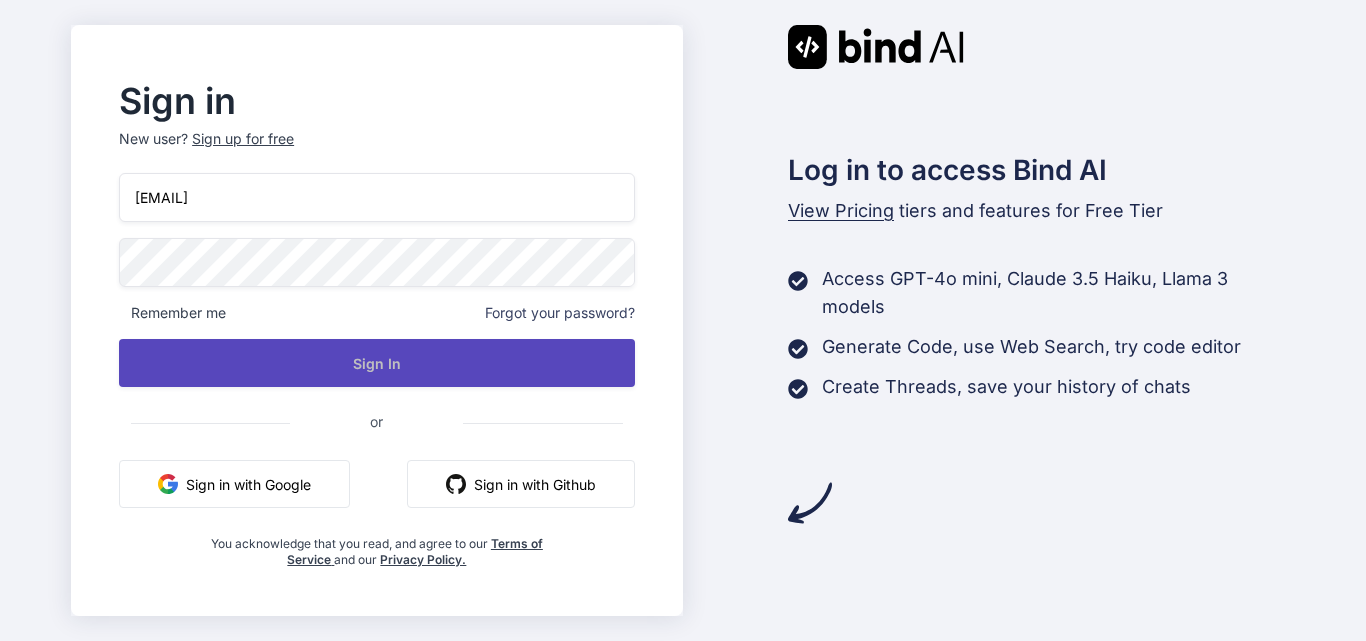 click on "Sign In" at bounding box center (376, 363) 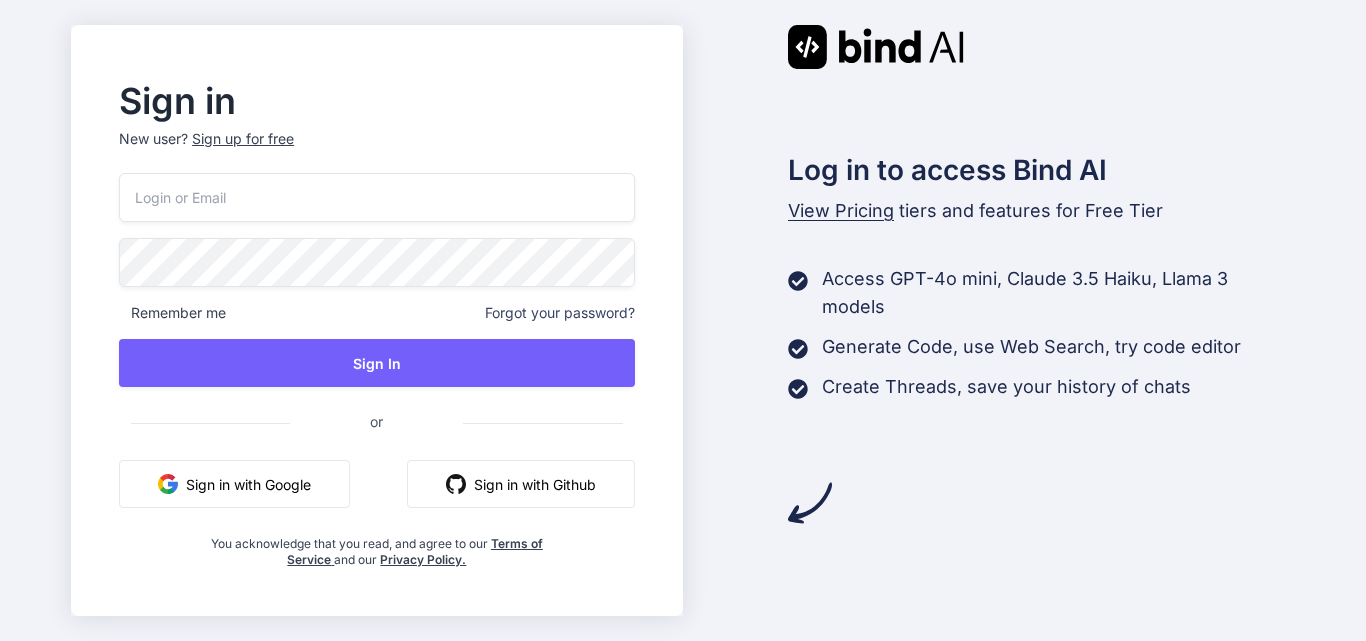 scroll, scrollTop: 0, scrollLeft: 0, axis: both 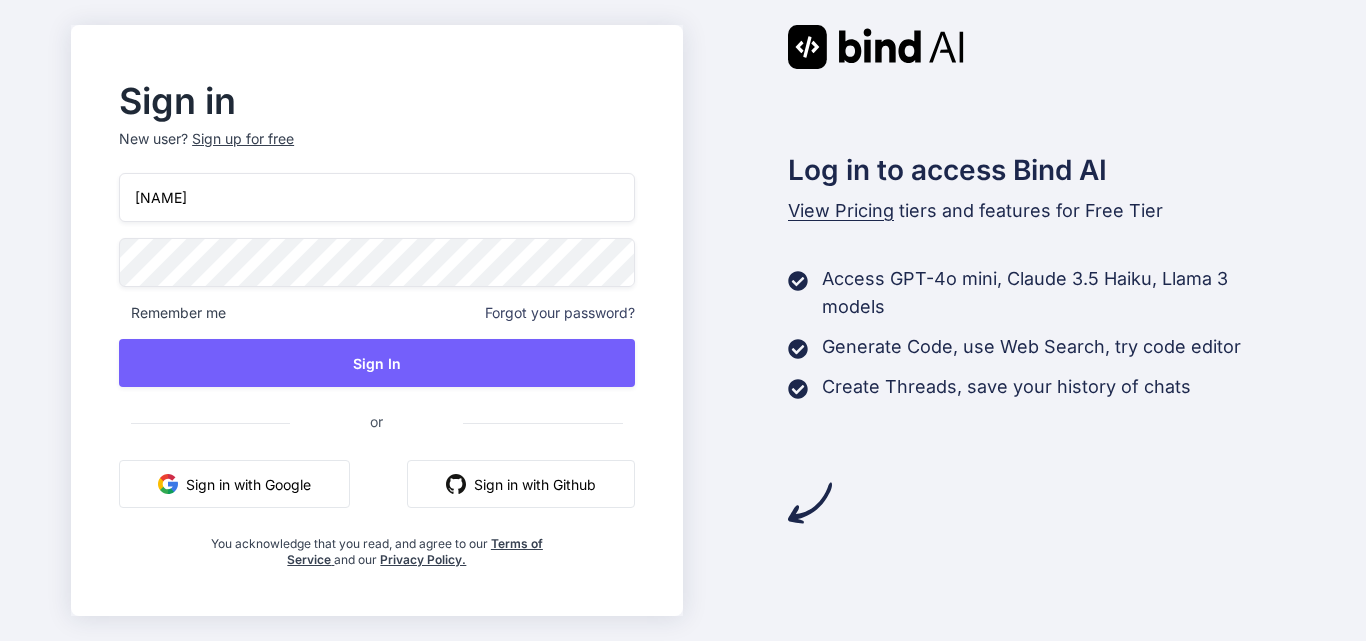 type on "[EMAIL]" 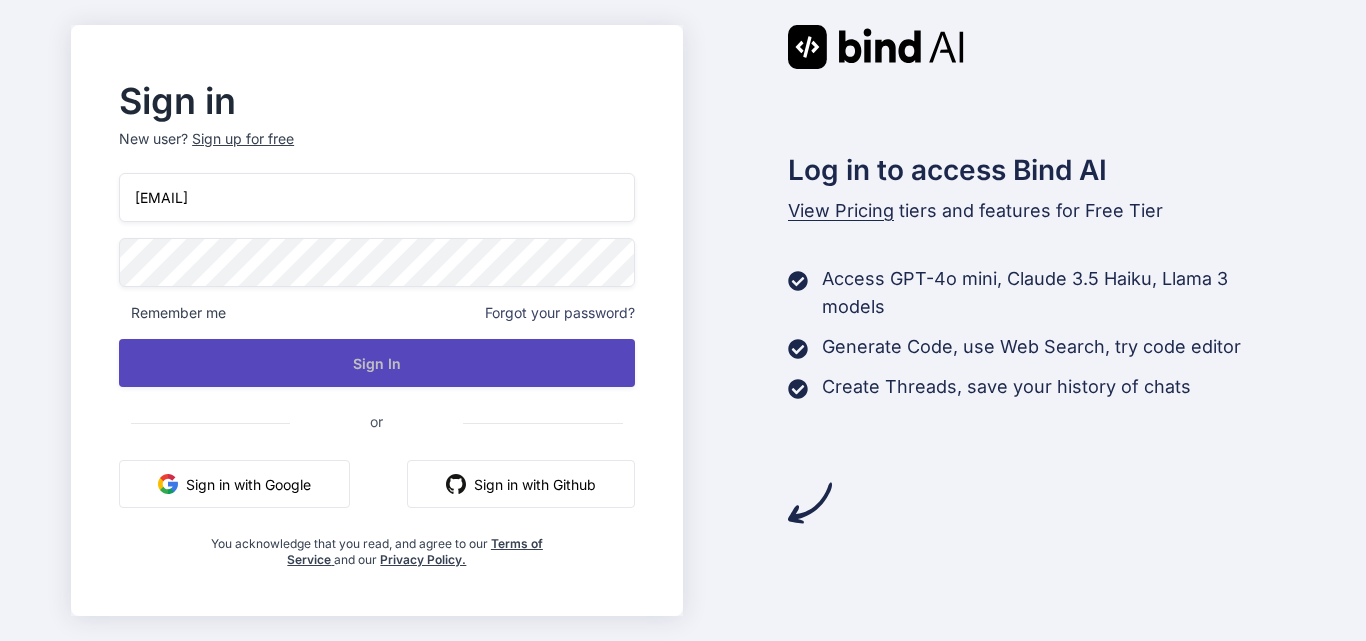 click on "Sign In" at bounding box center (376, 363) 